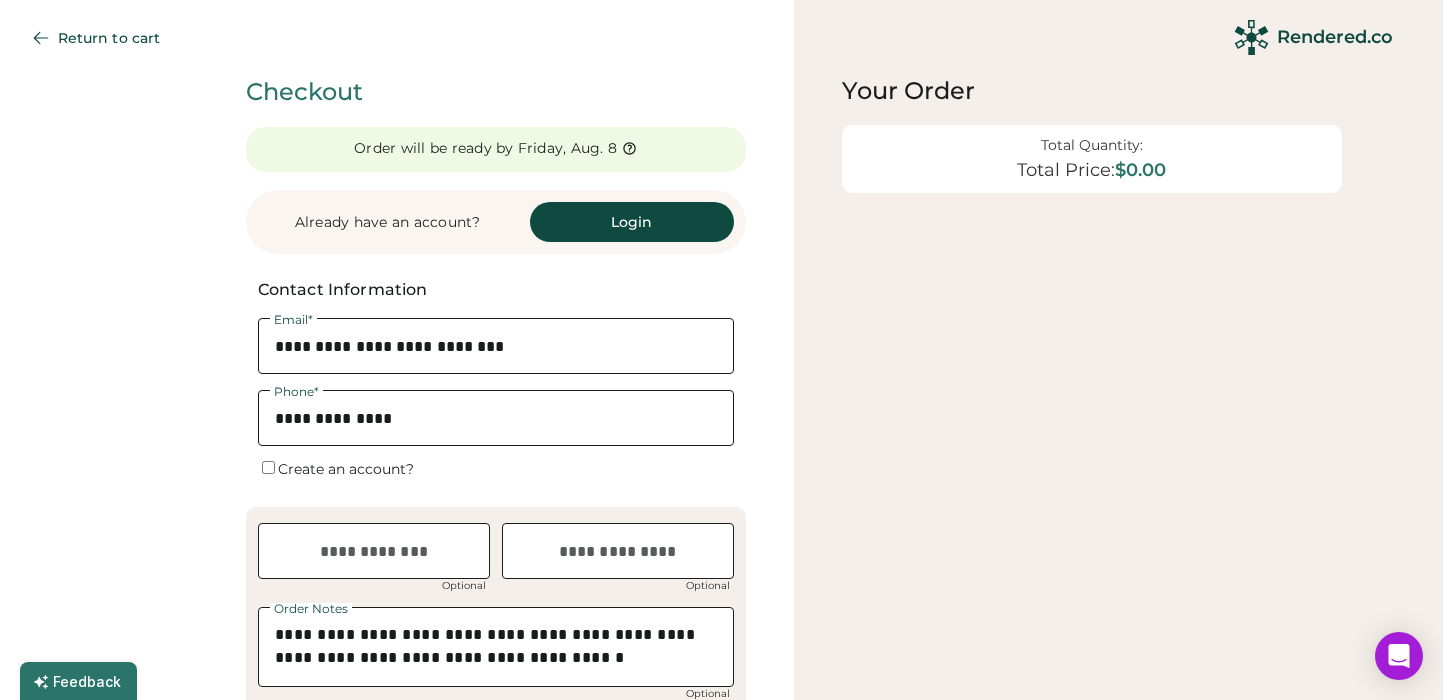 scroll, scrollTop: 0, scrollLeft: 0, axis: both 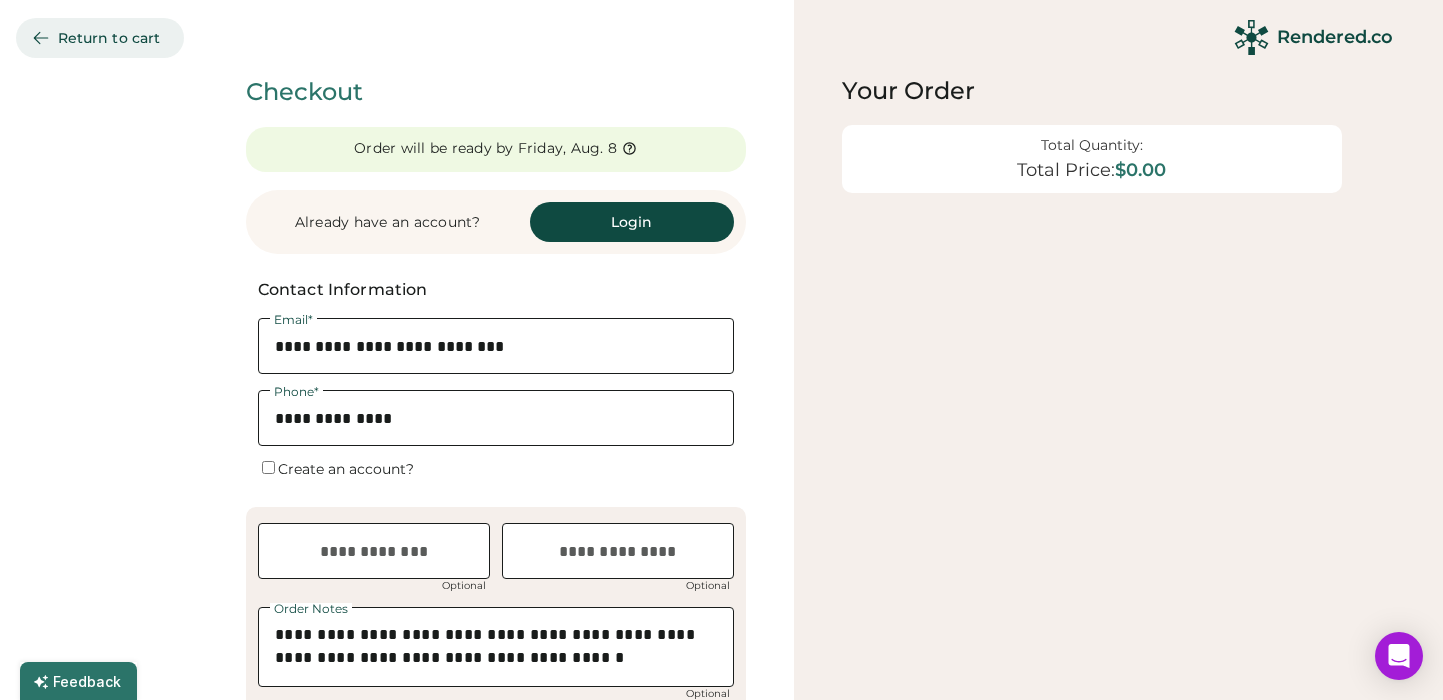 click on "Return to cart" at bounding box center (100, 38) 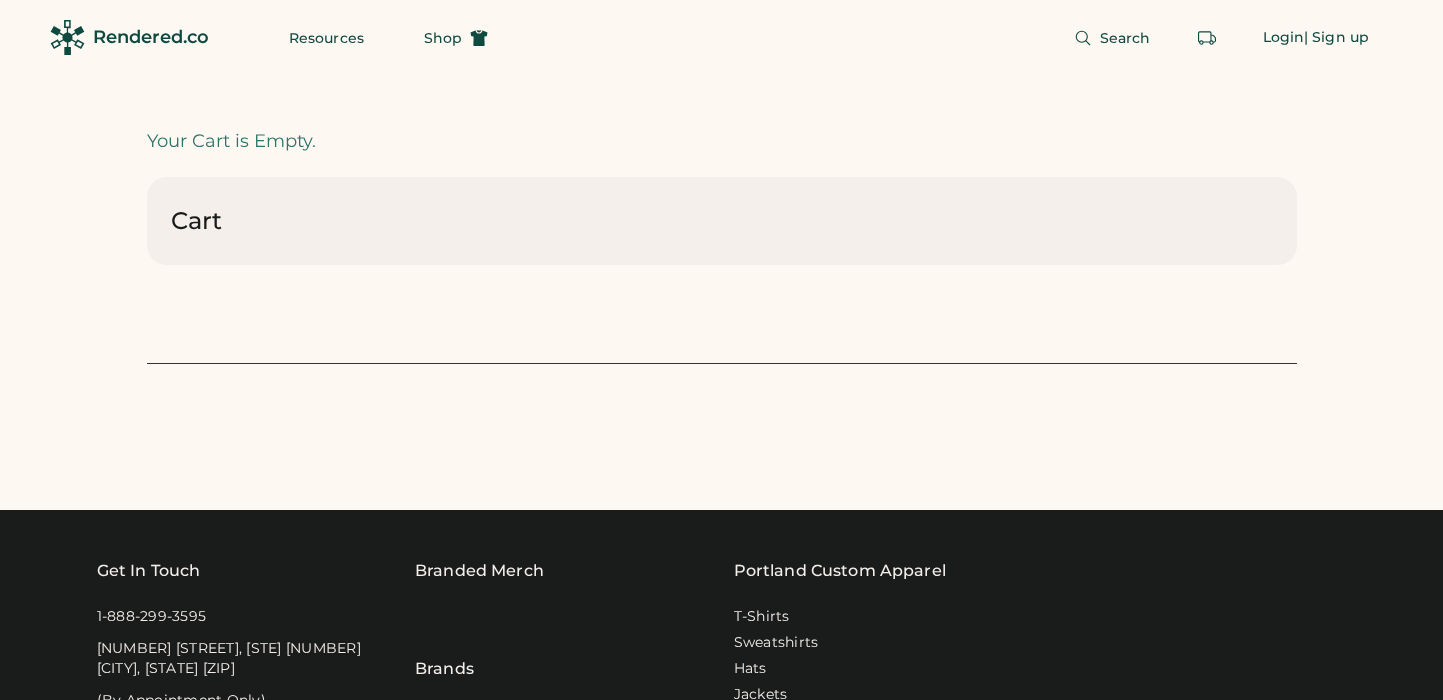 scroll, scrollTop: 0, scrollLeft: 0, axis: both 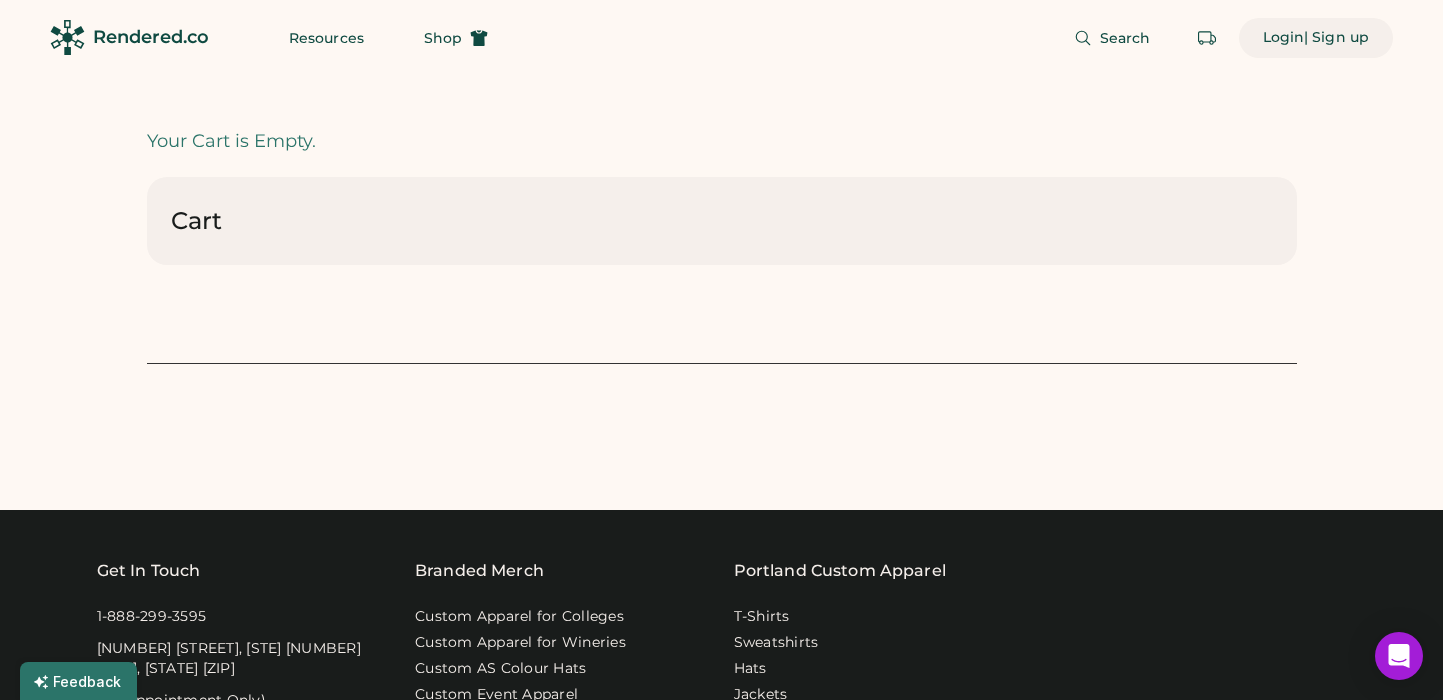 click on "Login" at bounding box center (1284, 38) 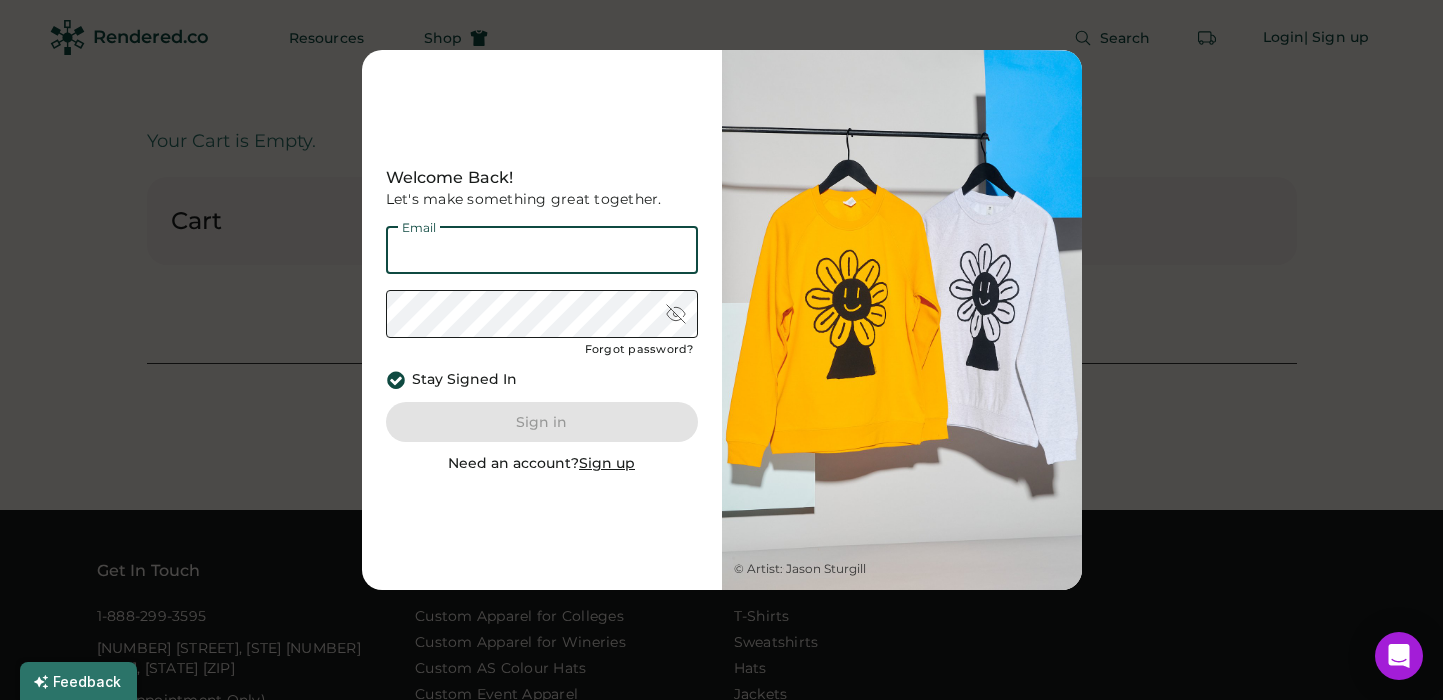 click at bounding box center (721, 350) 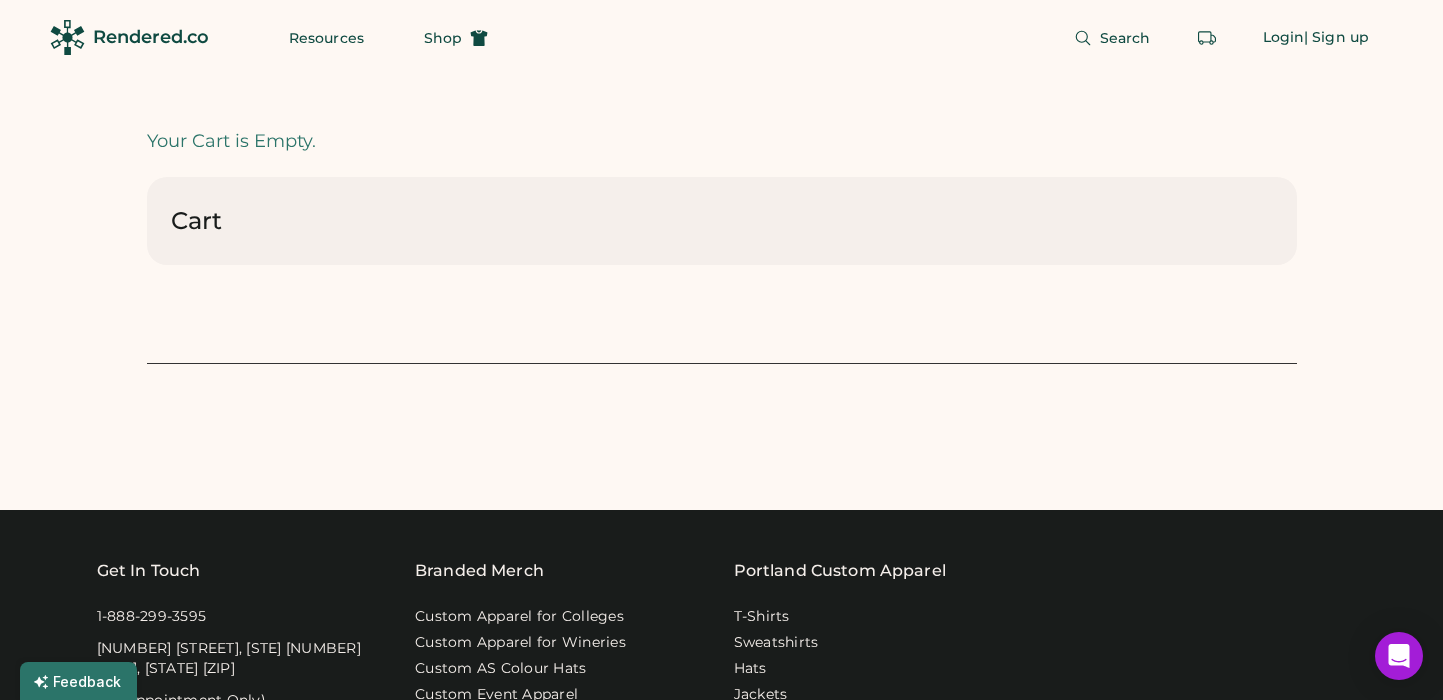 click on "Your Cart is Empty. Cart Total Quantity:  Total Price:  Checkout ✓ No Setup Fees
✓ No Digitizing Fees ✓ No Large Shirt Fees (2XL+) ✓ Free Shipping
Total Quantity:  Total Price:  Checkout" 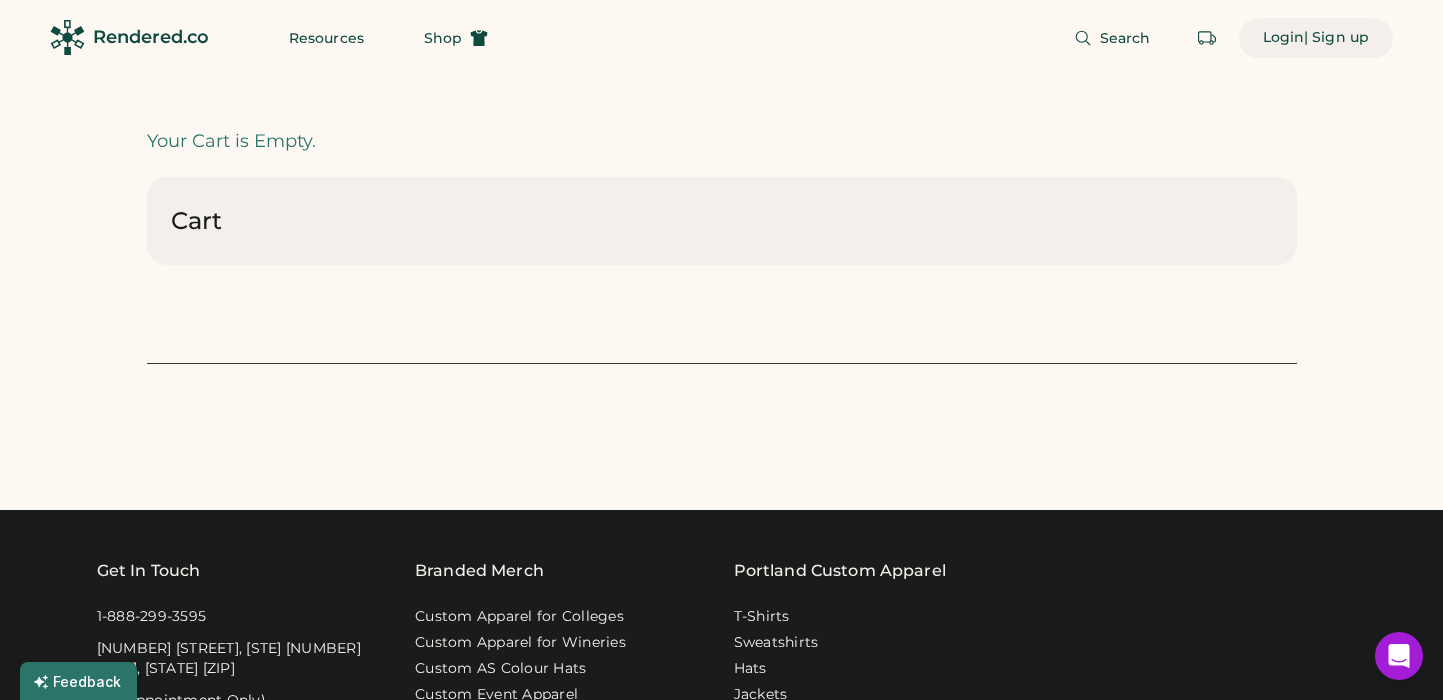click on "Login" at bounding box center [1284, 38] 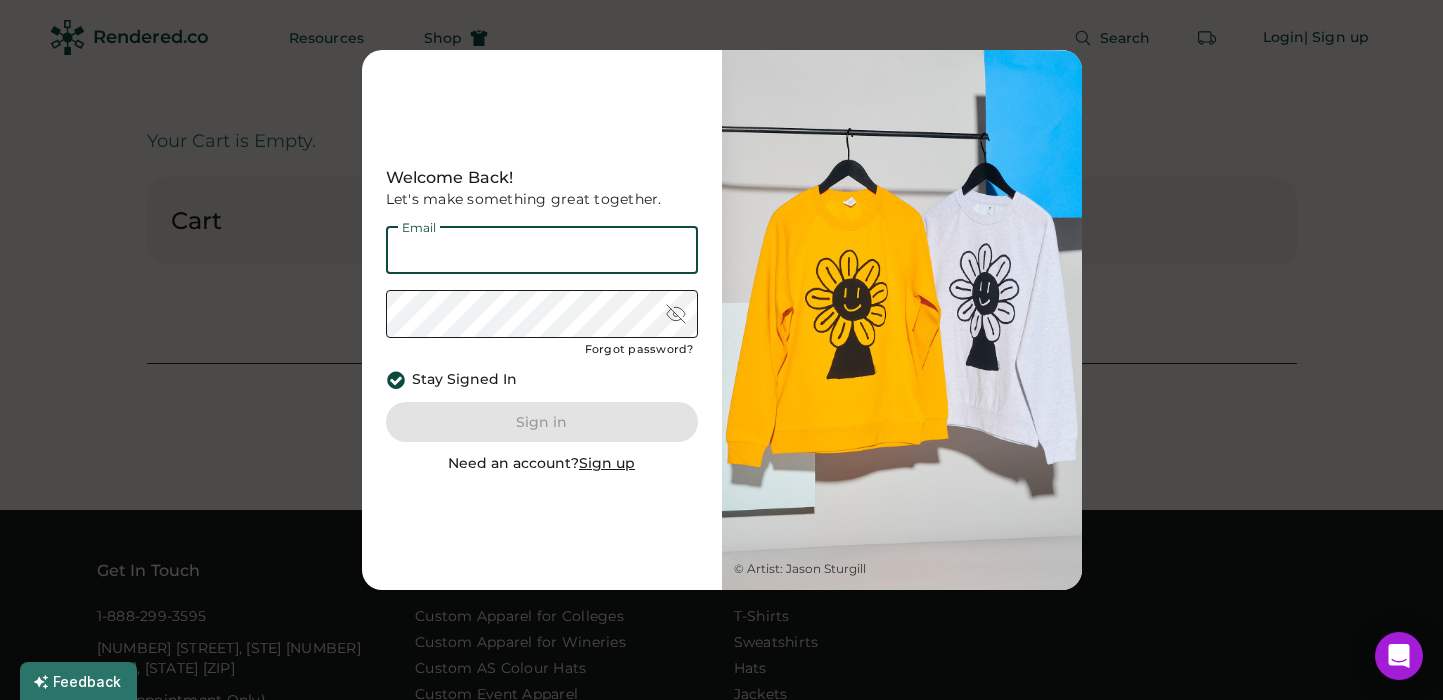 type 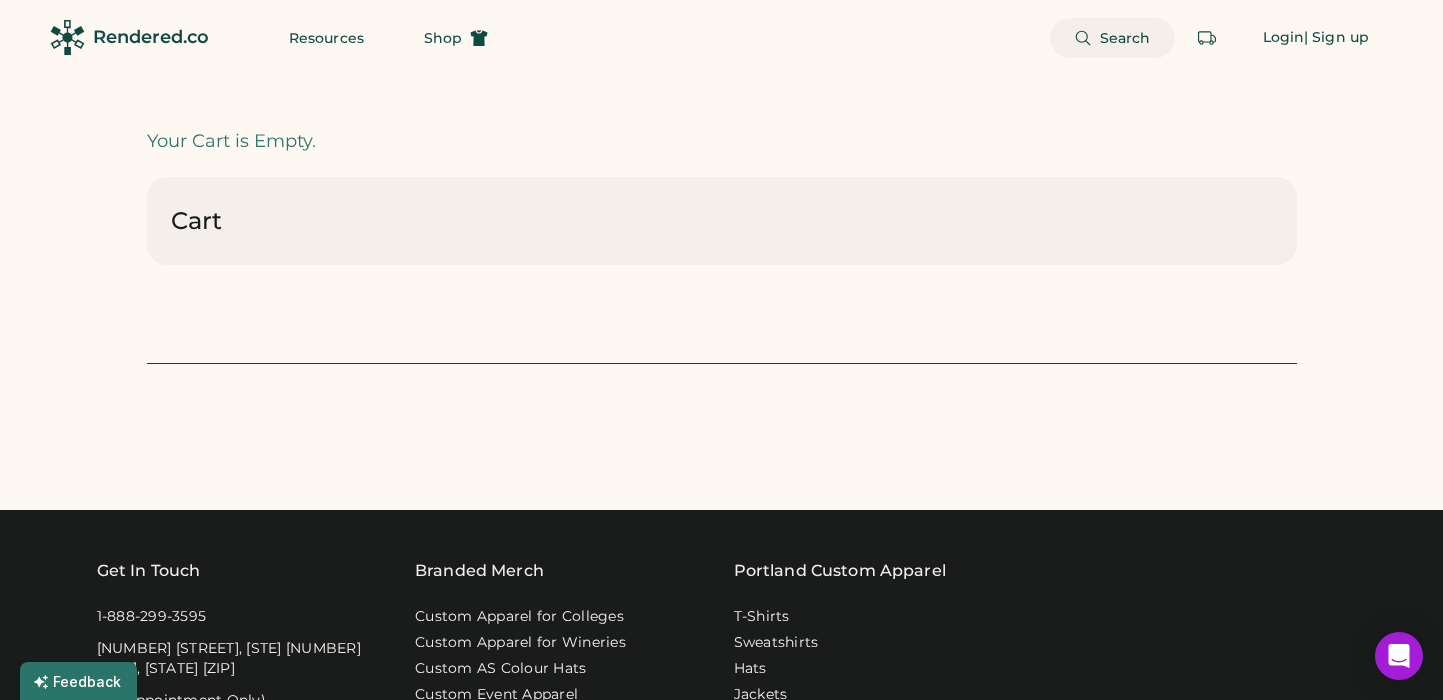 click on "Search" at bounding box center (1125, 38) 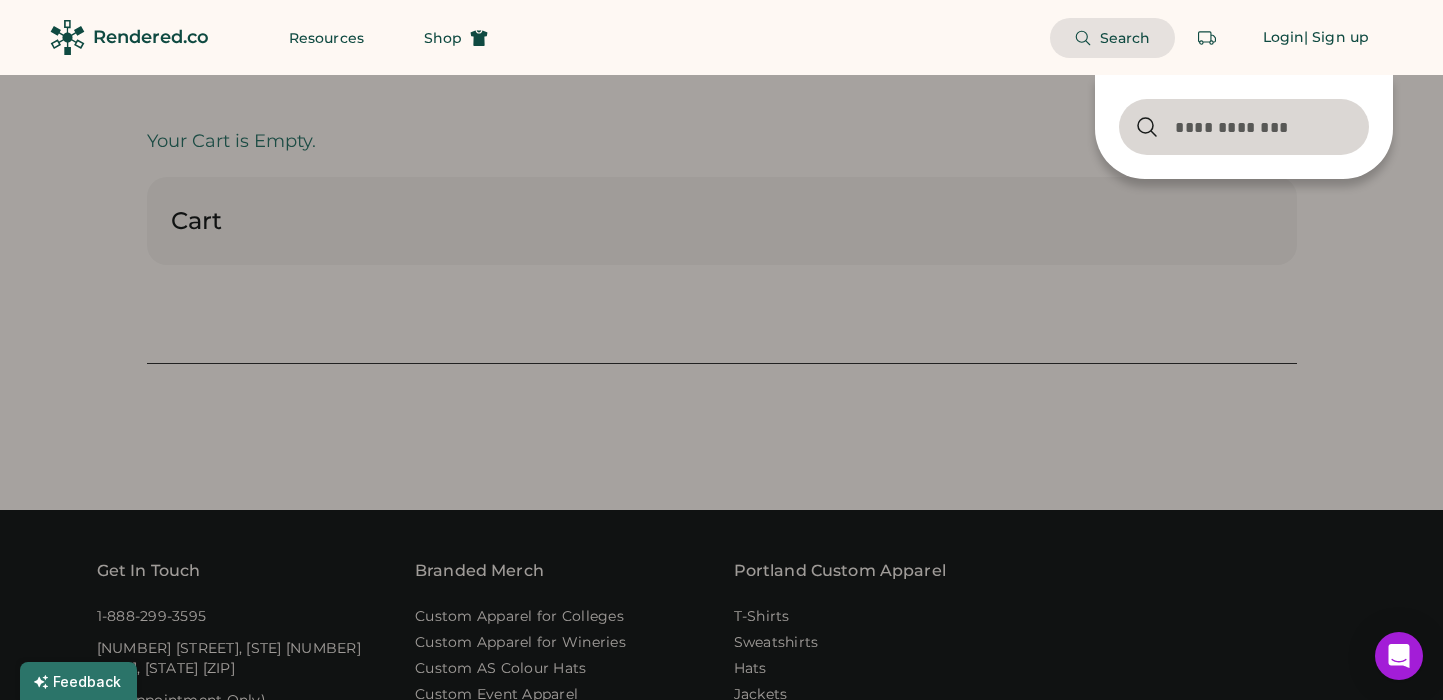 click at bounding box center [721, 350] 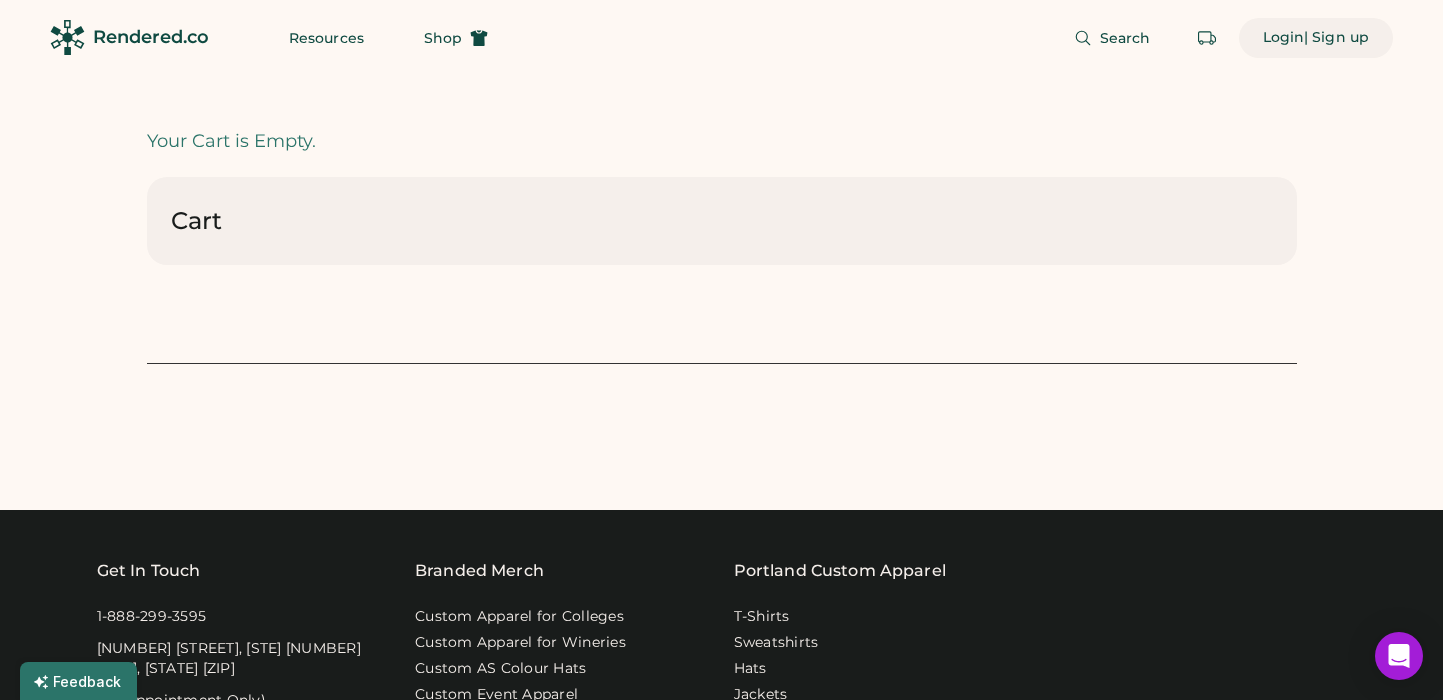 click on "| Sign up" at bounding box center [1336, 38] 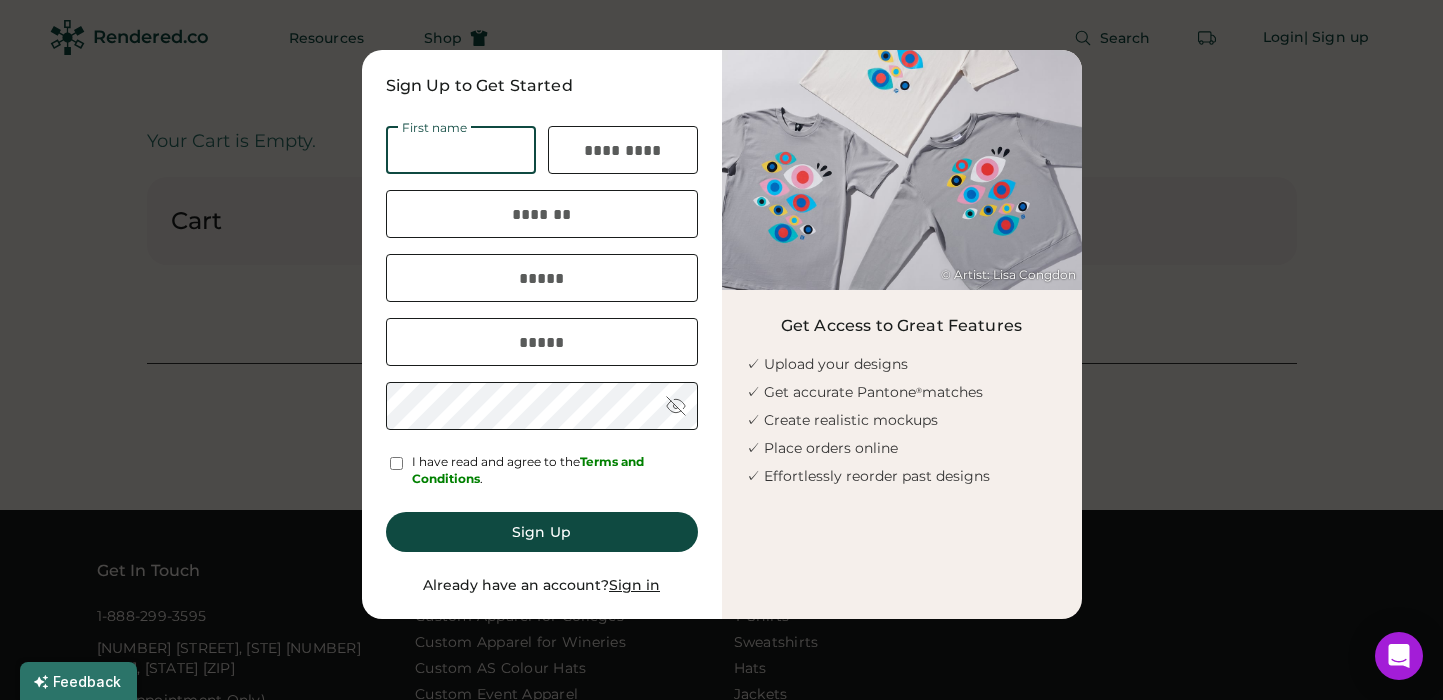 click on "Sign in" at bounding box center (634, 585) 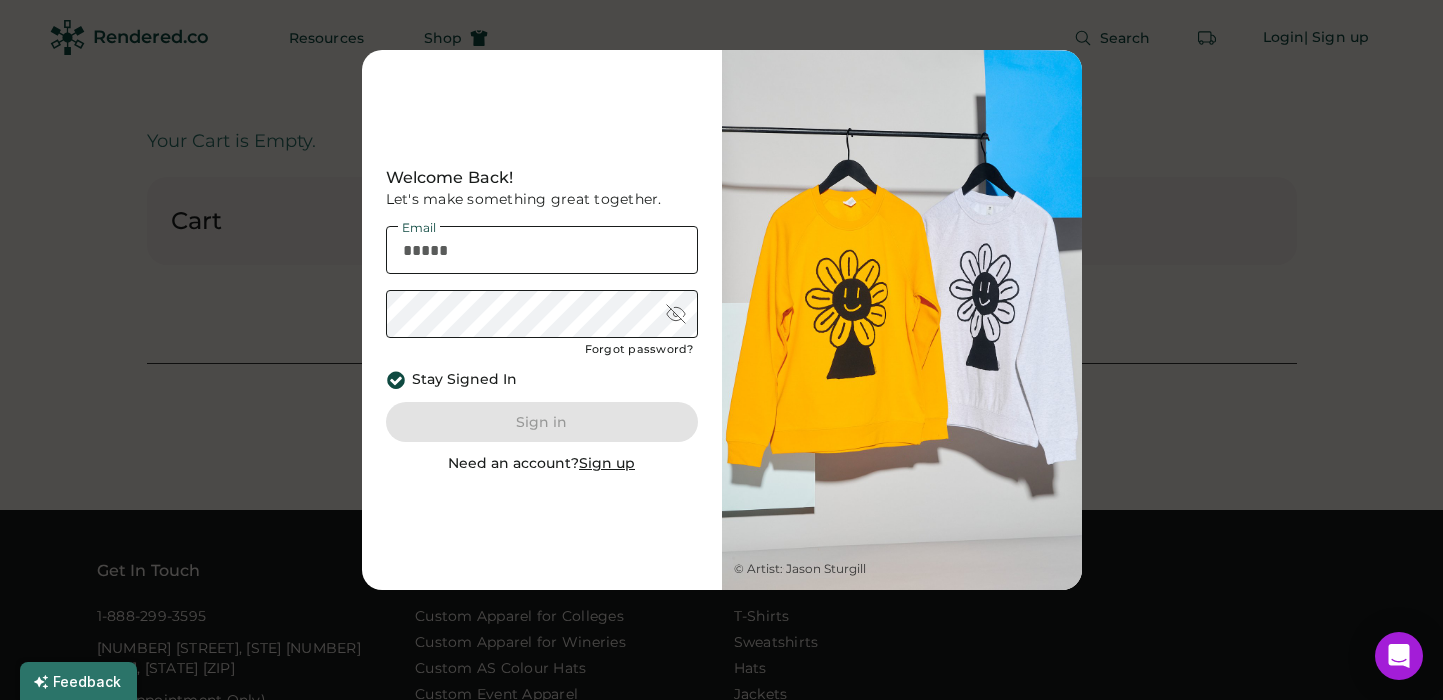 click at bounding box center (721, 350) 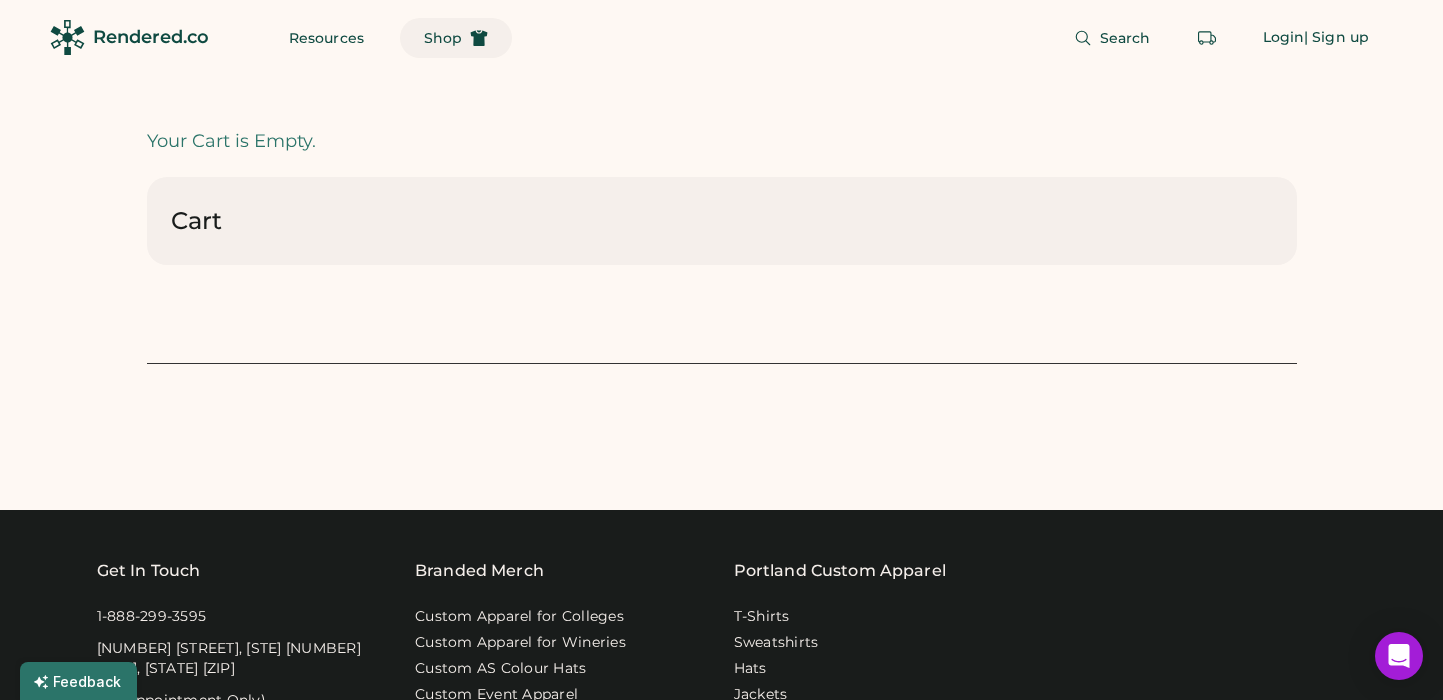click on "Shop" at bounding box center (443, 38) 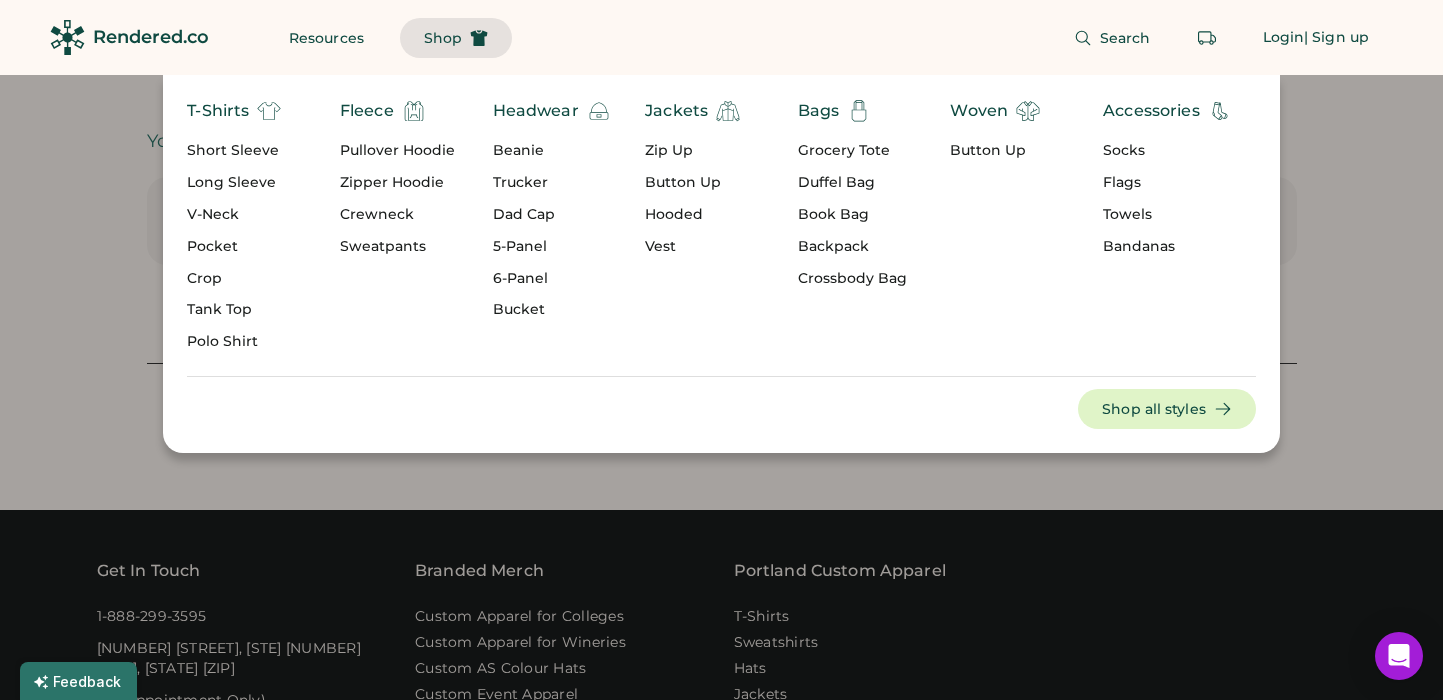 click on "5-Panel" at bounding box center (552, 247) 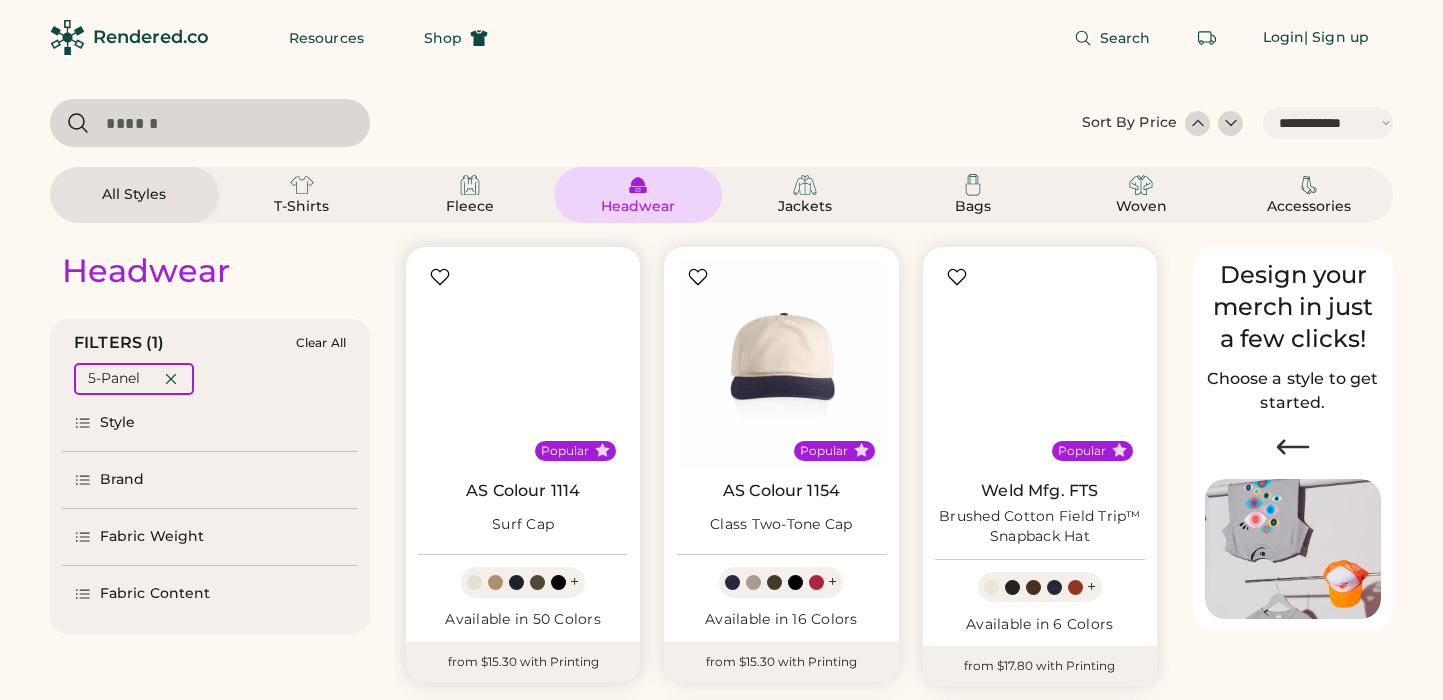 select on "*****" 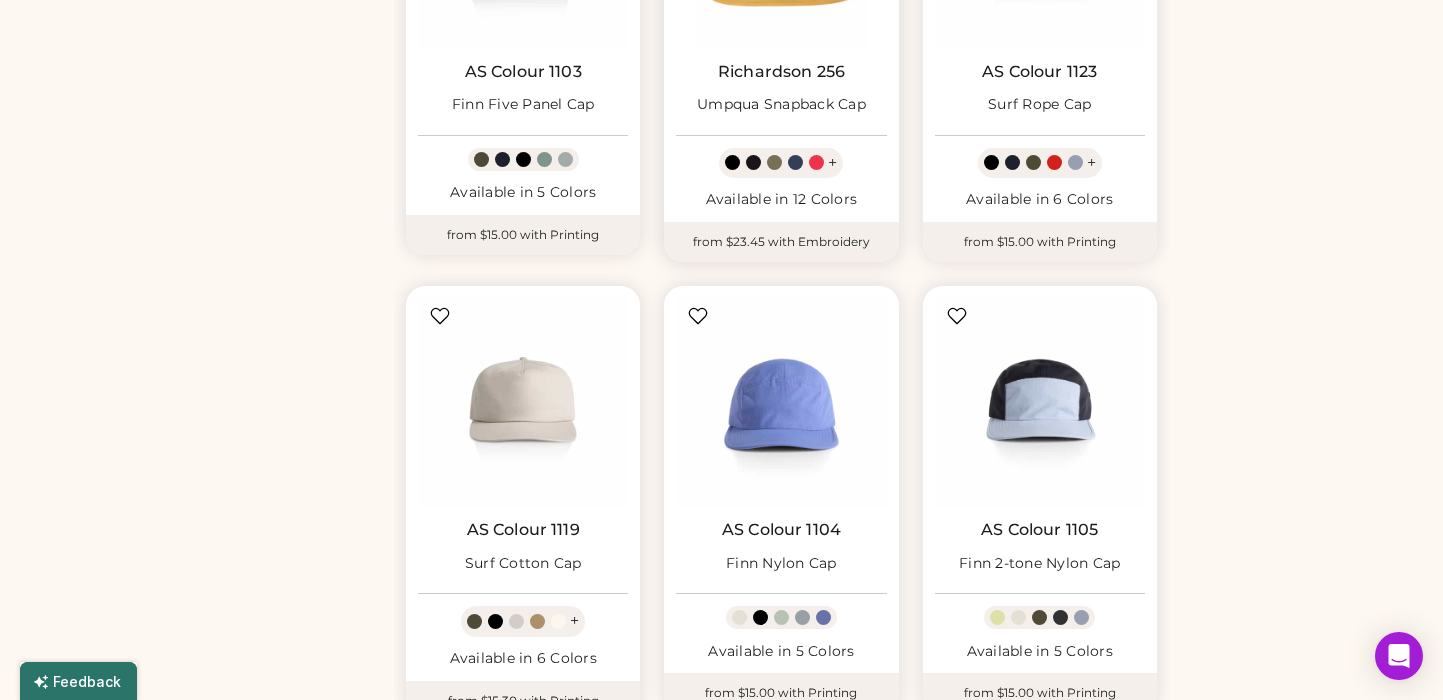 scroll, scrollTop: 884, scrollLeft: 0, axis: vertical 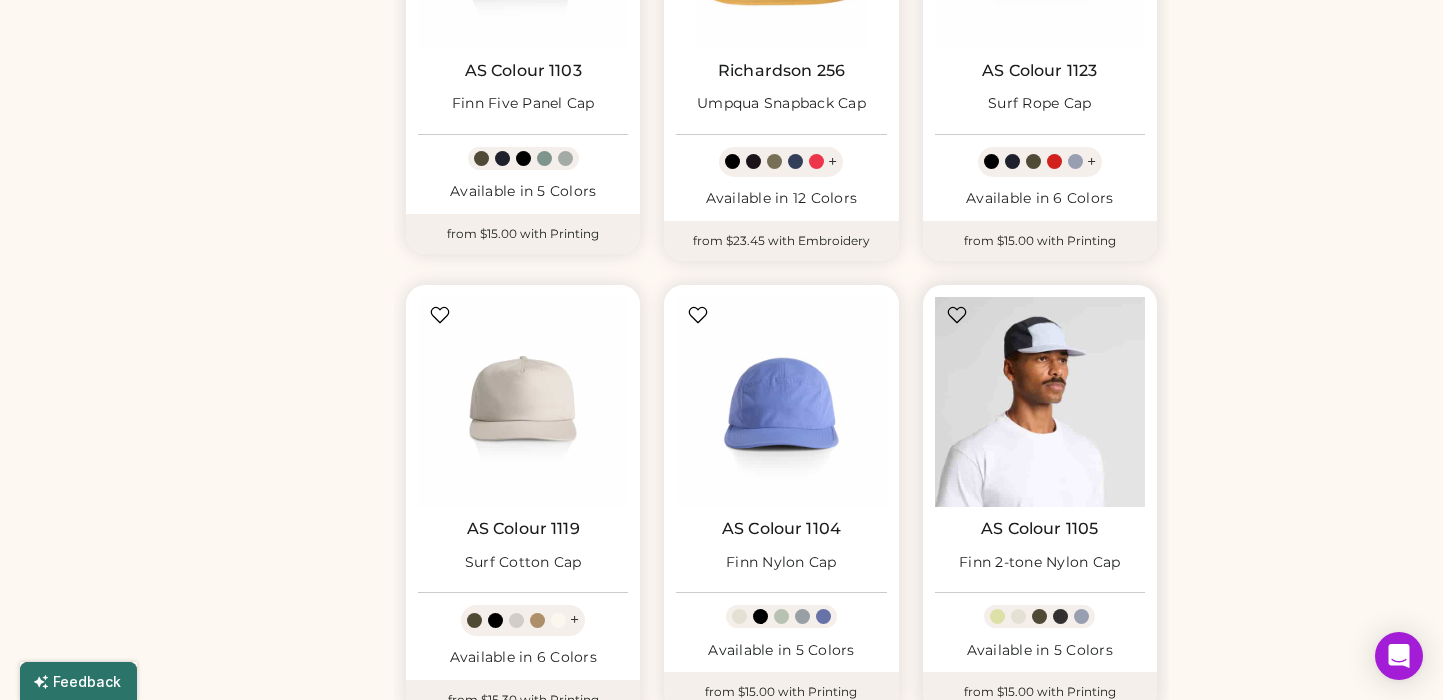 click at bounding box center [1040, 402] 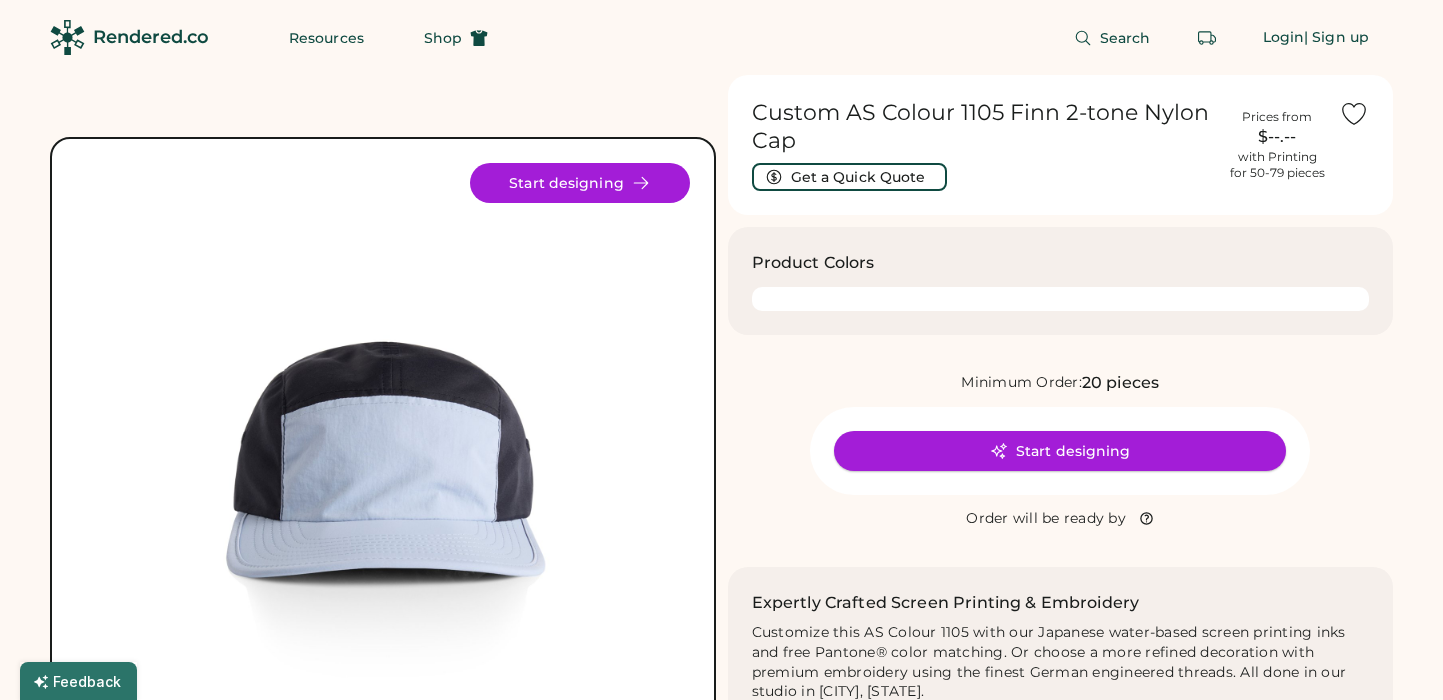 scroll, scrollTop: 0, scrollLeft: 0, axis: both 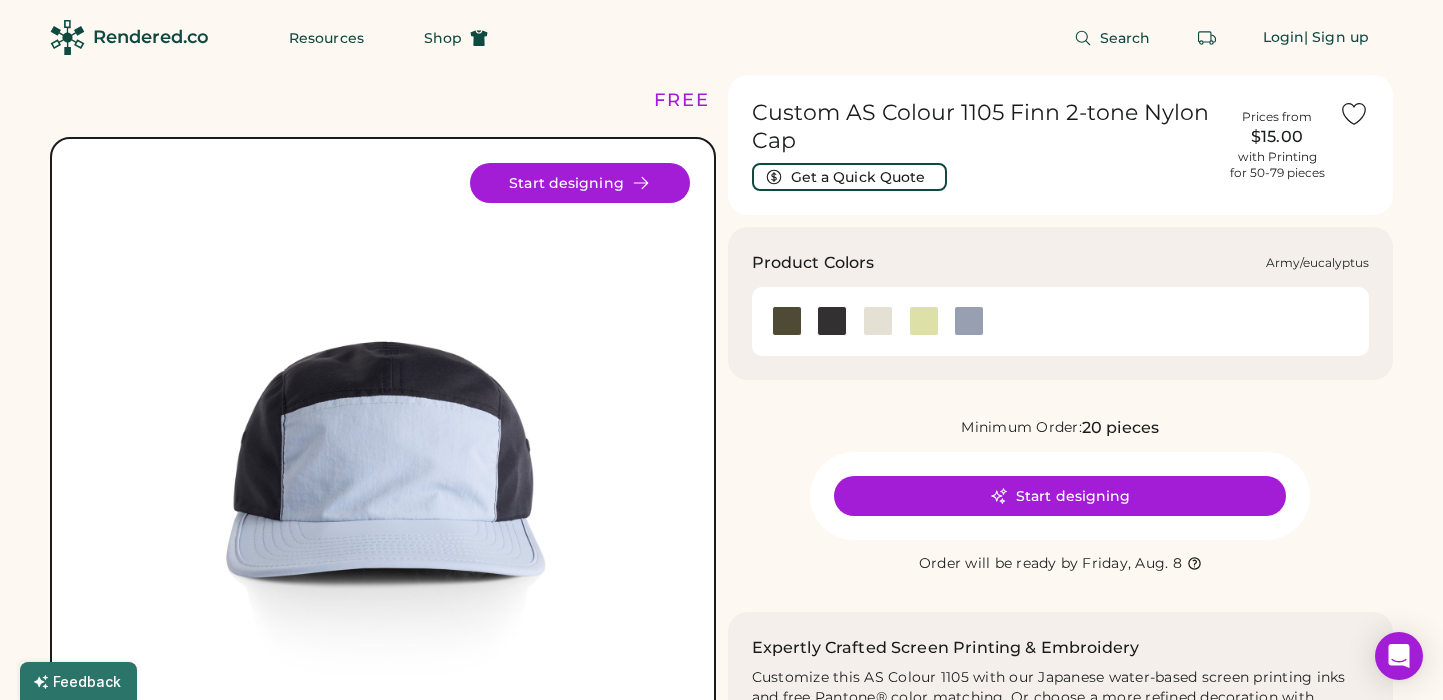 click at bounding box center [787, 321] 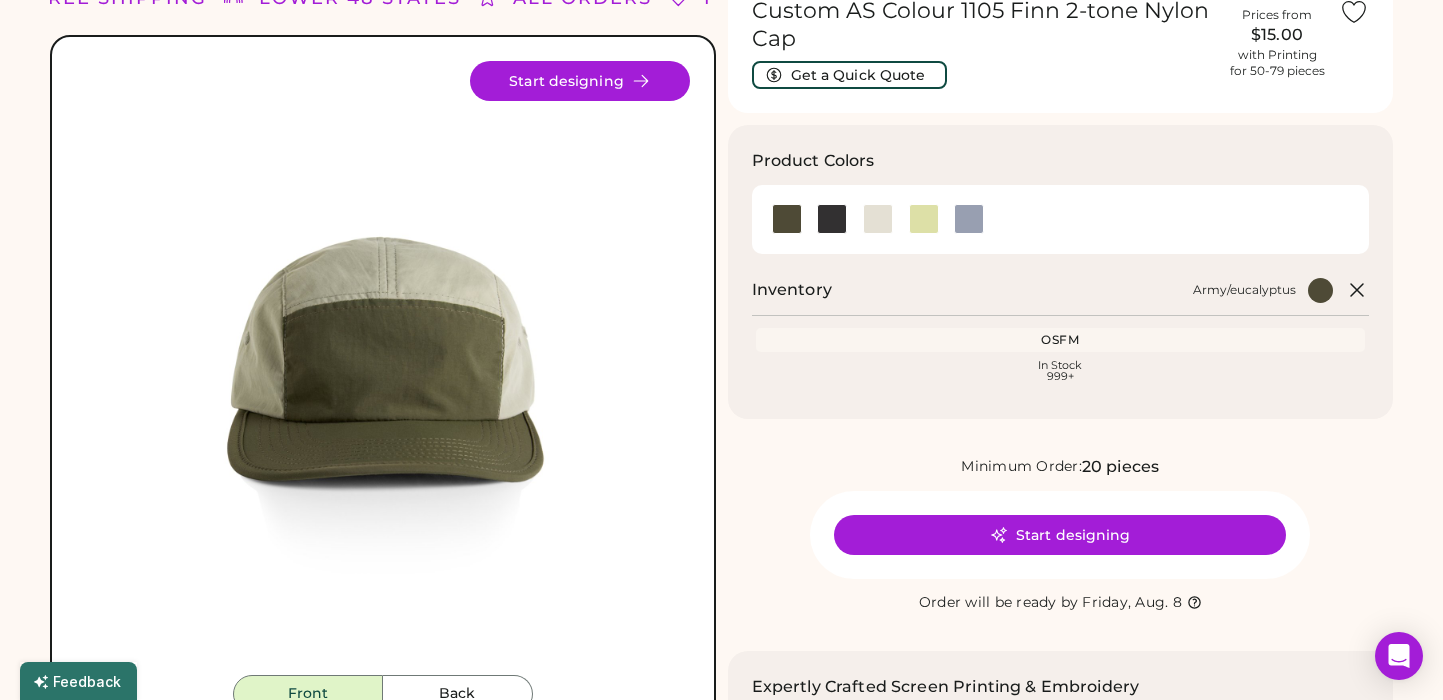 scroll, scrollTop: 107, scrollLeft: 0, axis: vertical 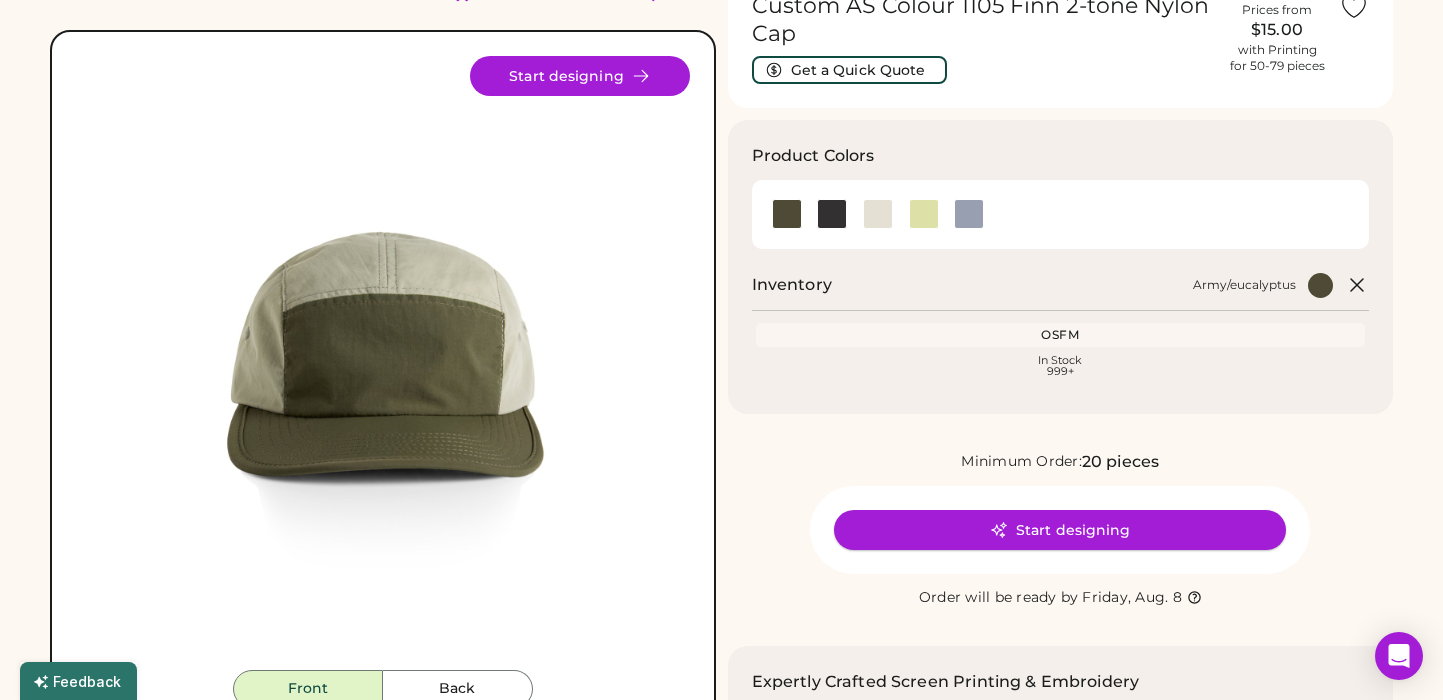 click on "Start designing" at bounding box center [1060, 530] 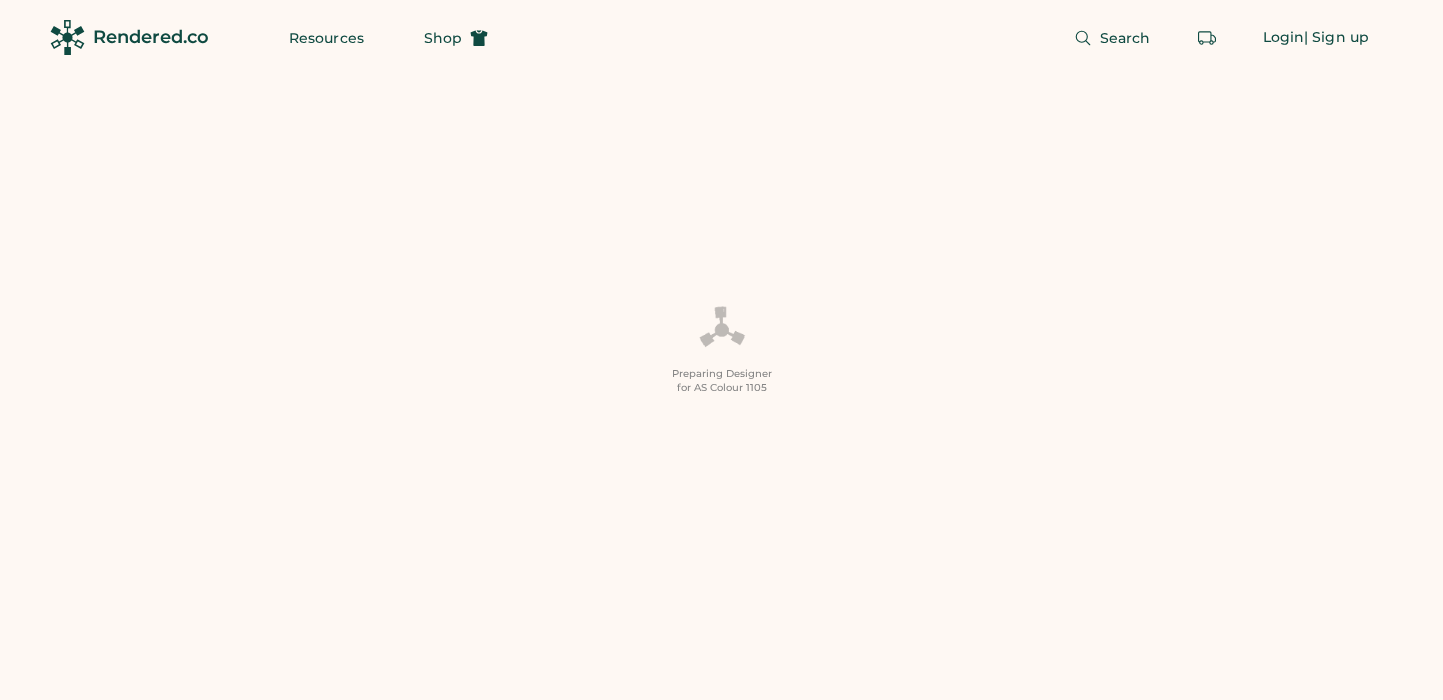 scroll, scrollTop: 0, scrollLeft: 0, axis: both 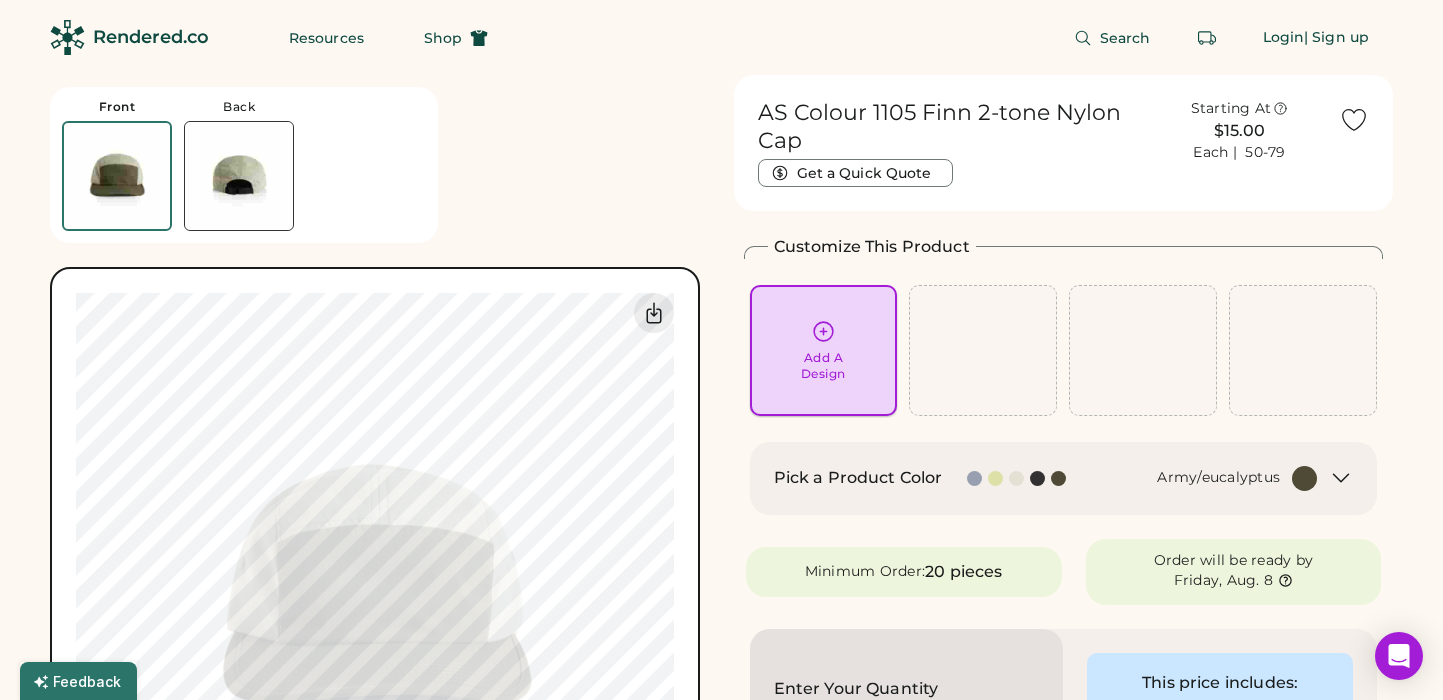 click on "Add A
Design" at bounding box center [823, 366] 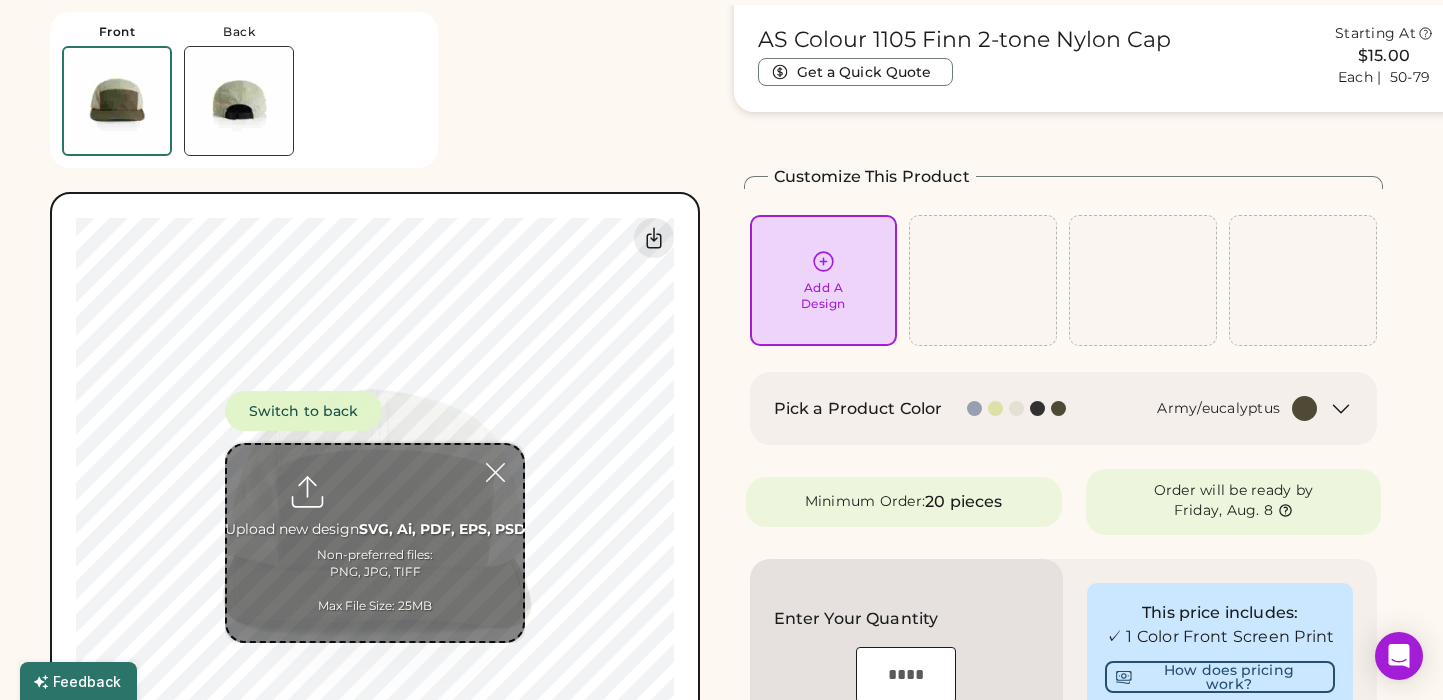 scroll, scrollTop: 75, scrollLeft: 0, axis: vertical 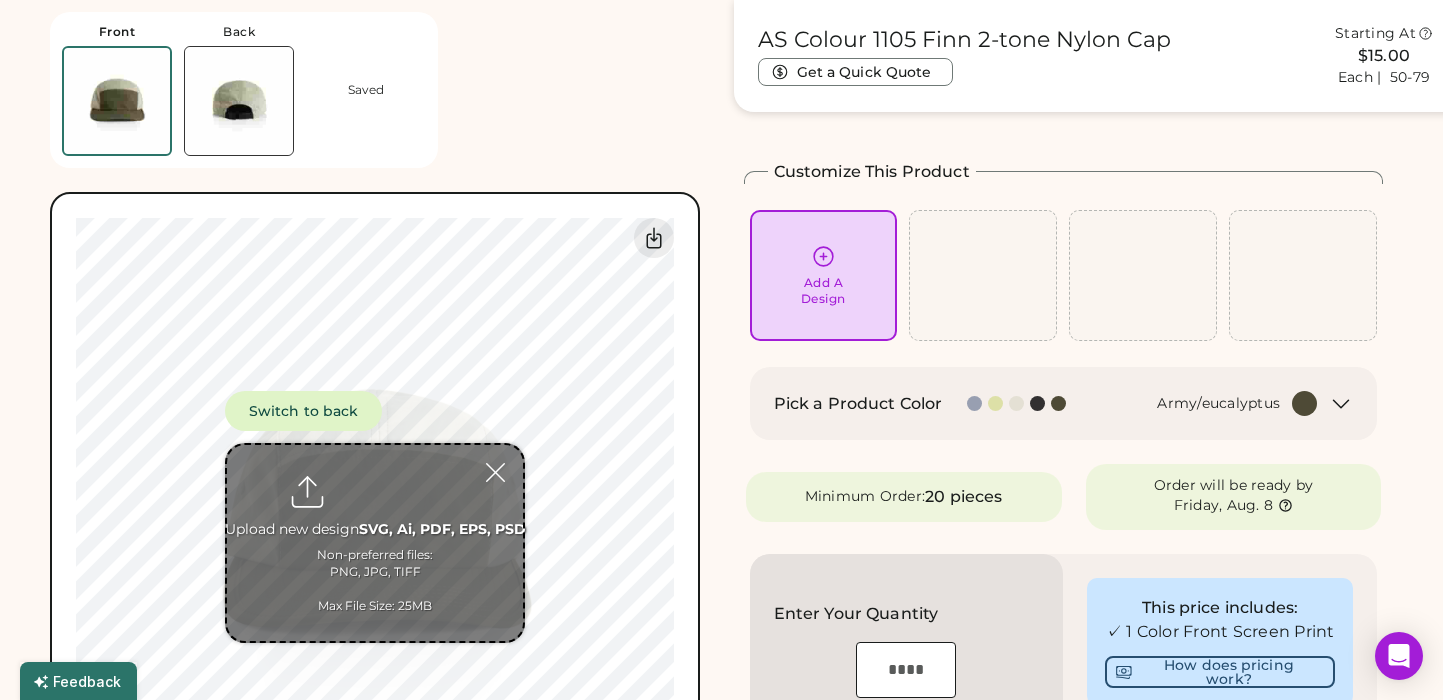 click at bounding box center (375, 543) 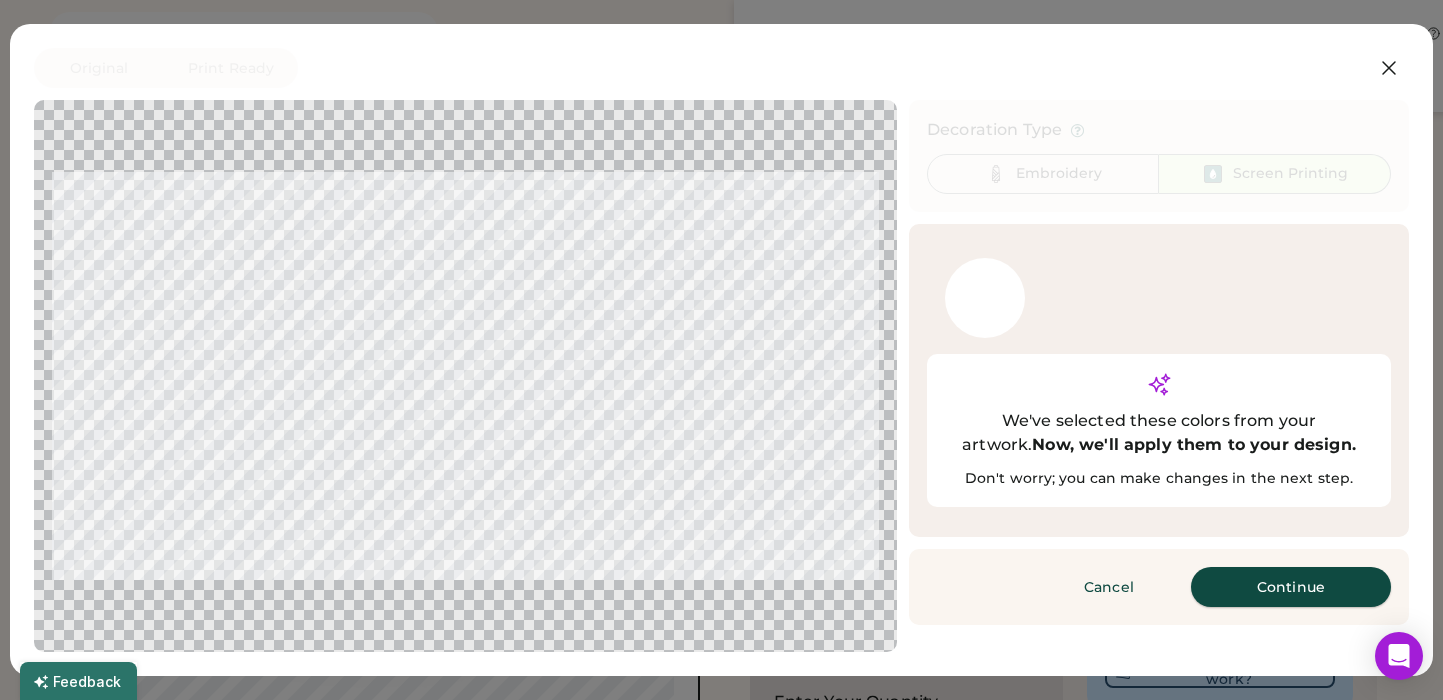 click on "Continue" at bounding box center [1291, 587] 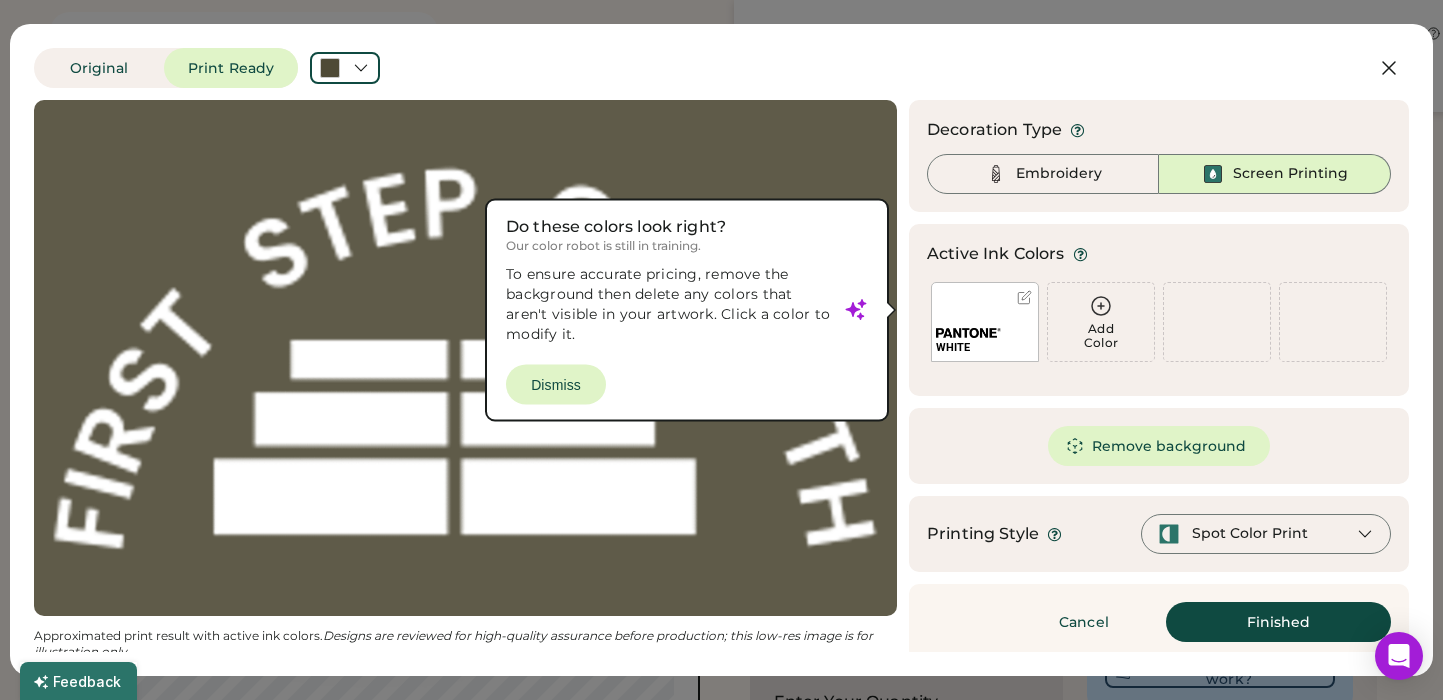click at bounding box center [465, 358] 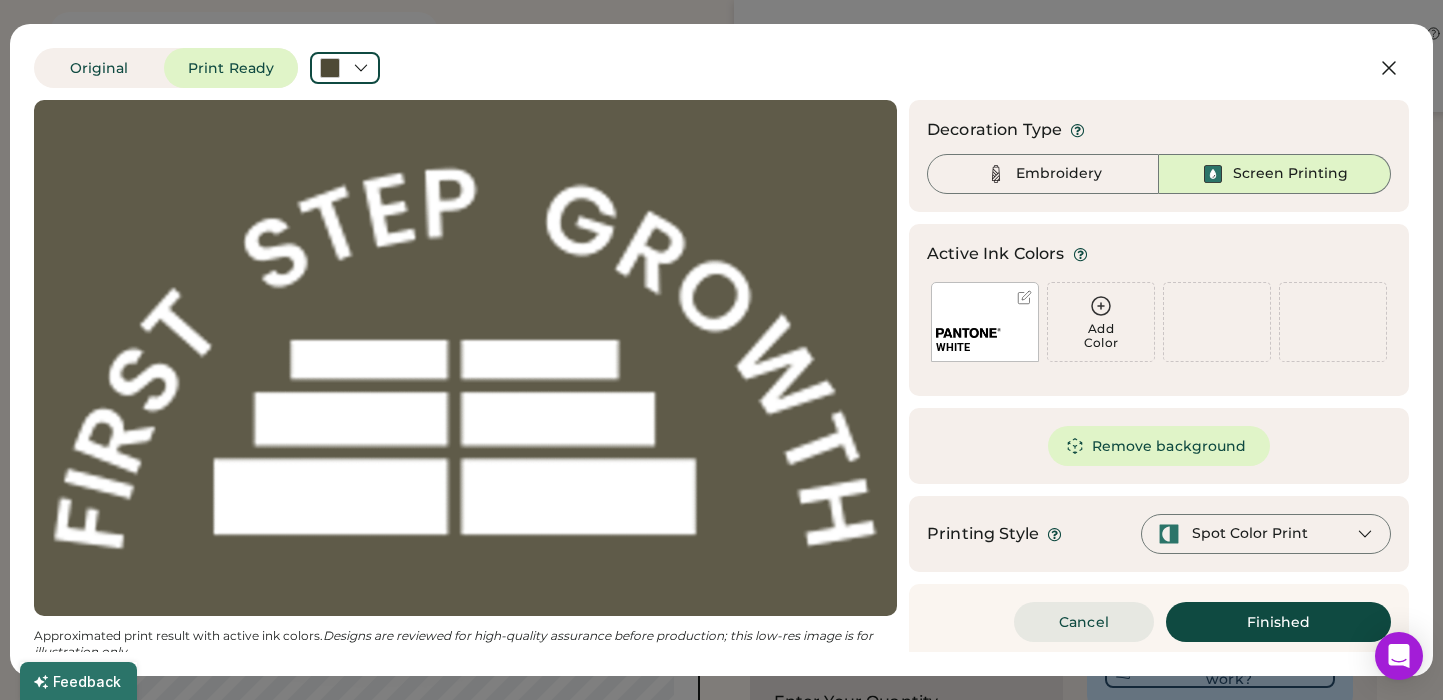 scroll, scrollTop: 75, scrollLeft: 0, axis: vertical 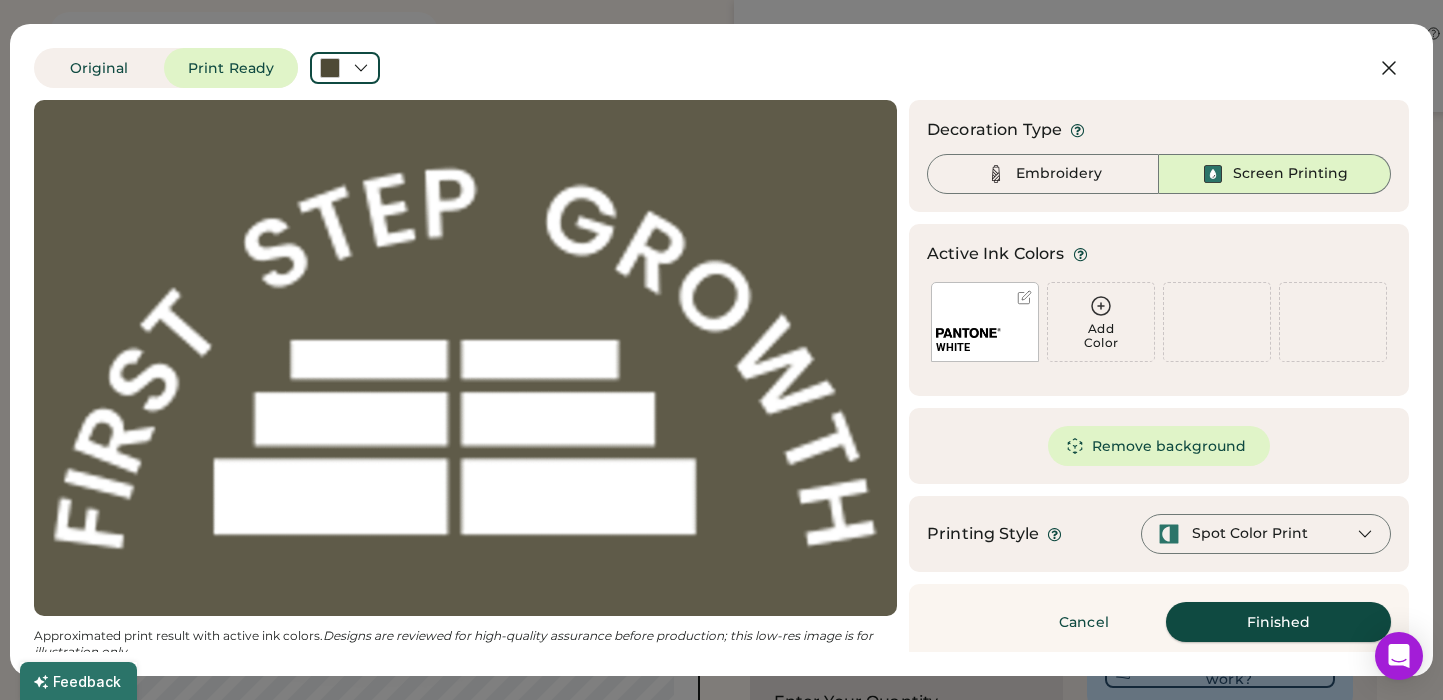 click on "Finished" at bounding box center [1278, 622] 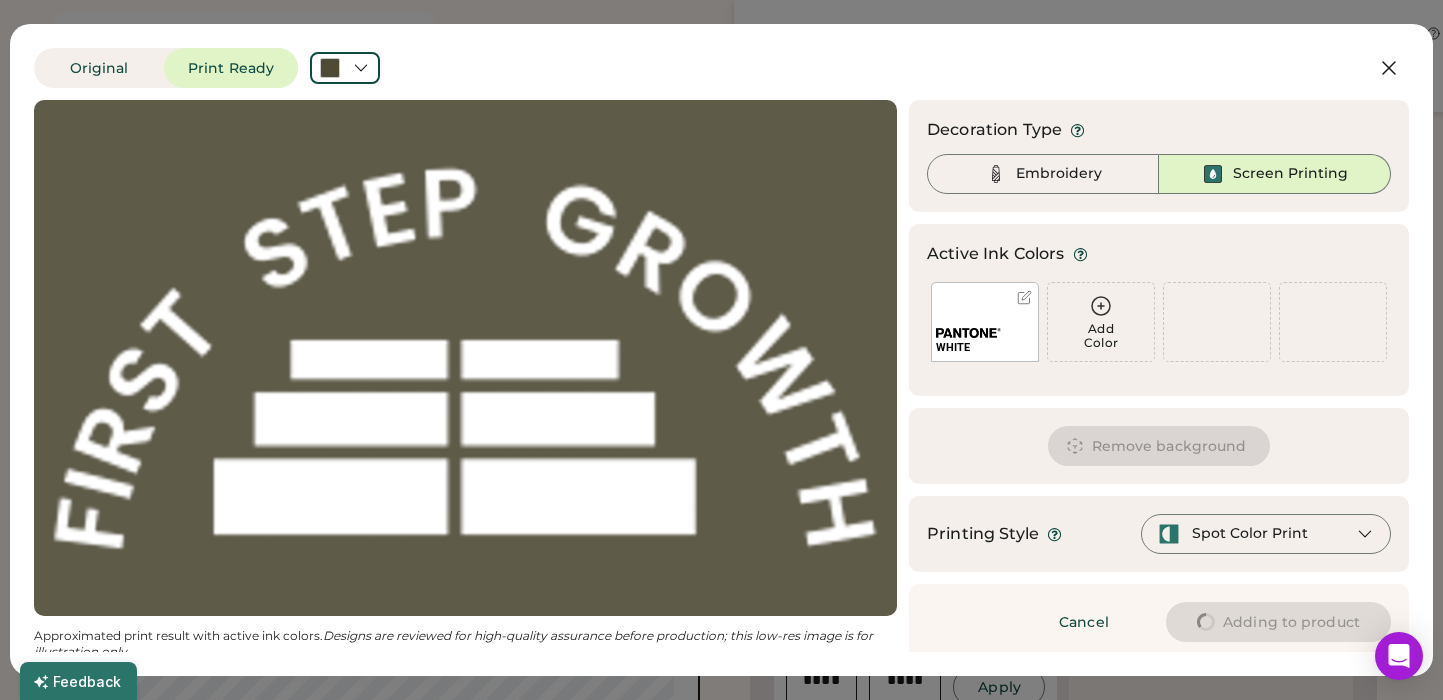 type on "****" 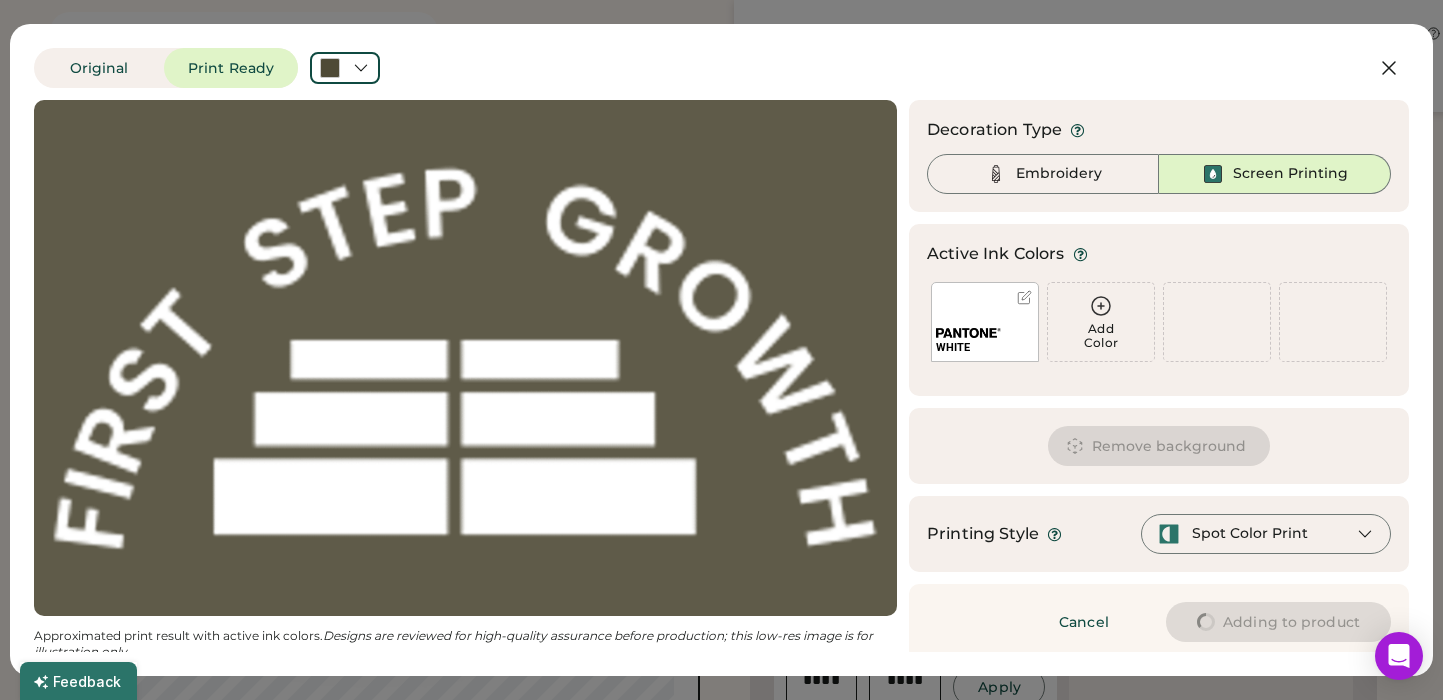 type on "****" 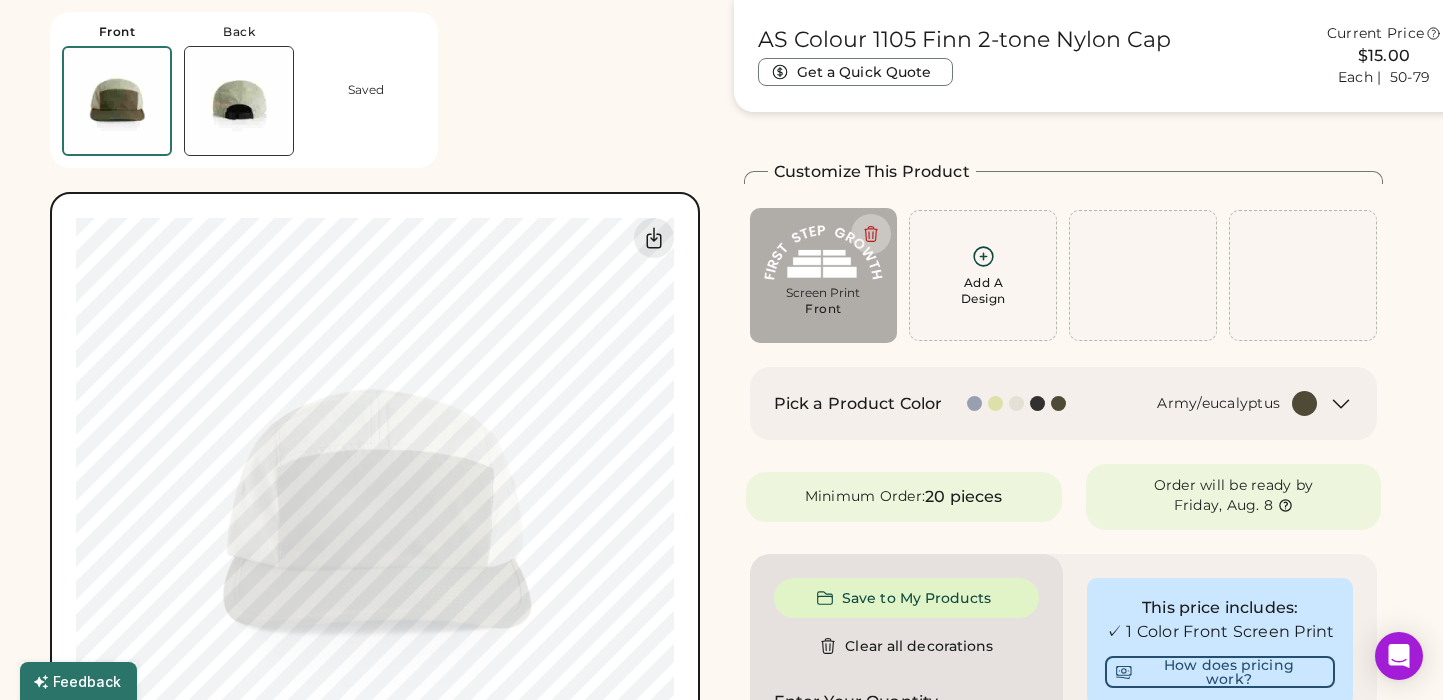 type on "****" 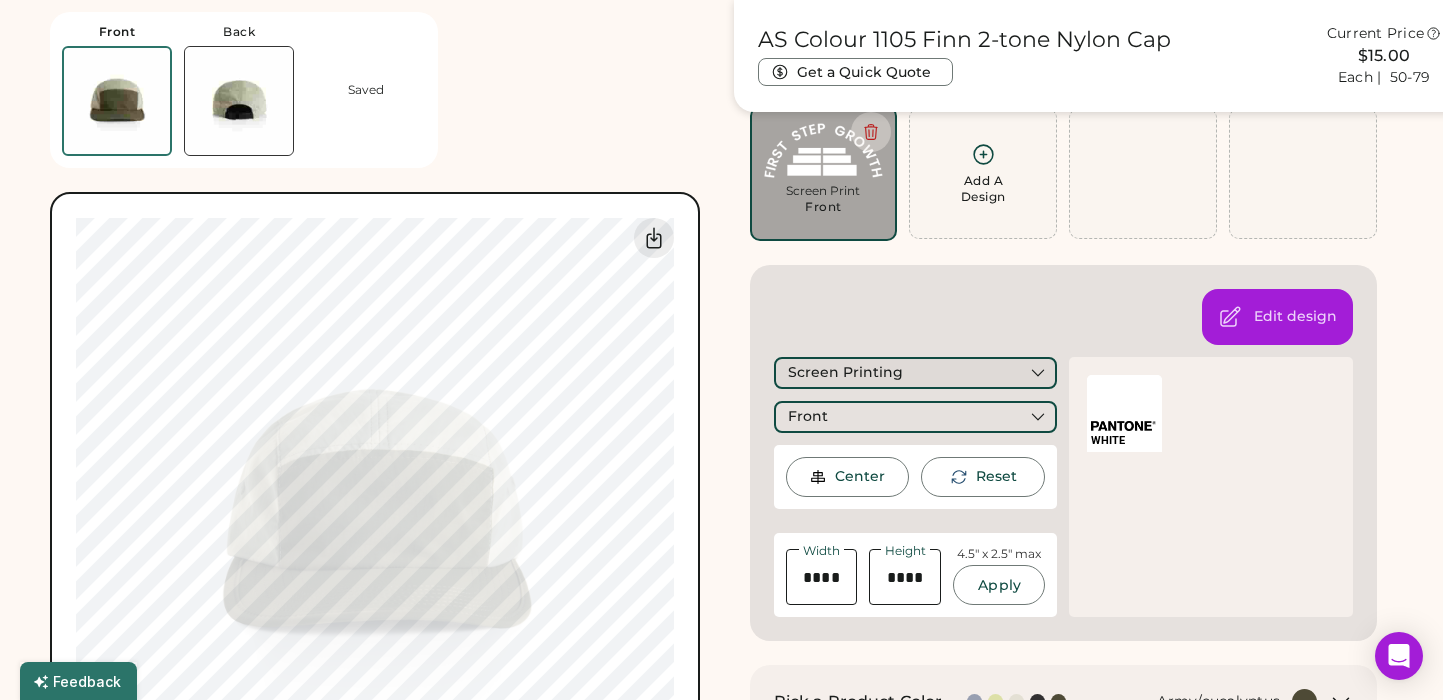 scroll, scrollTop: 221, scrollLeft: 0, axis: vertical 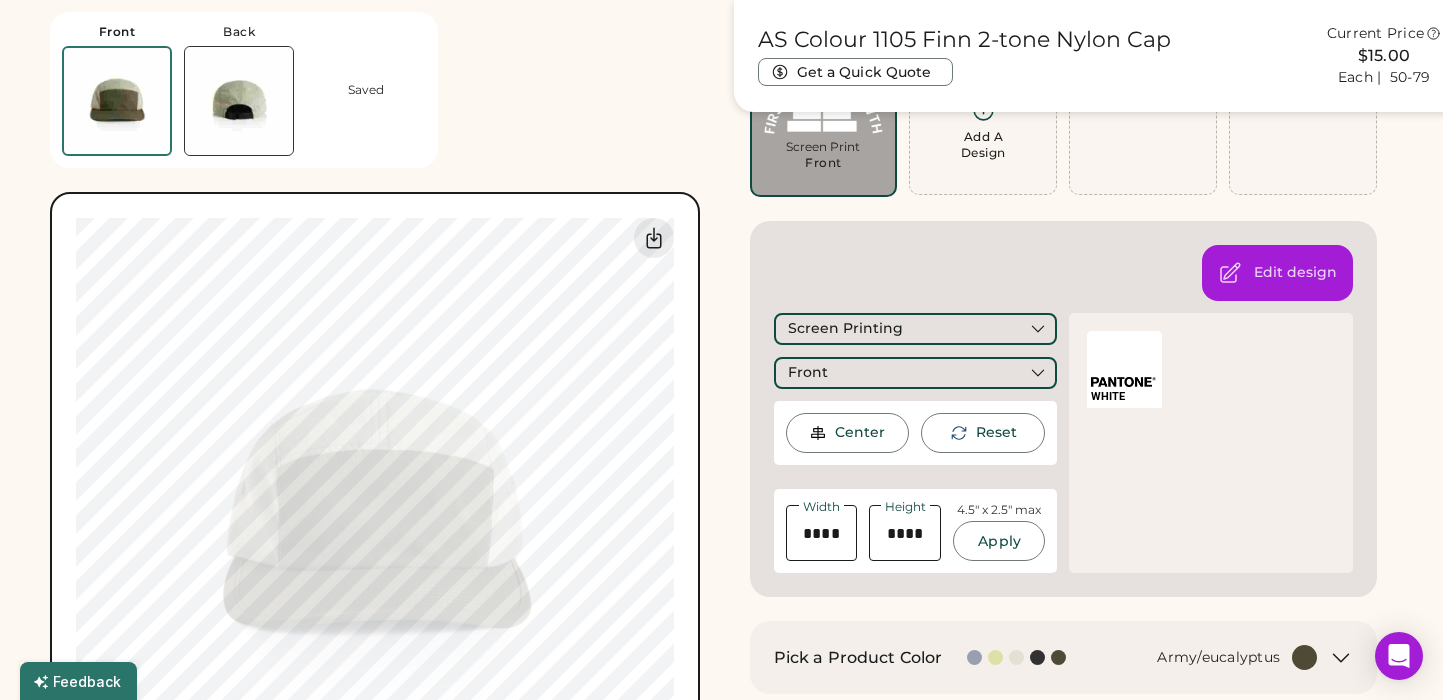 click at bounding box center [822, 533] 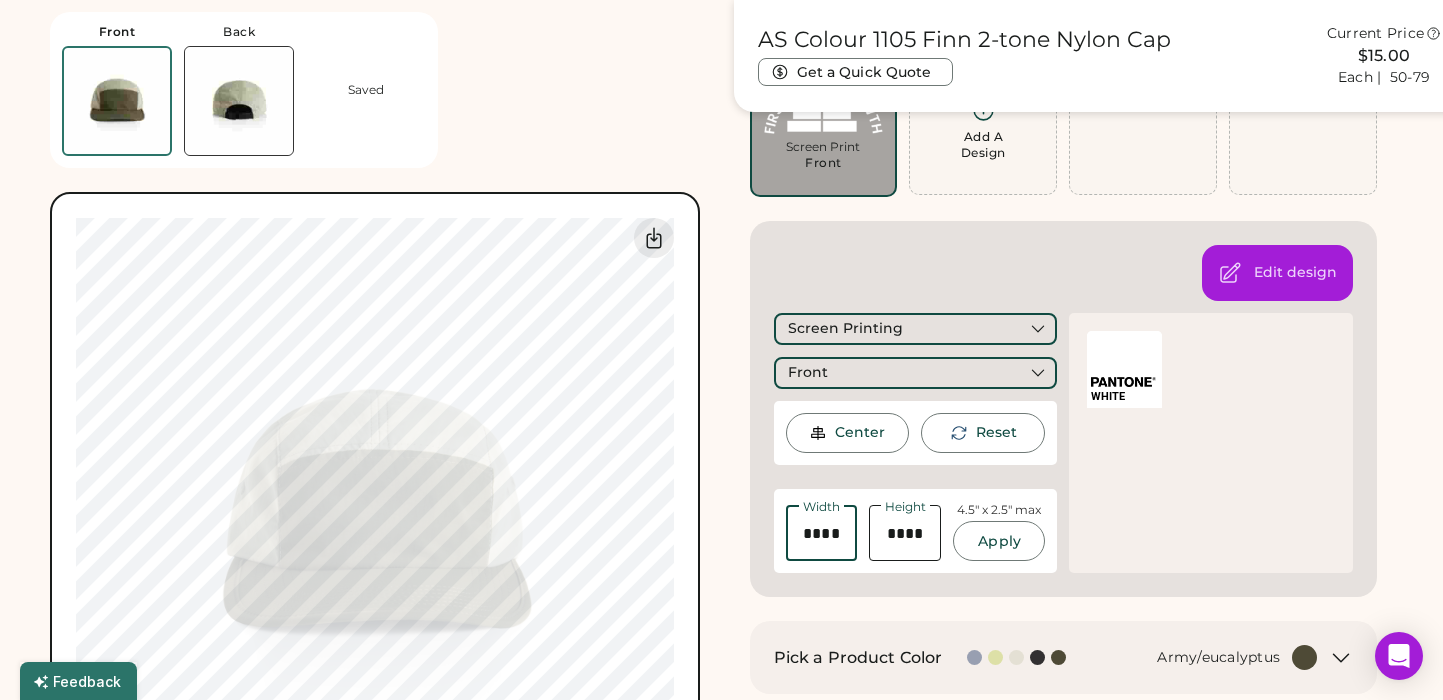 type on "****" 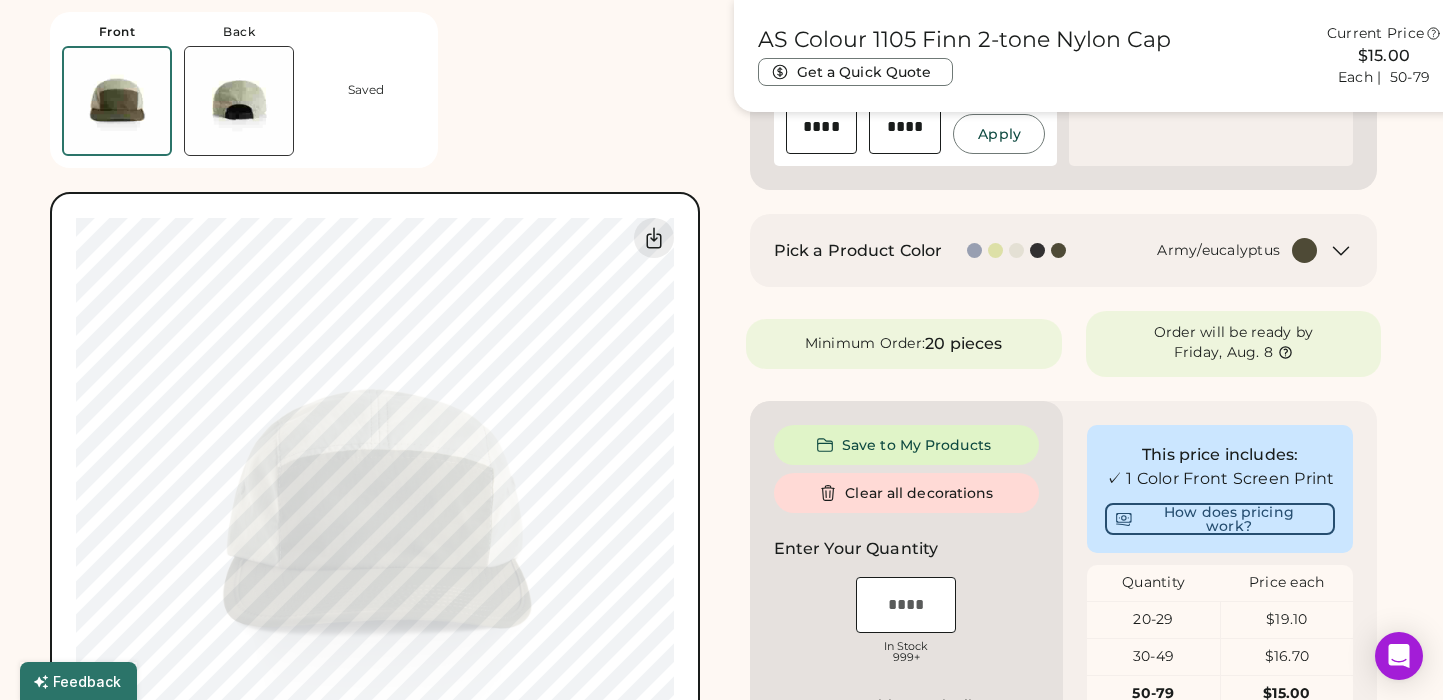 scroll, scrollTop: 775, scrollLeft: 0, axis: vertical 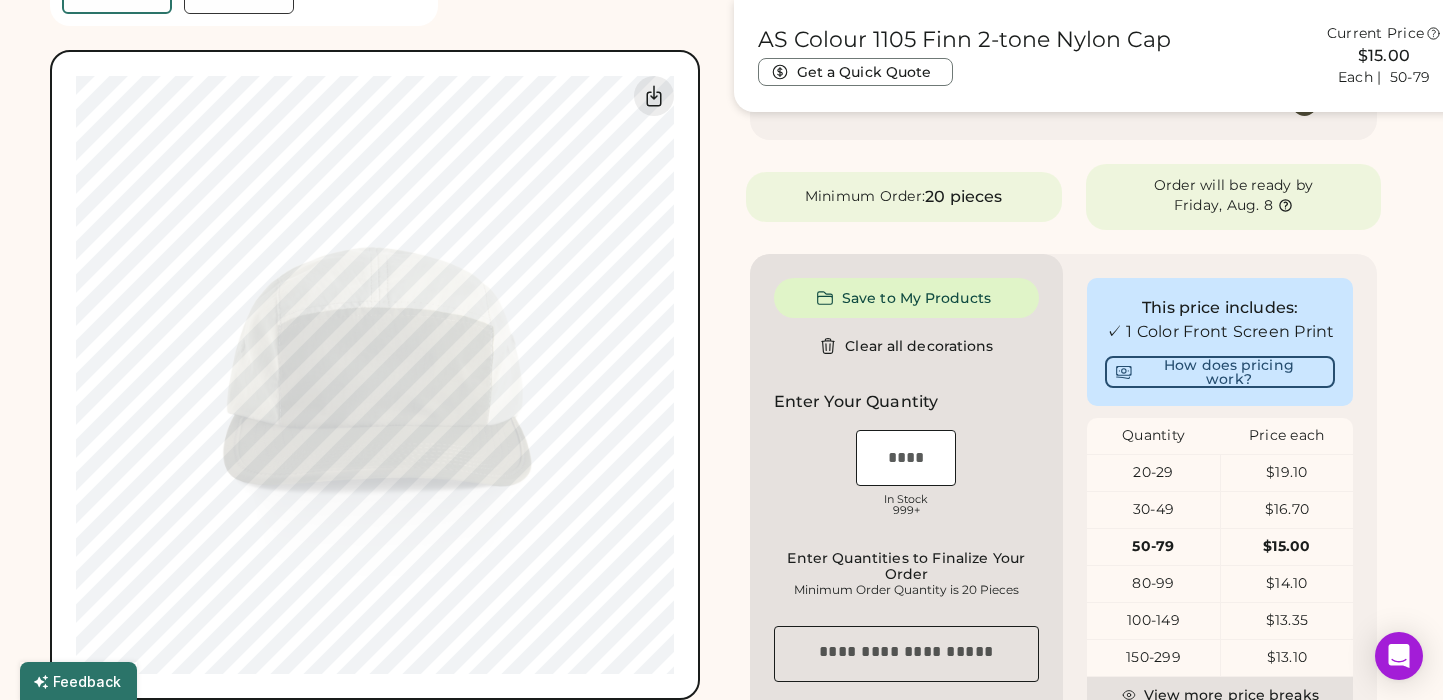 click at bounding box center (906, 458) 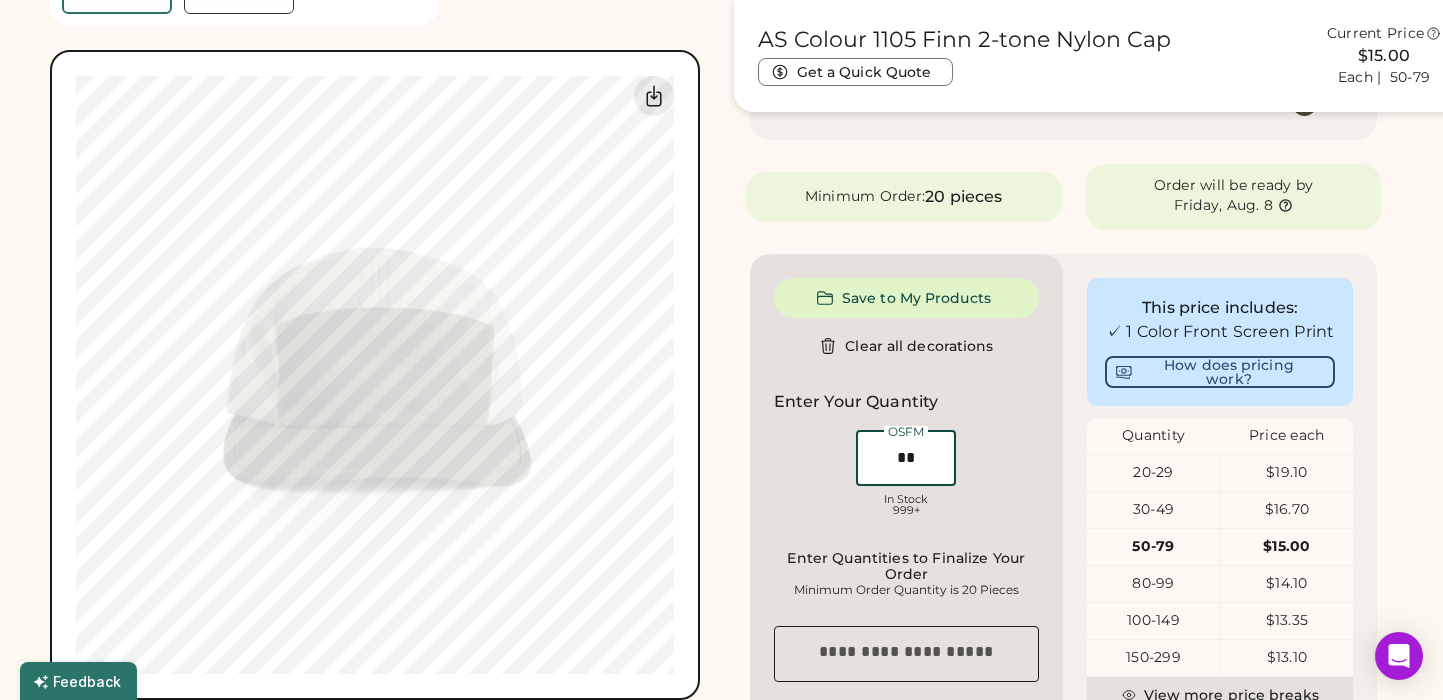 type on "**" 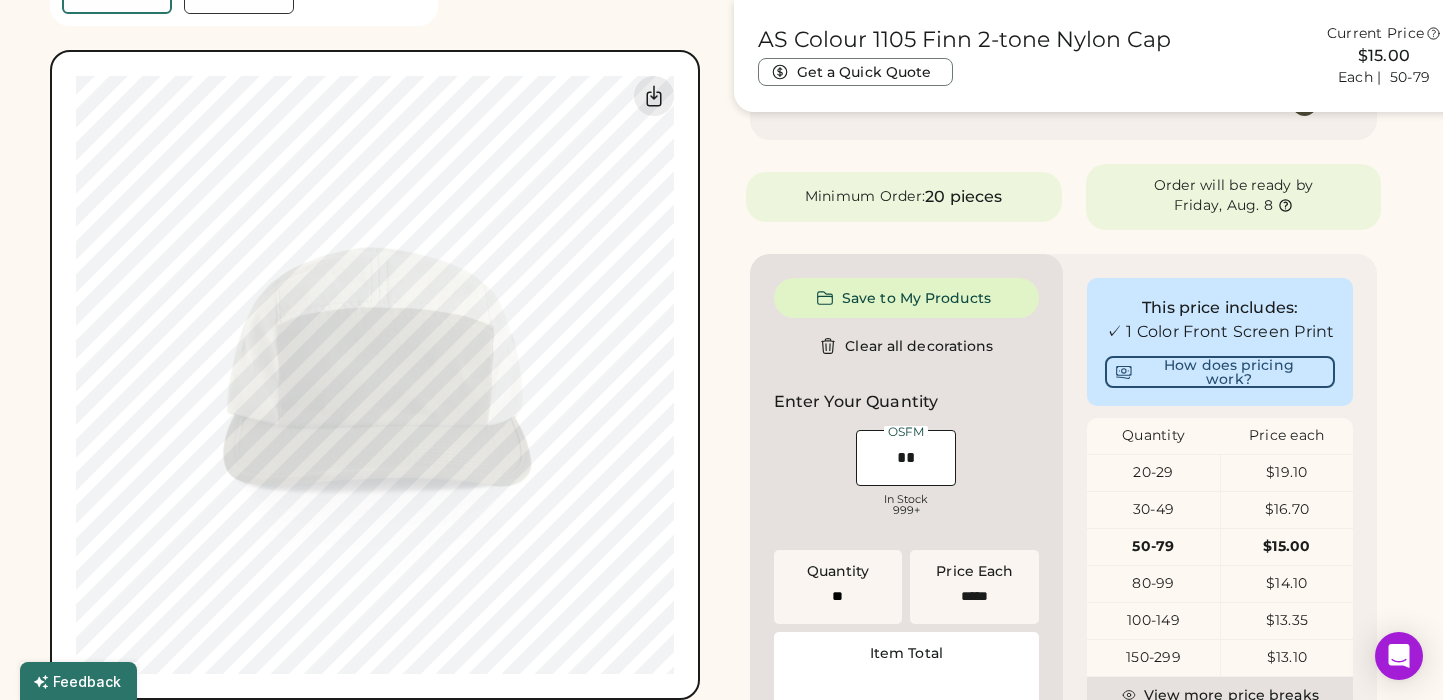type on "******" 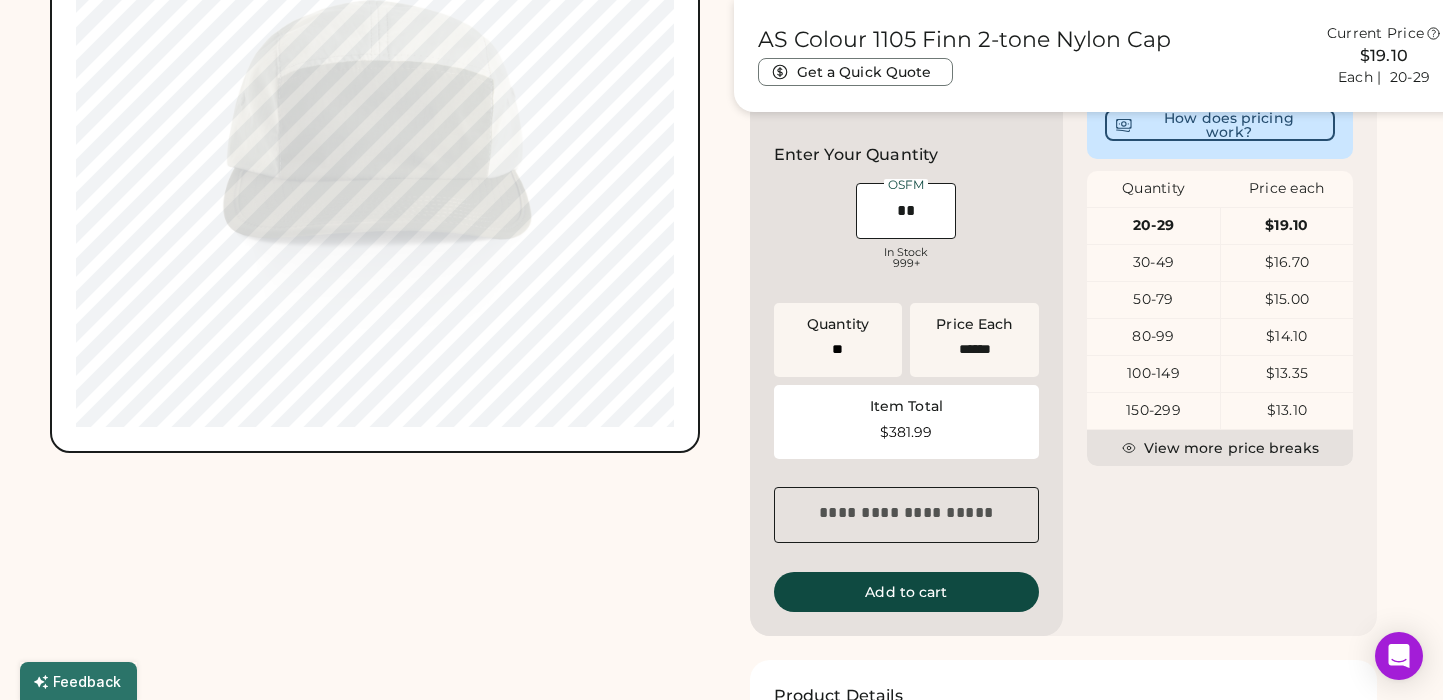 scroll, scrollTop: 1030, scrollLeft: 0, axis: vertical 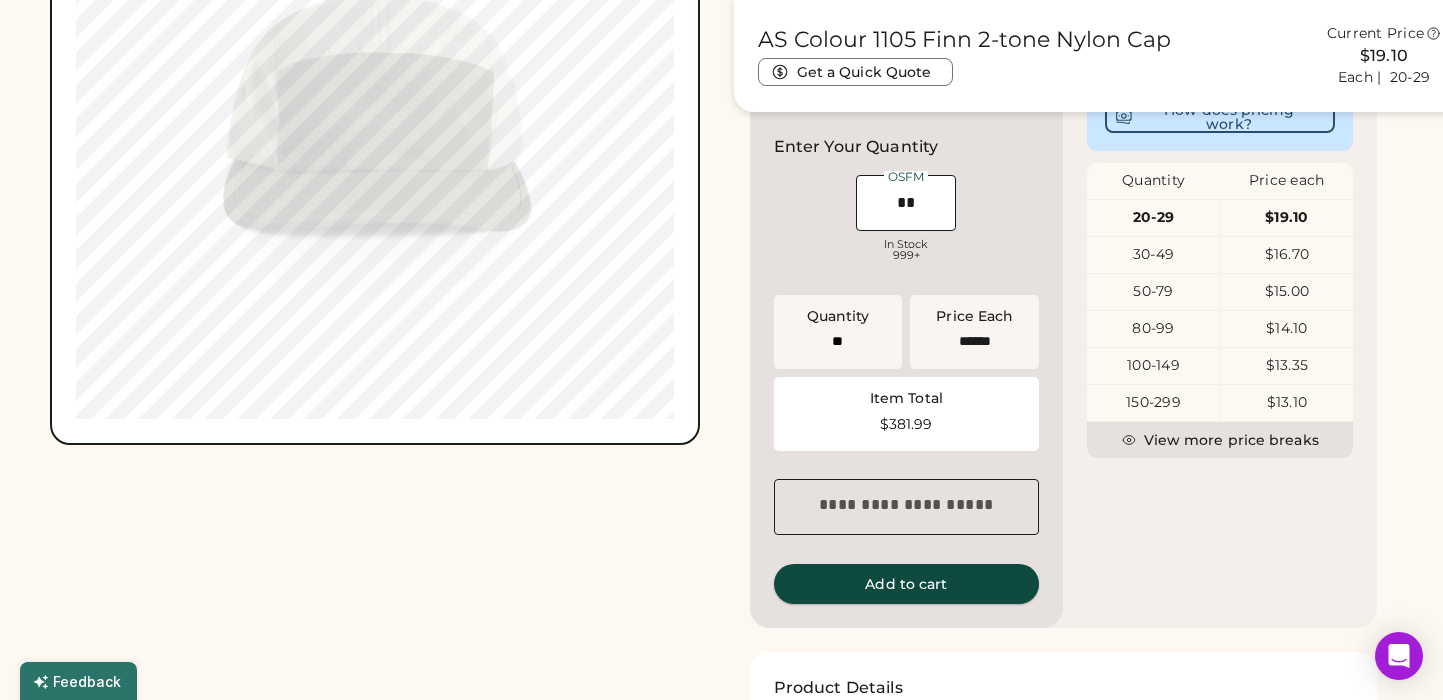 click on "Add to cart" at bounding box center (907, 584) 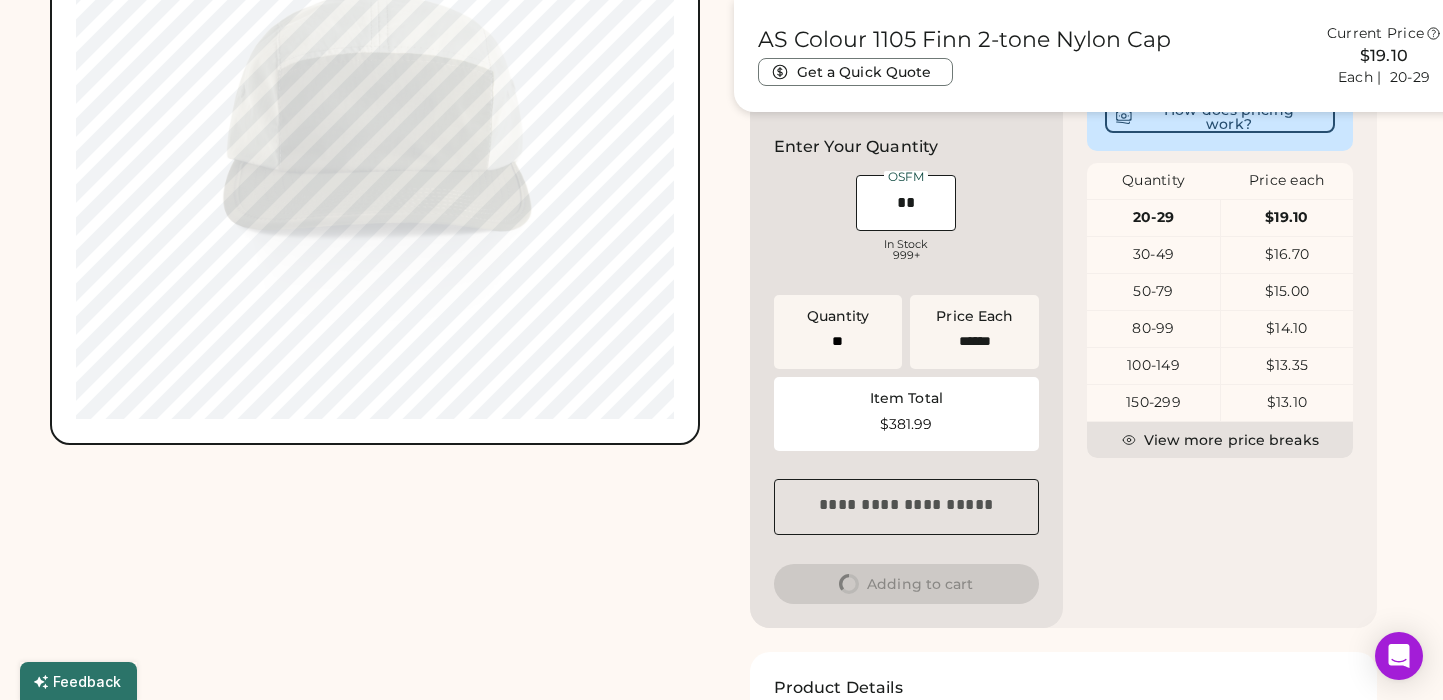 type on "****" 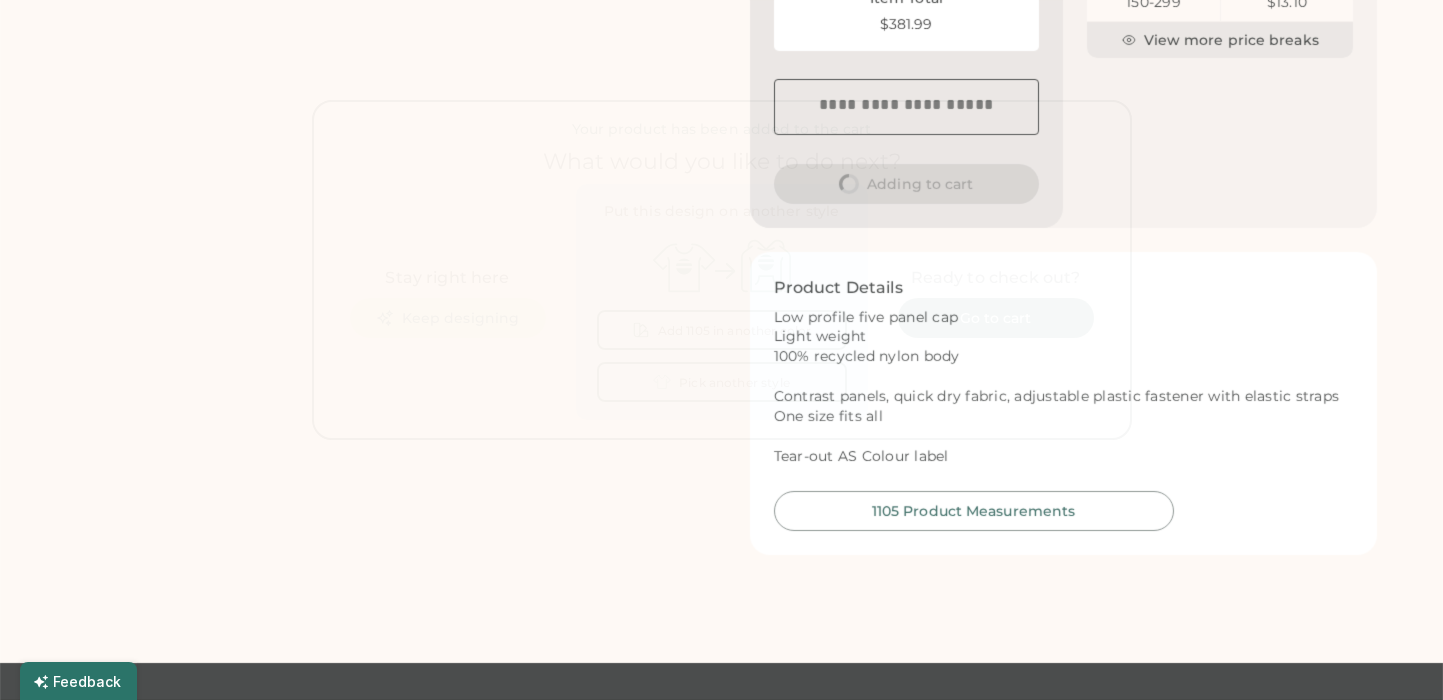 scroll, scrollTop: 0, scrollLeft: 0, axis: both 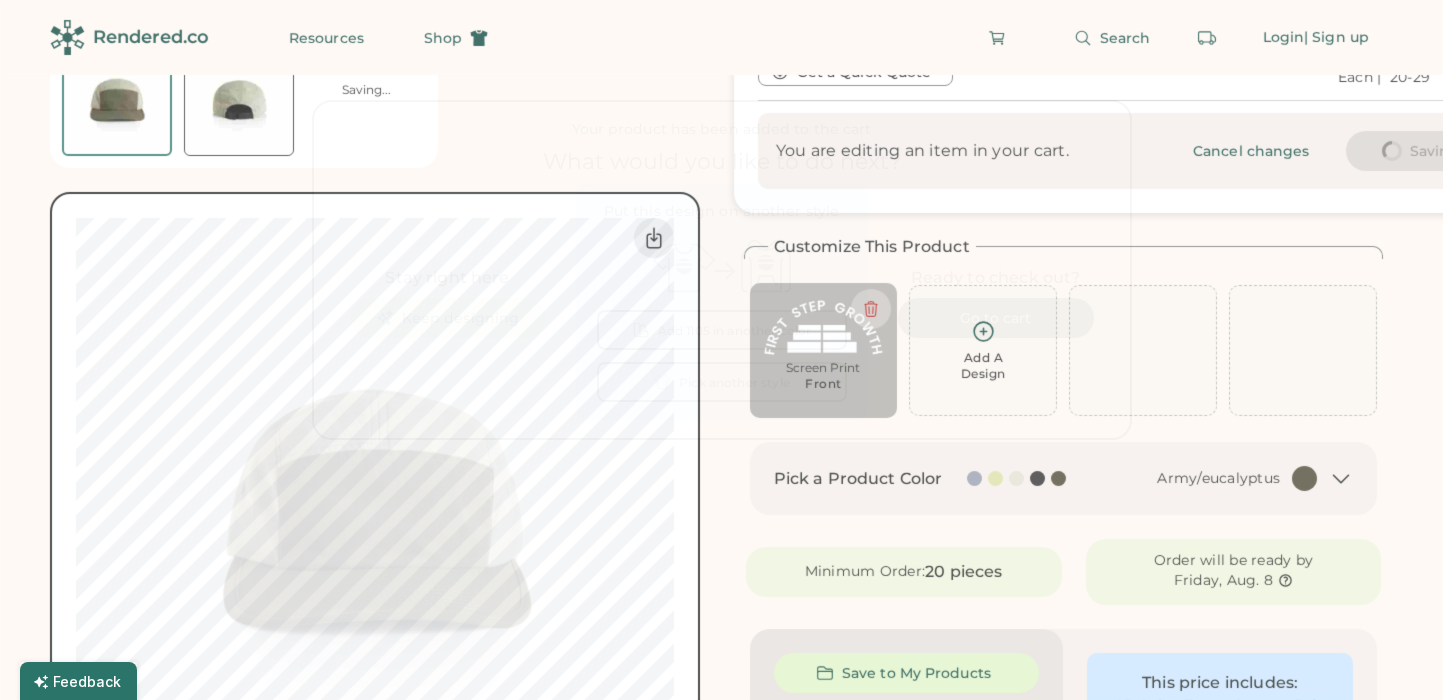 type 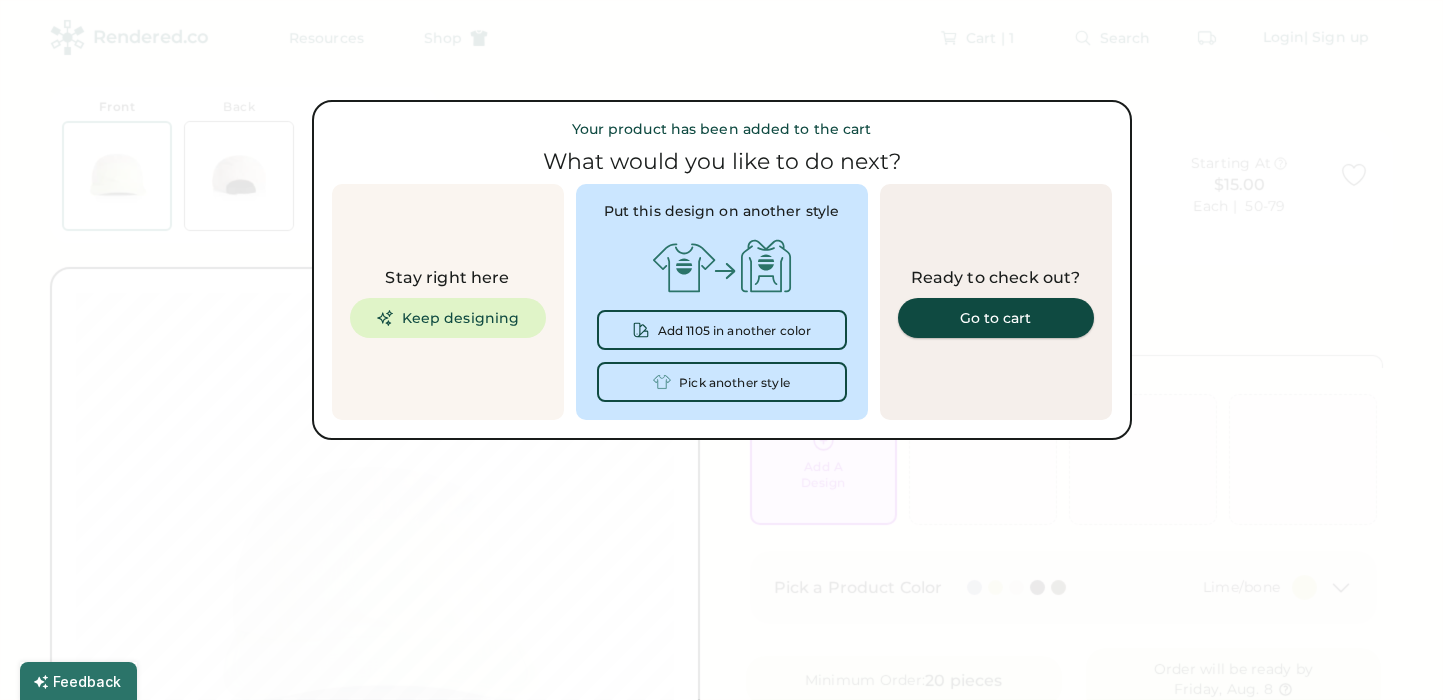 click on "Go to cart" at bounding box center (996, 318) 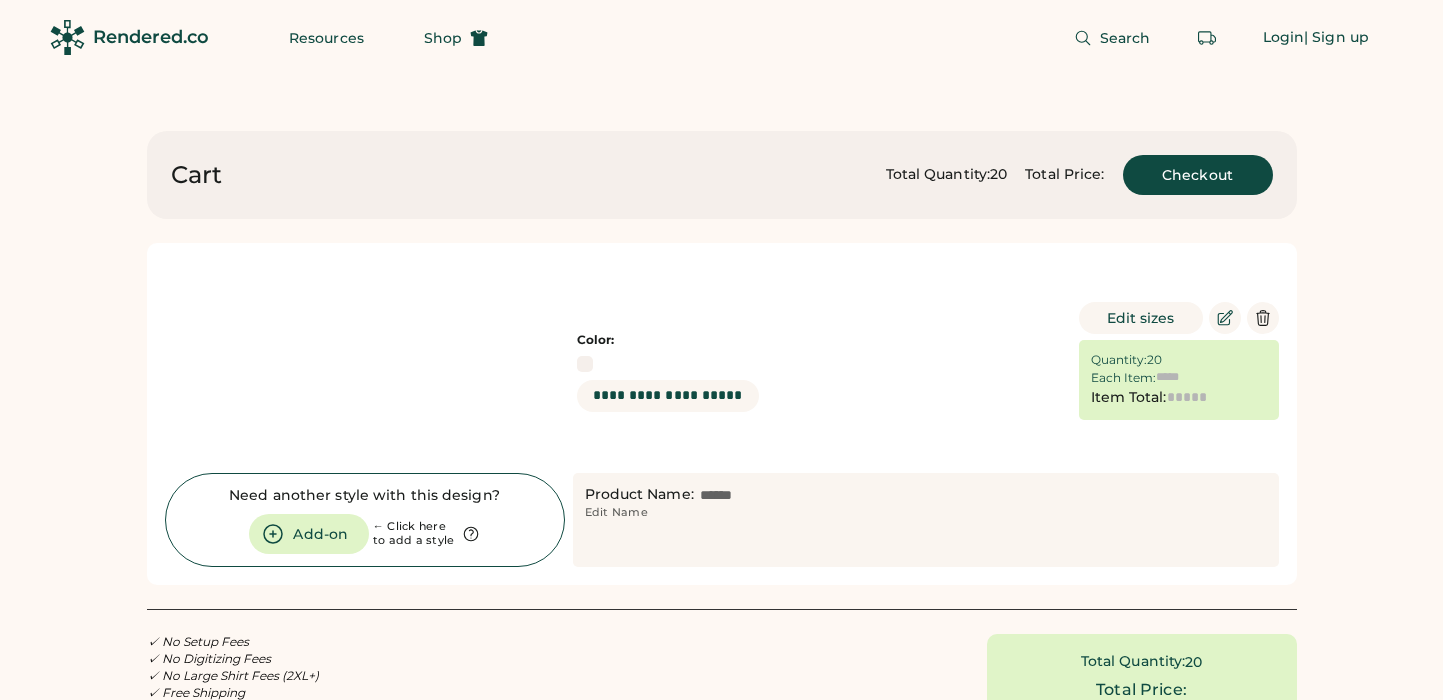 scroll, scrollTop: 0, scrollLeft: 0, axis: both 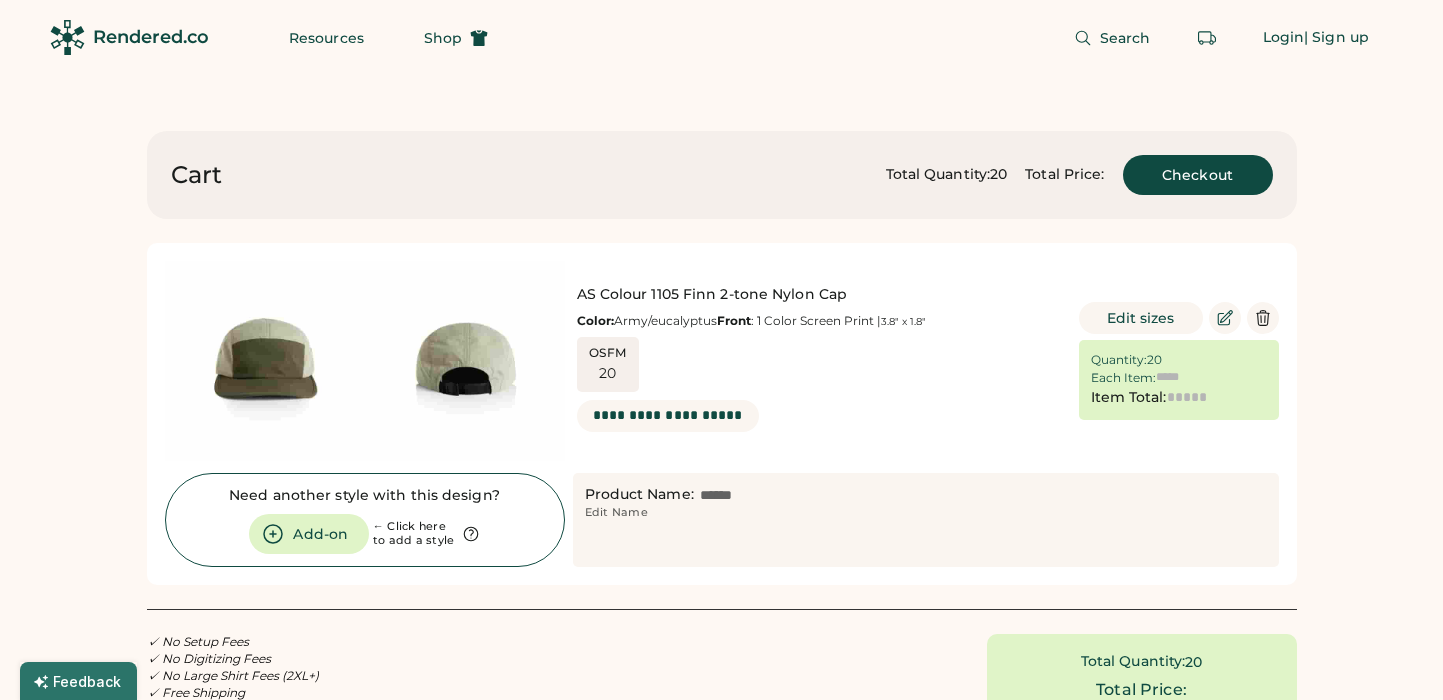 type on "******" 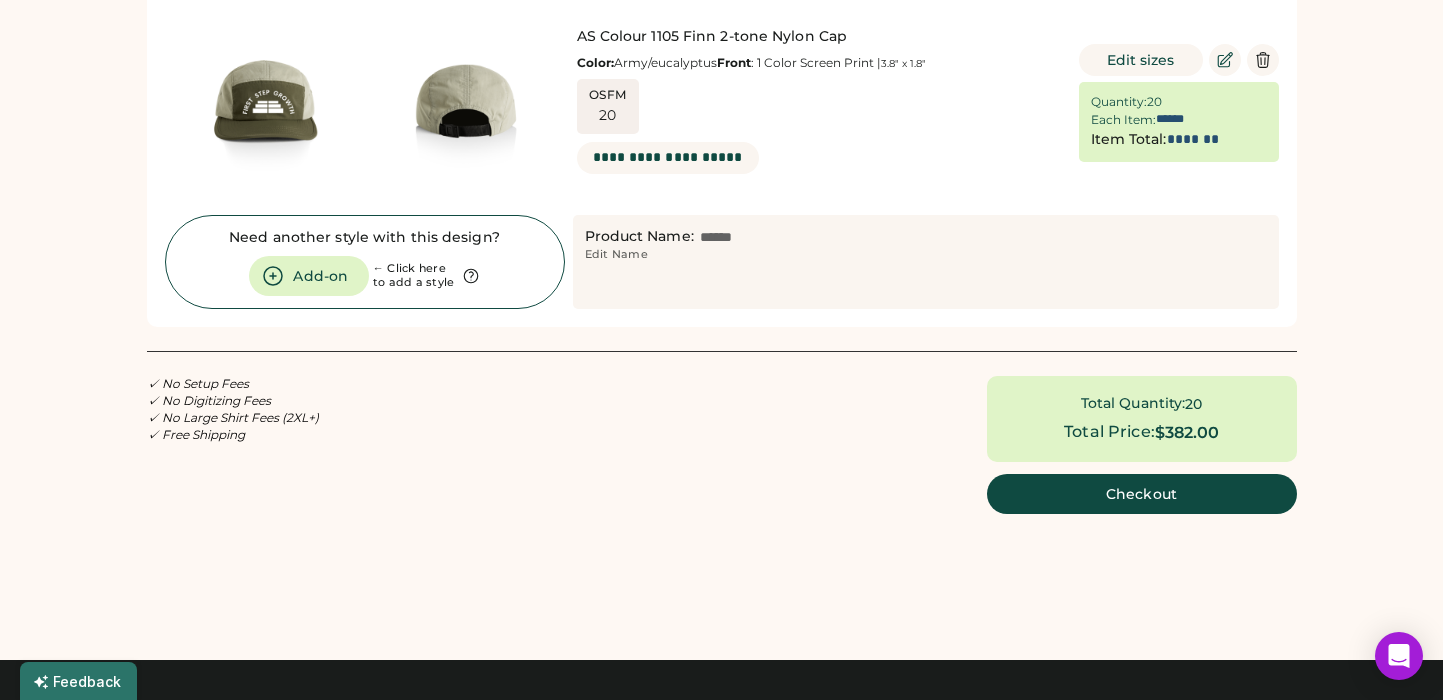 scroll, scrollTop: 262, scrollLeft: 0, axis: vertical 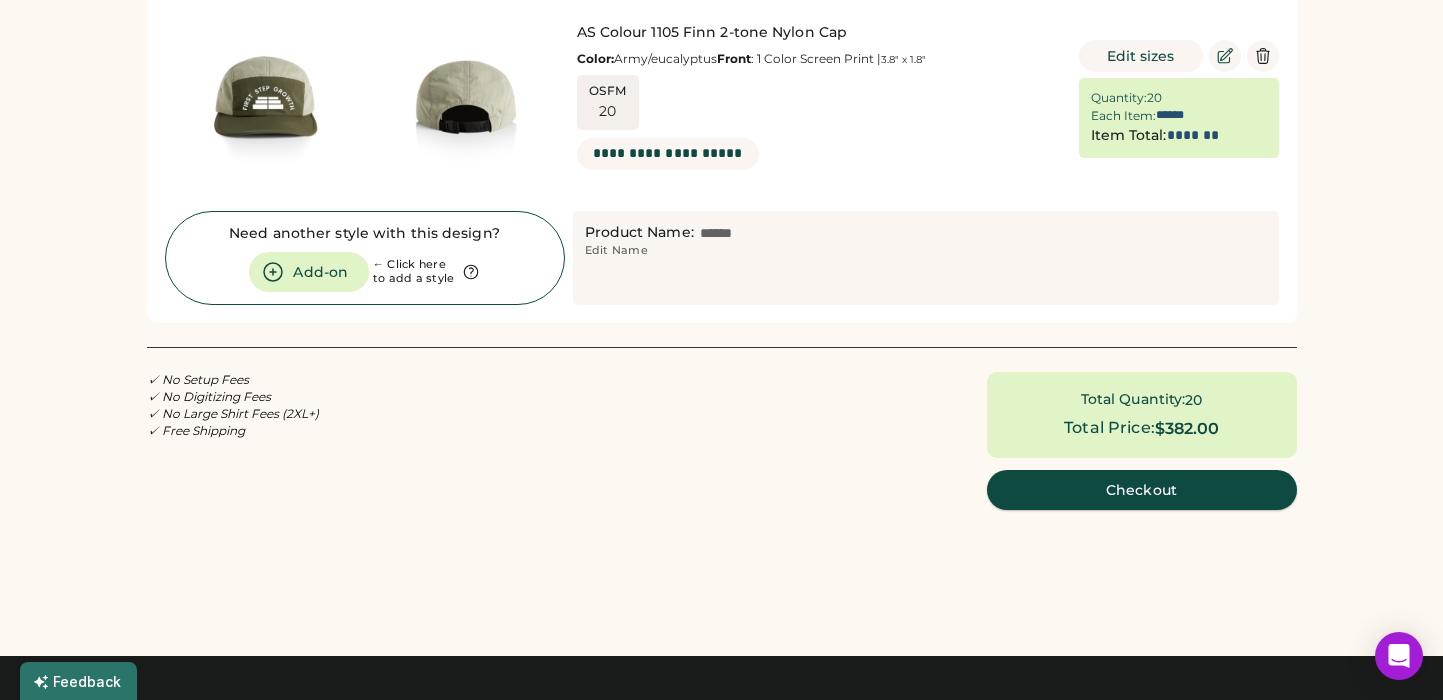 click on "Checkout" at bounding box center (1142, 490) 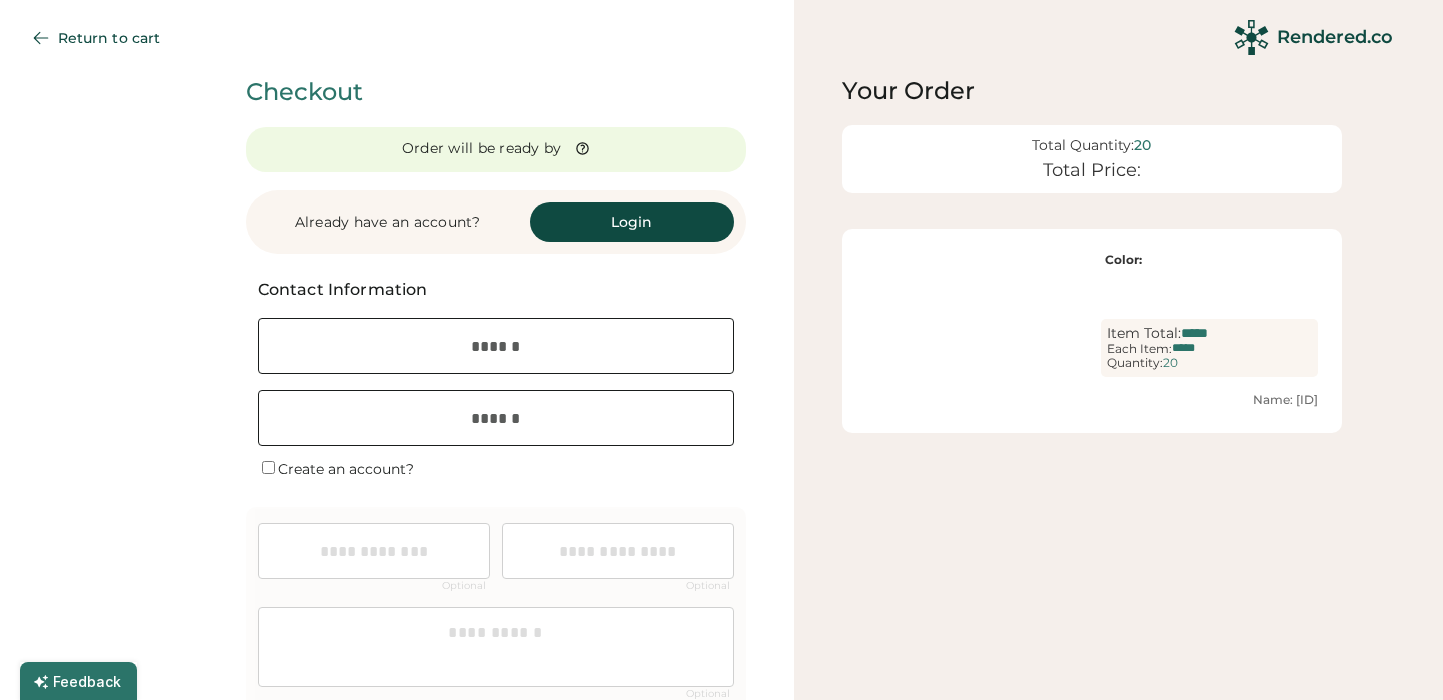 scroll, scrollTop: 0, scrollLeft: 0, axis: both 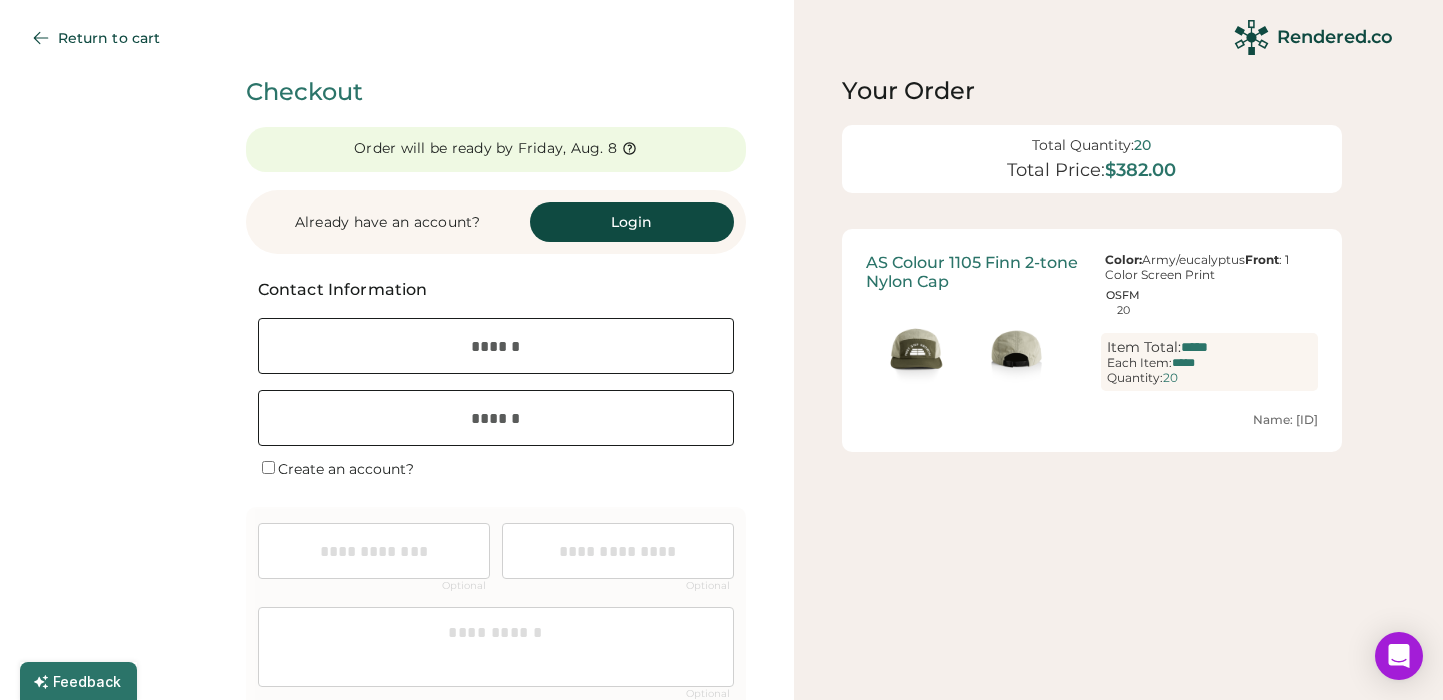 click at bounding box center [496, 346] 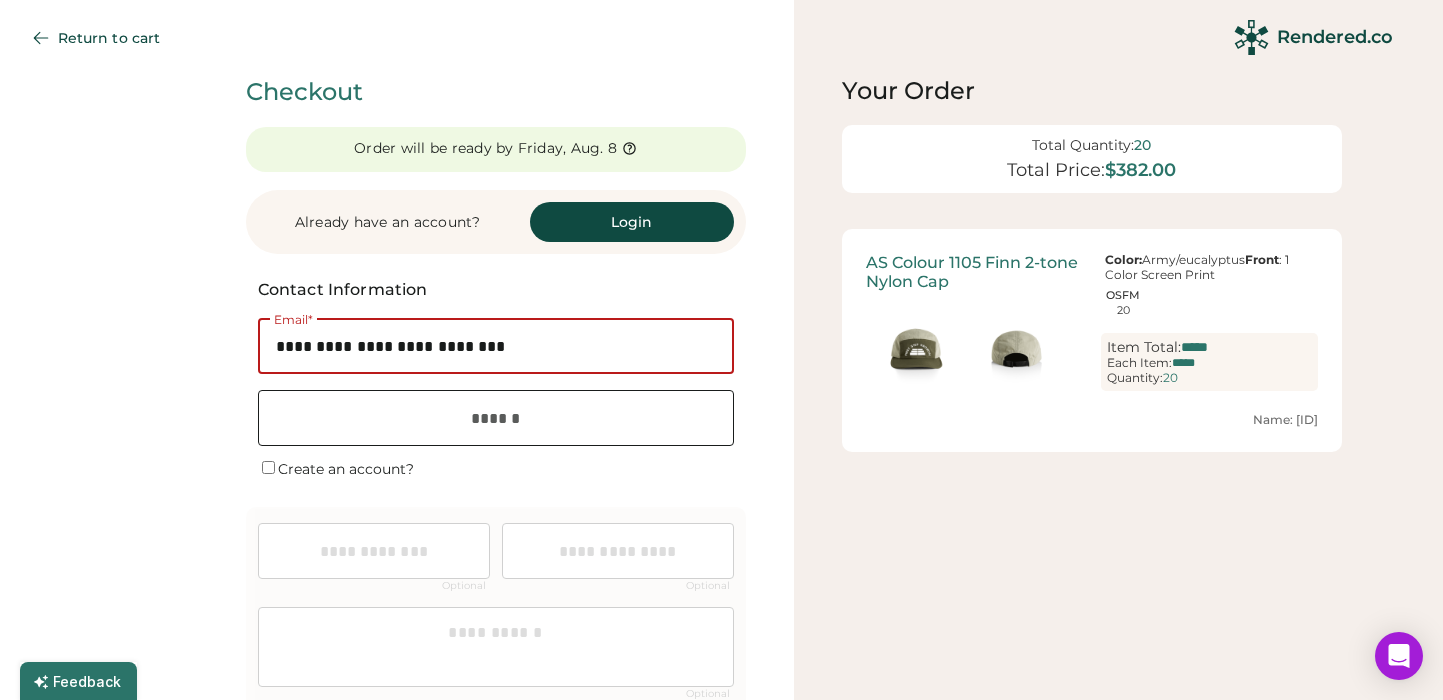type on "**********" 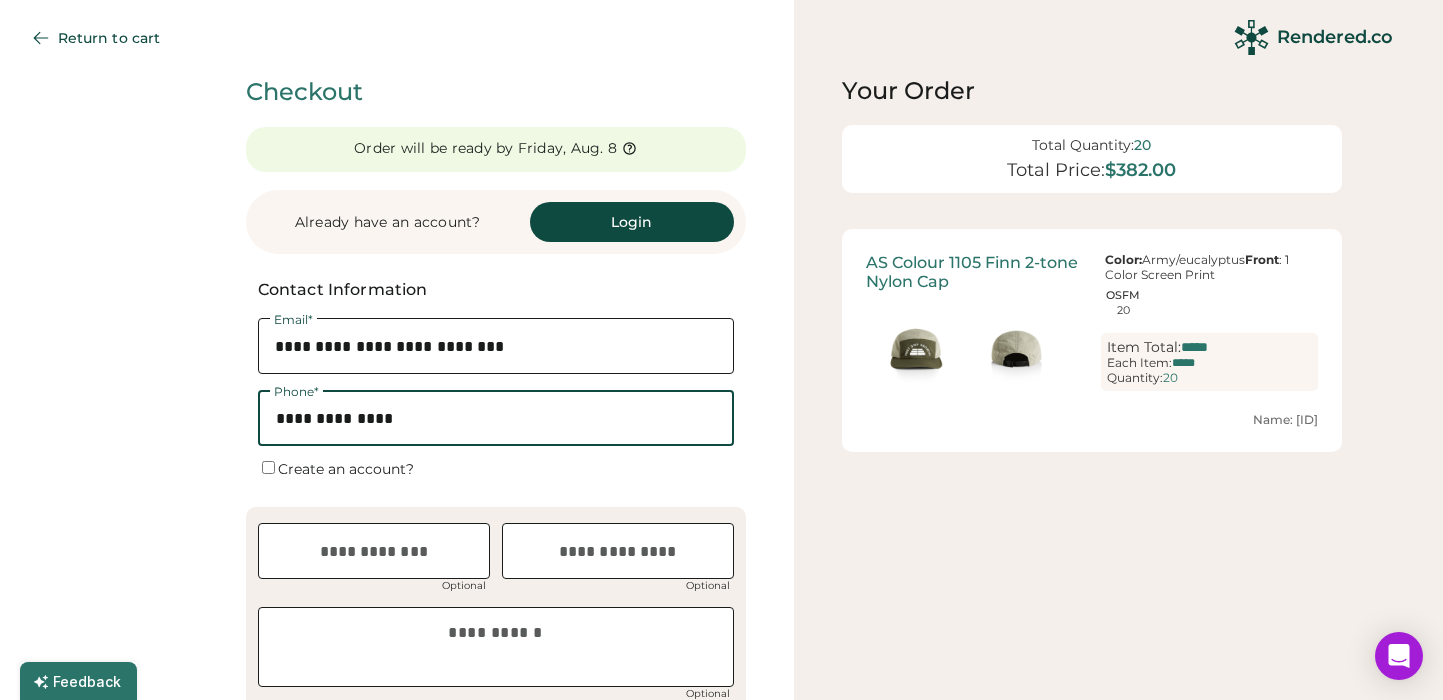 scroll, scrollTop: 99, scrollLeft: 0, axis: vertical 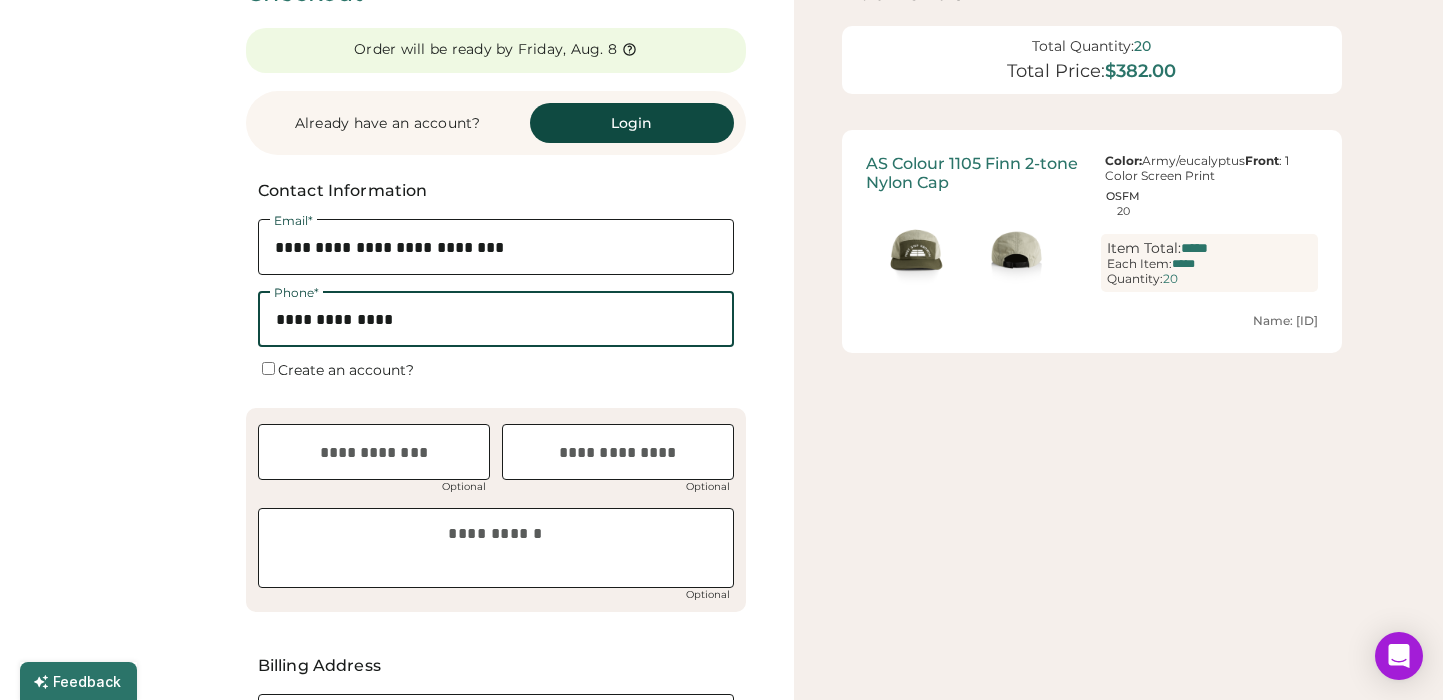 type on "**********" 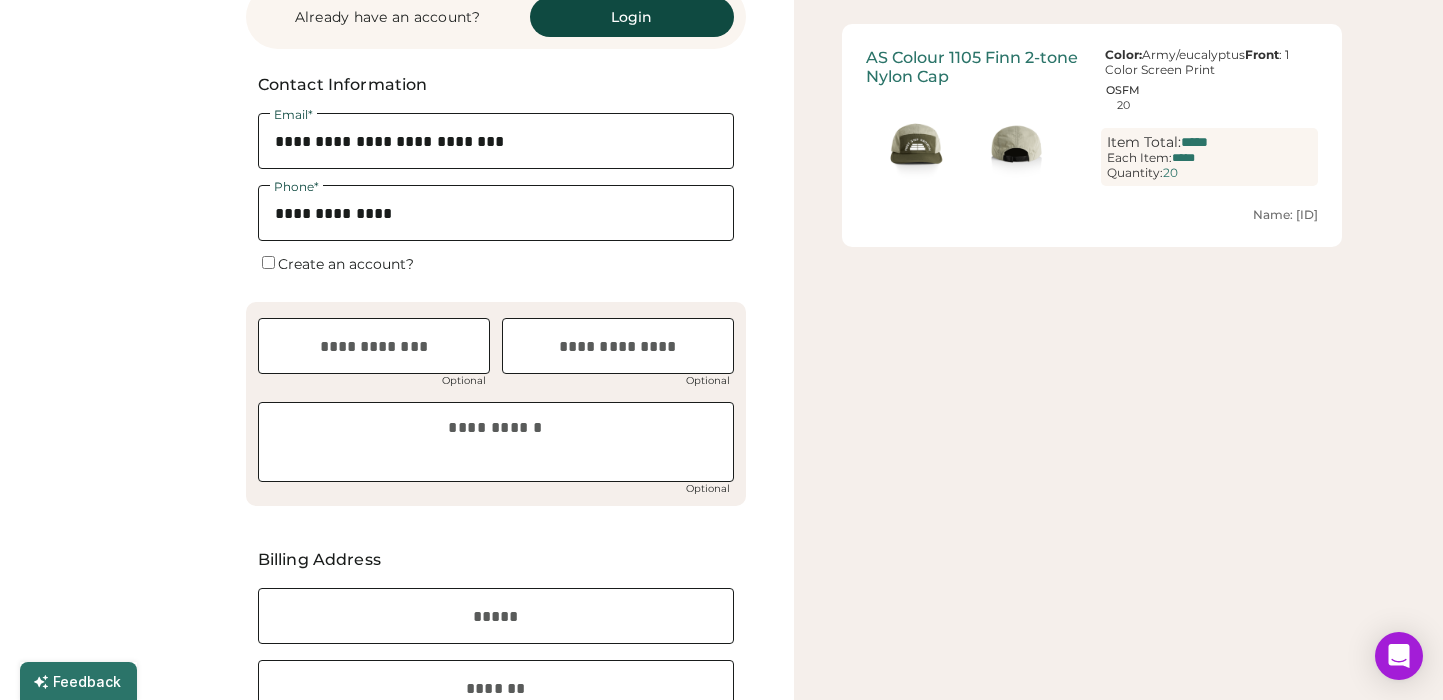 scroll, scrollTop: 206, scrollLeft: 0, axis: vertical 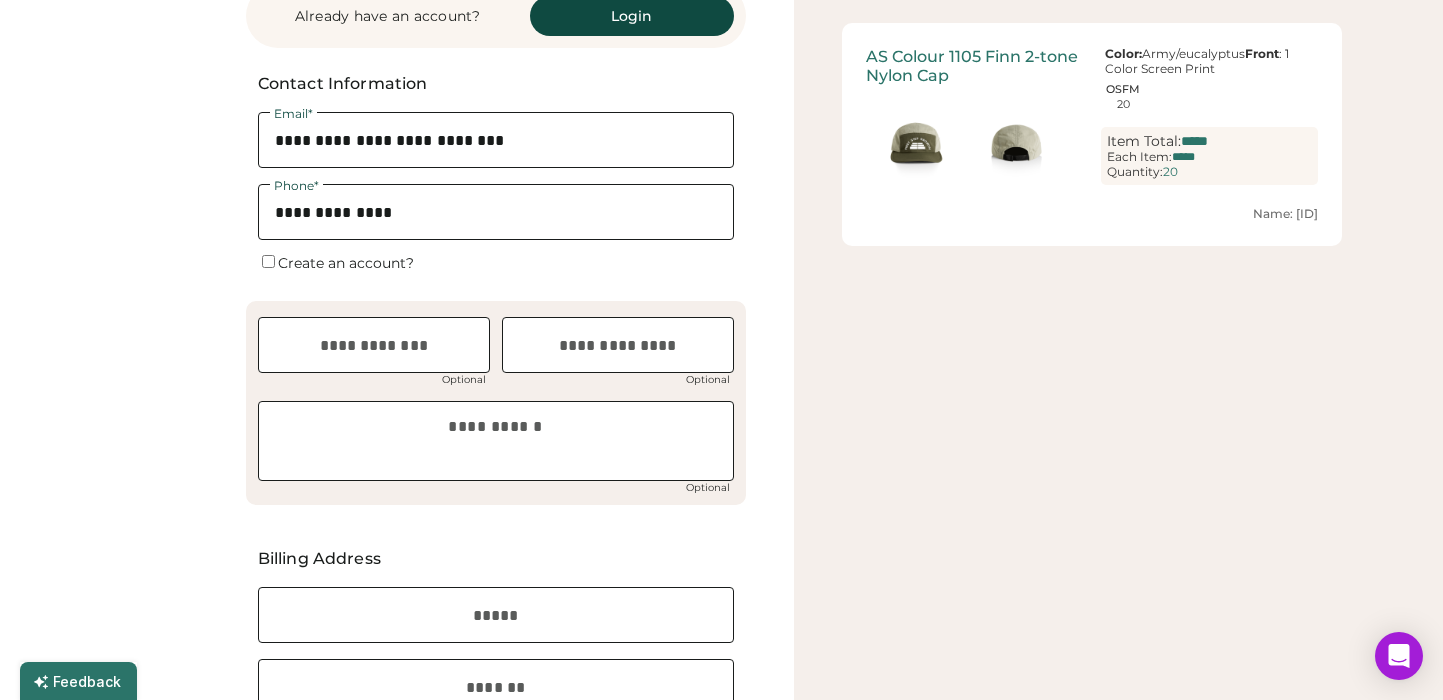 click at bounding box center (496, 441) 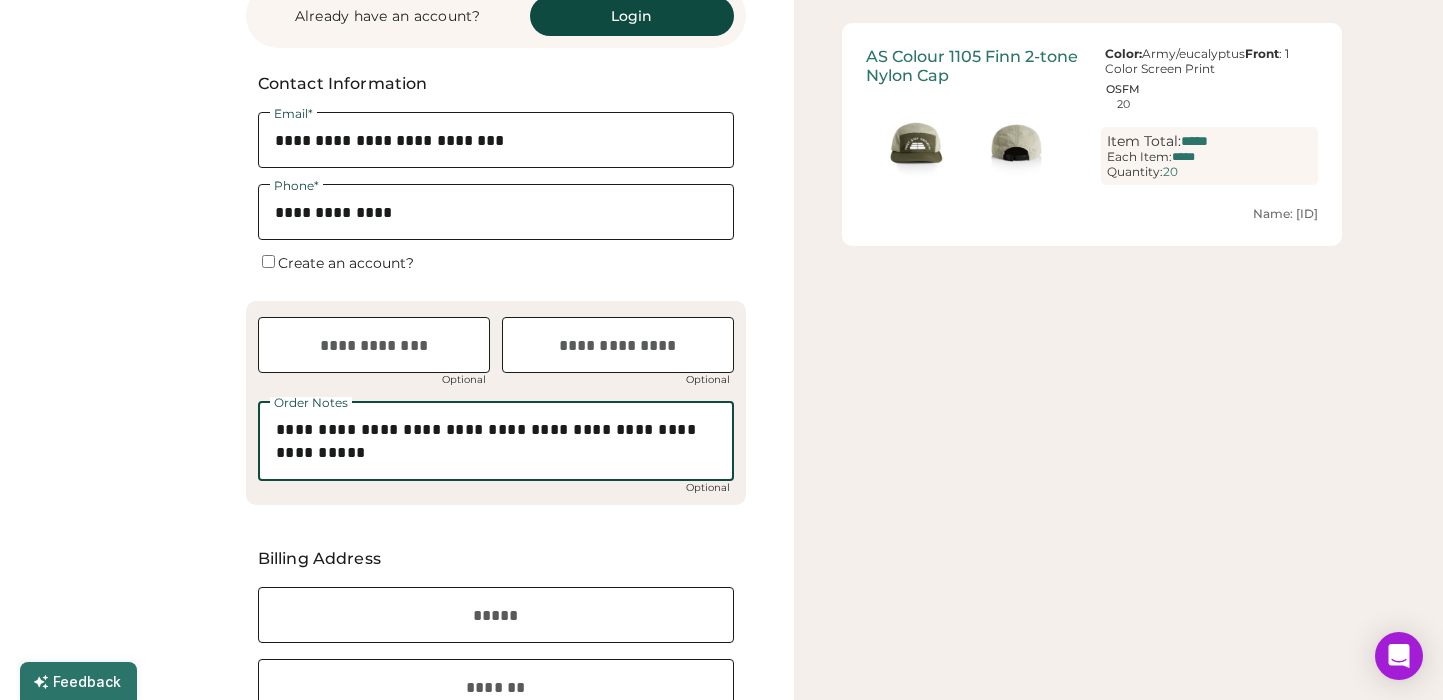 type on "**********" 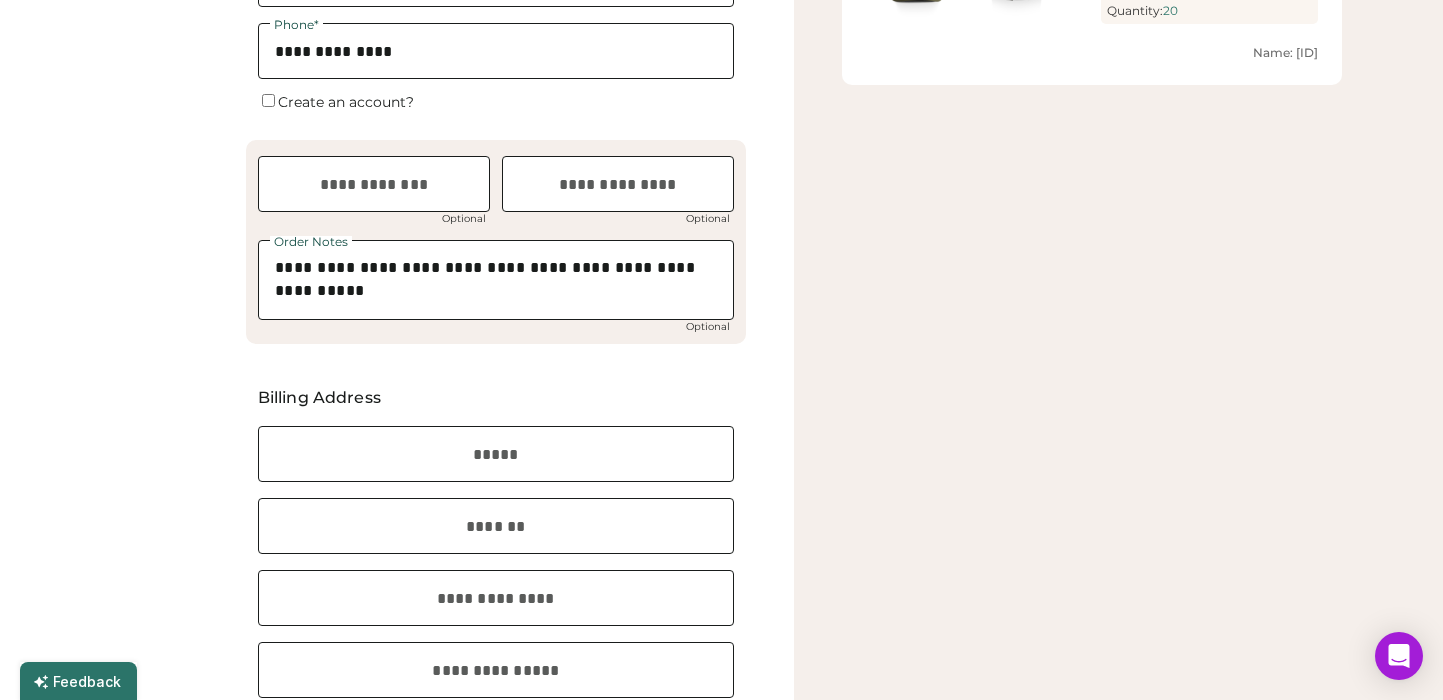 scroll, scrollTop: 373, scrollLeft: 0, axis: vertical 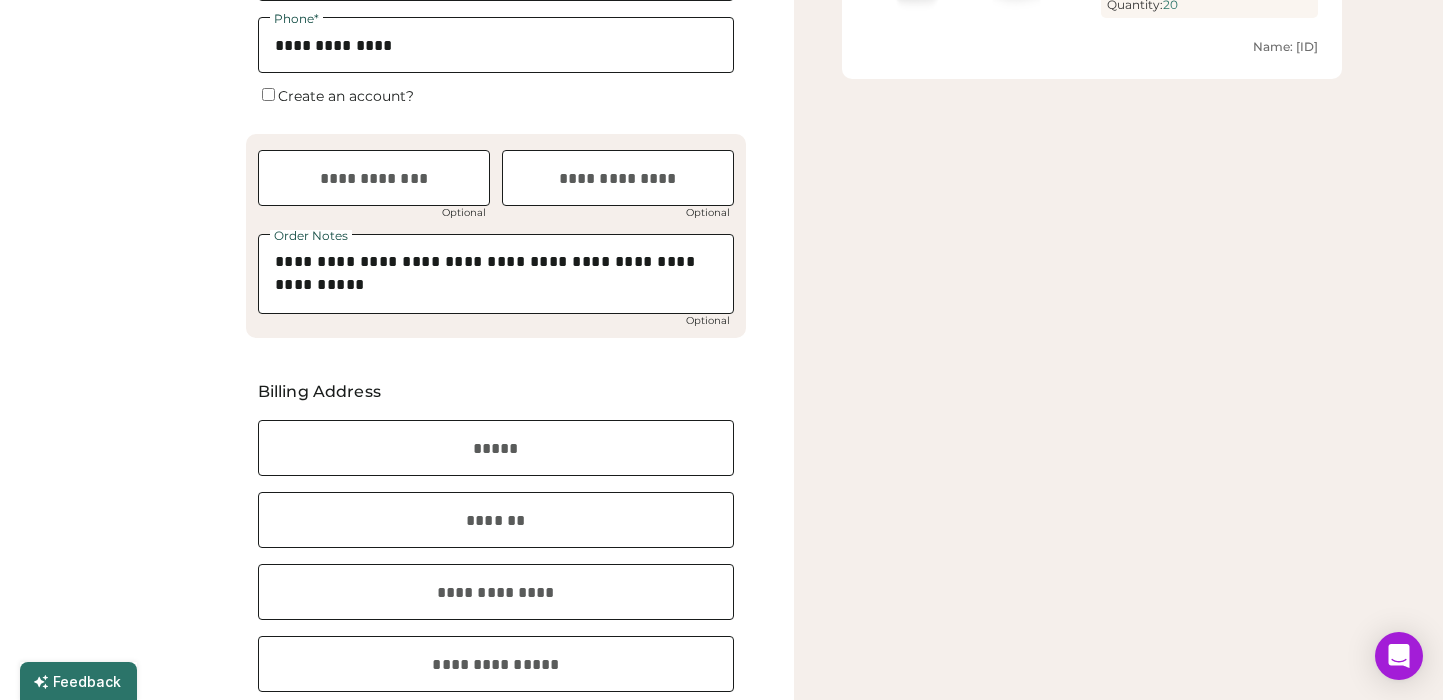 click at bounding box center [496, 448] 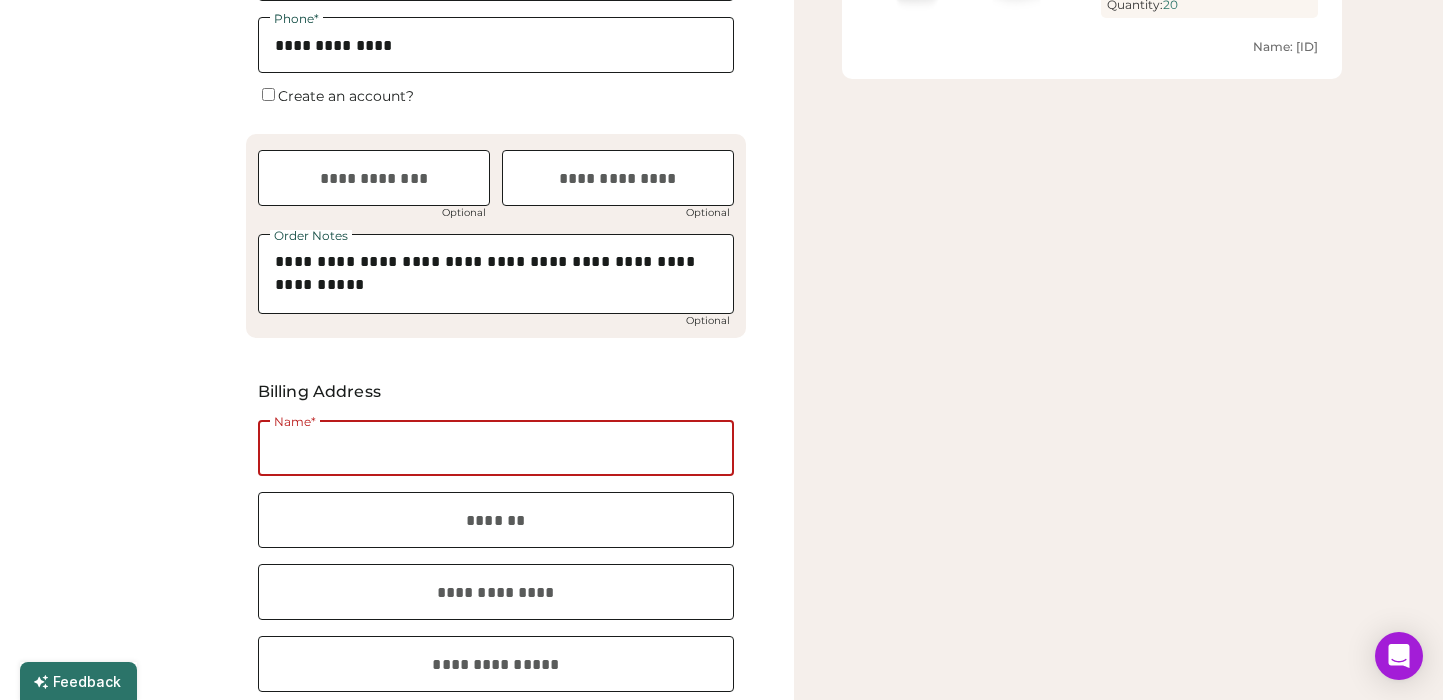 type on "*" 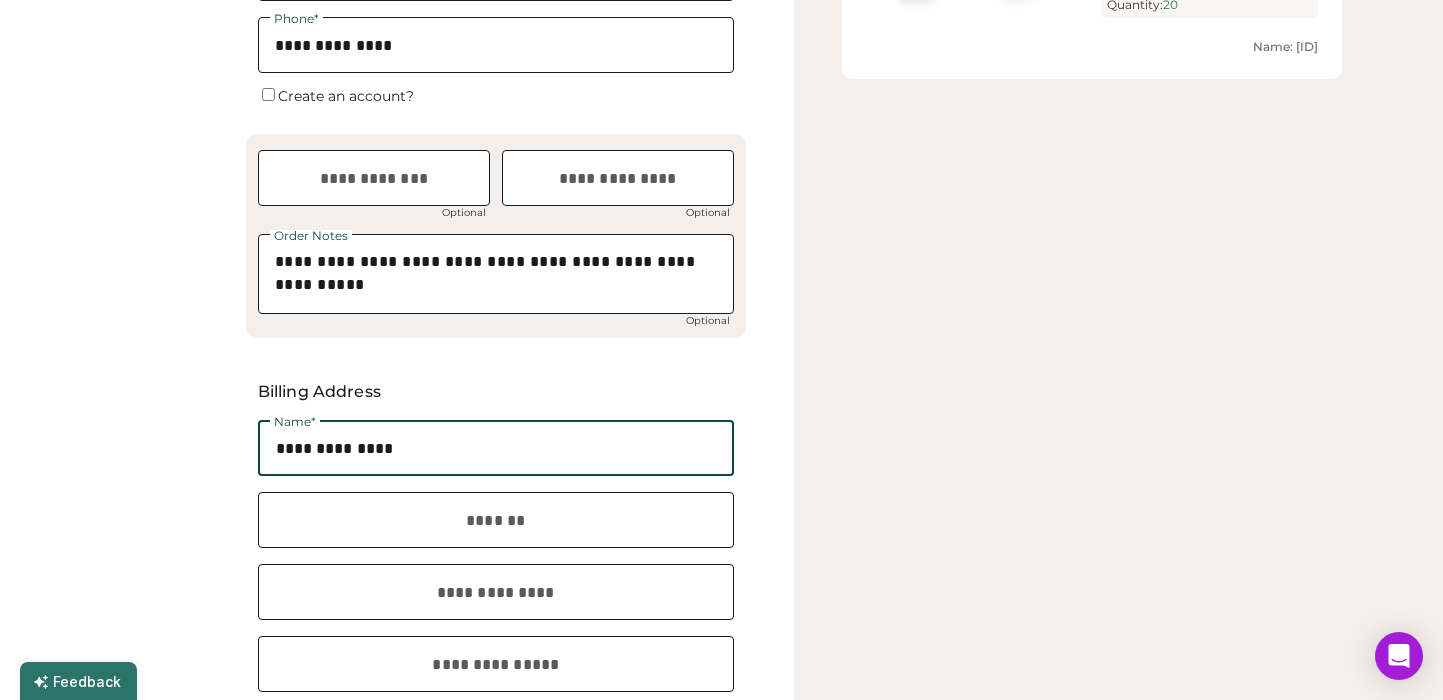 type on "**********" 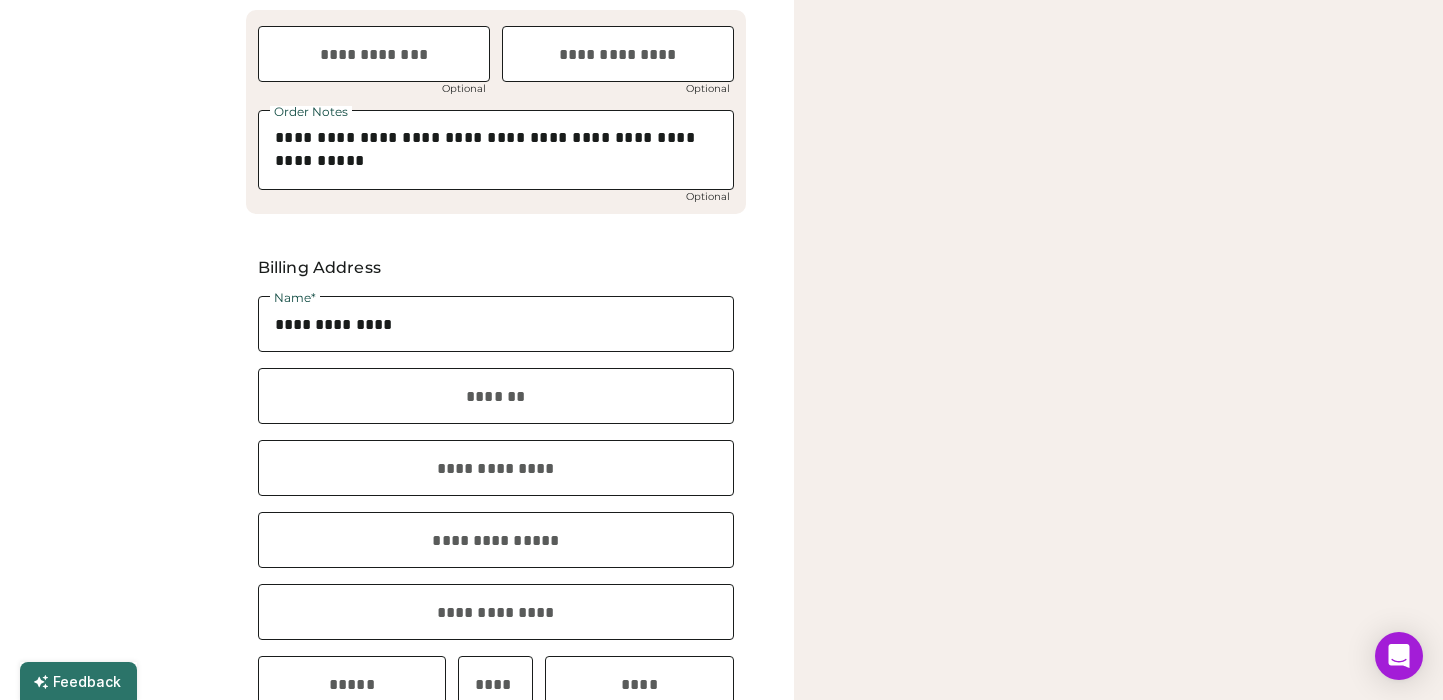 scroll, scrollTop: 498, scrollLeft: 0, axis: vertical 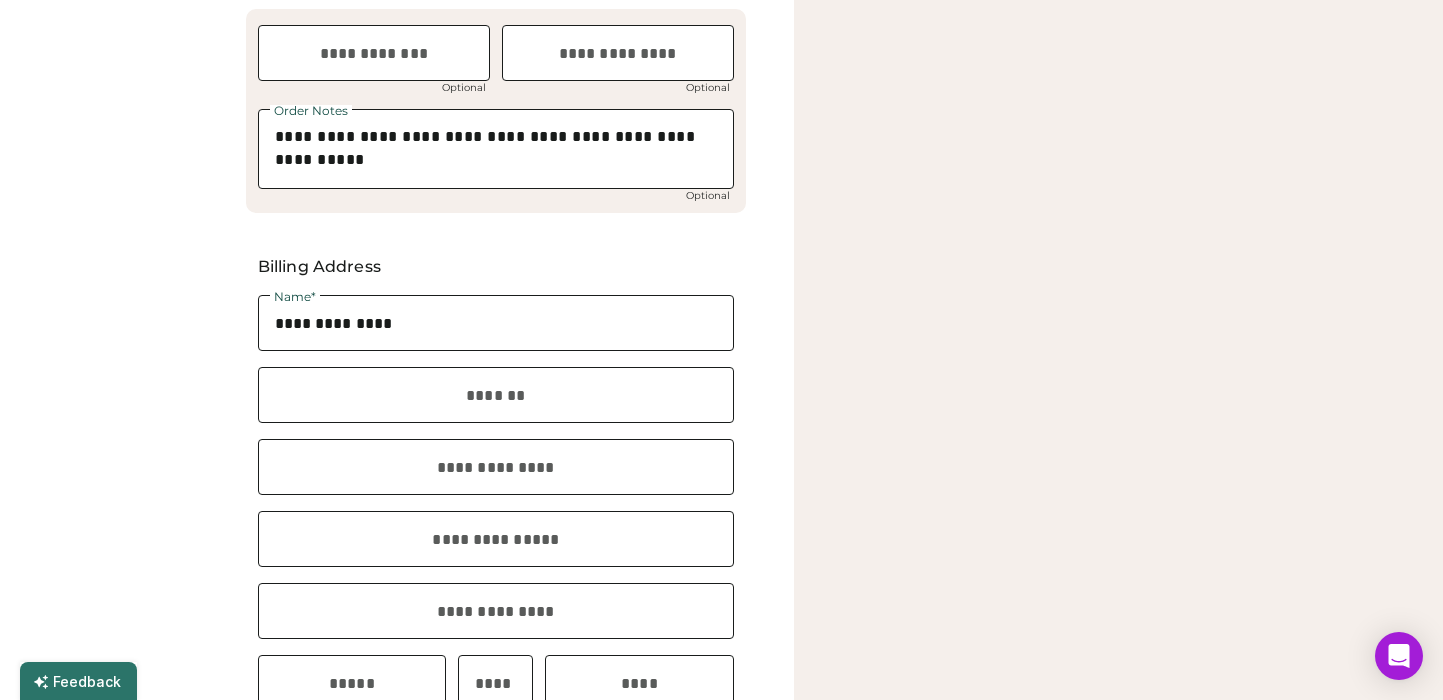 click at bounding box center [496, 467] 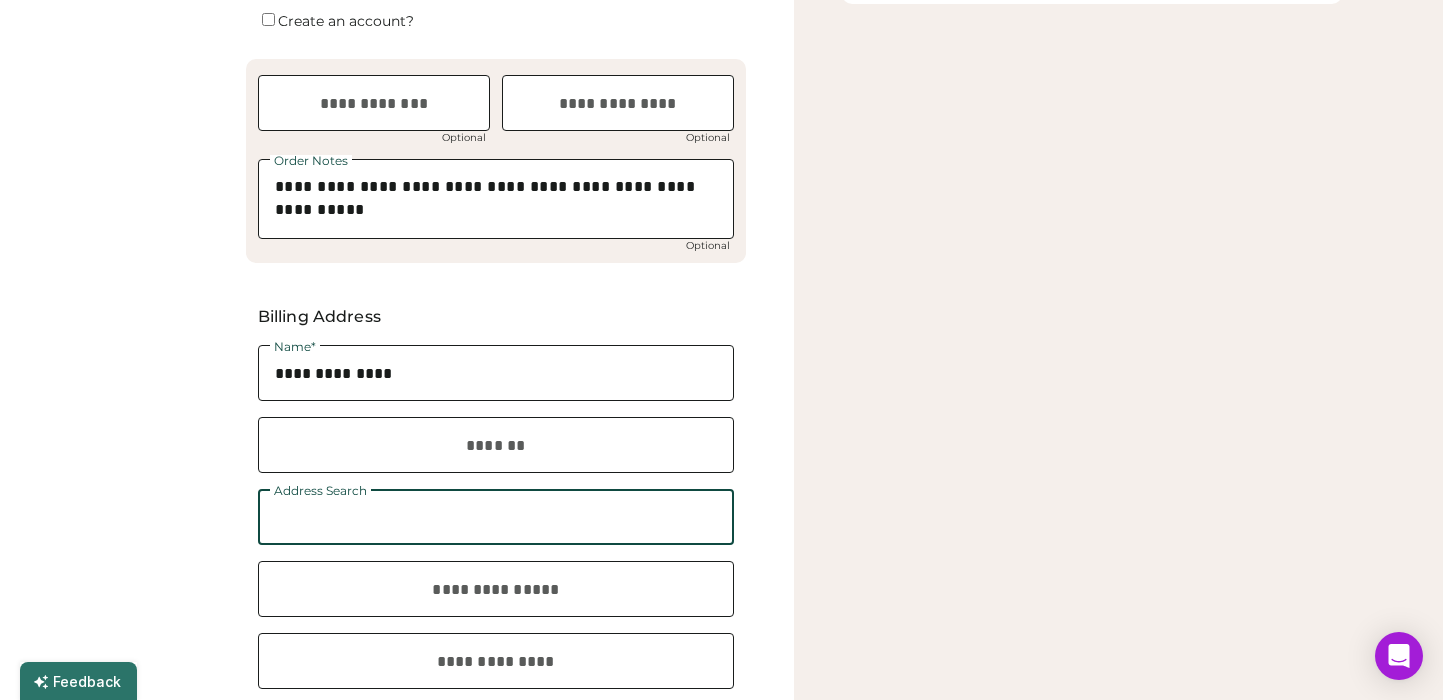 scroll, scrollTop: 451, scrollLeft: 0, axis: vertical 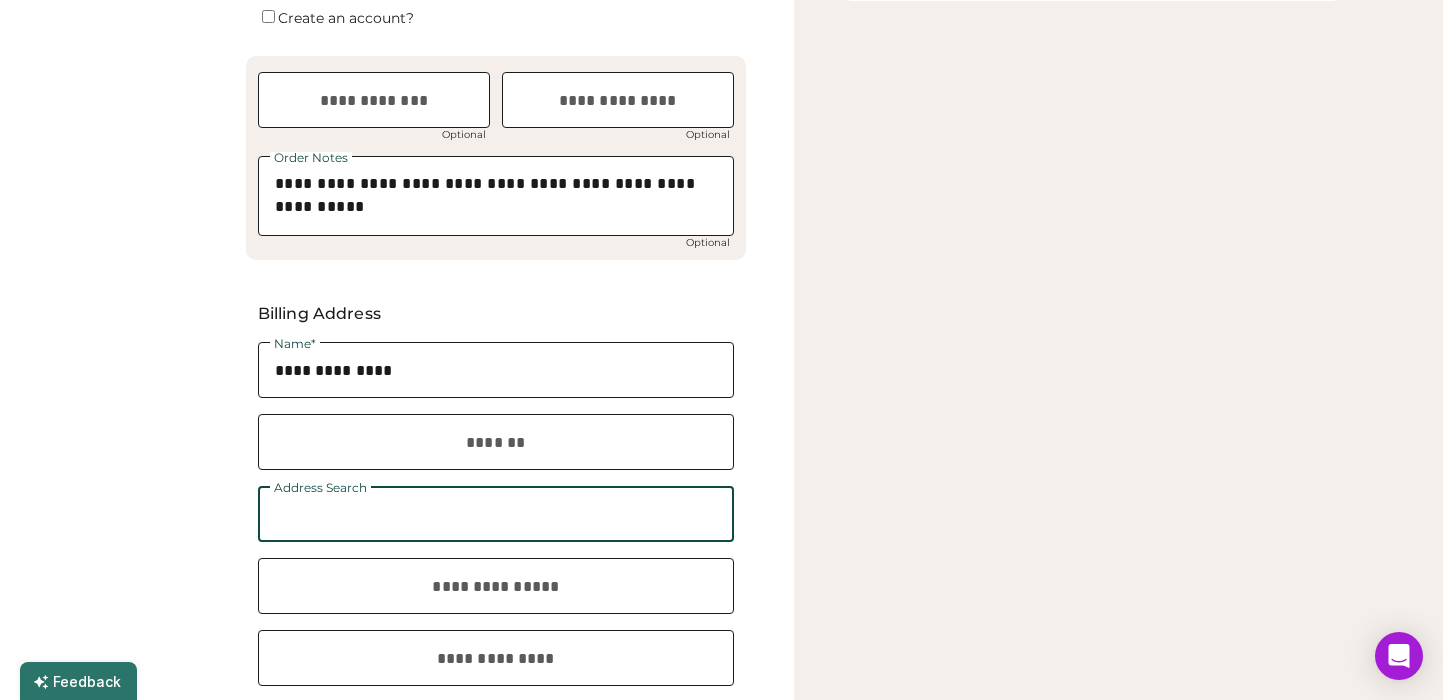 click at bounding box center [496, 442] 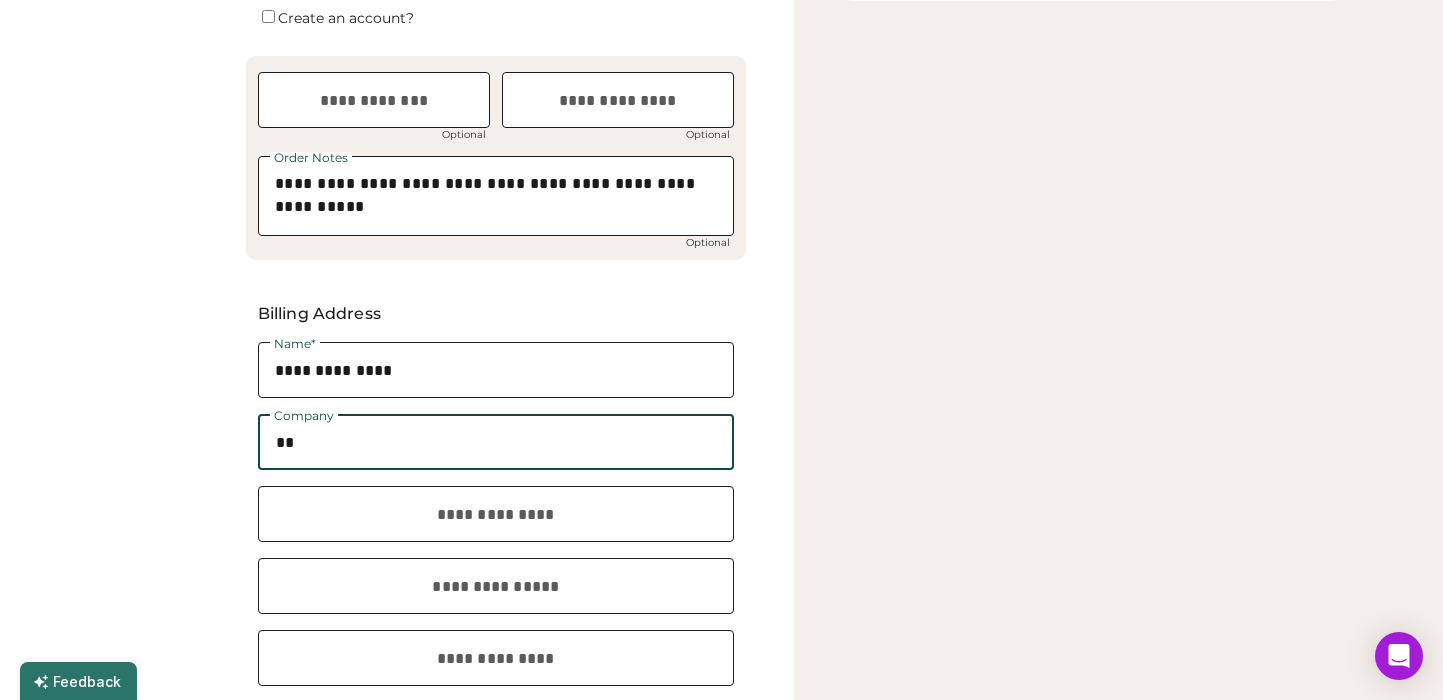 type on "*" 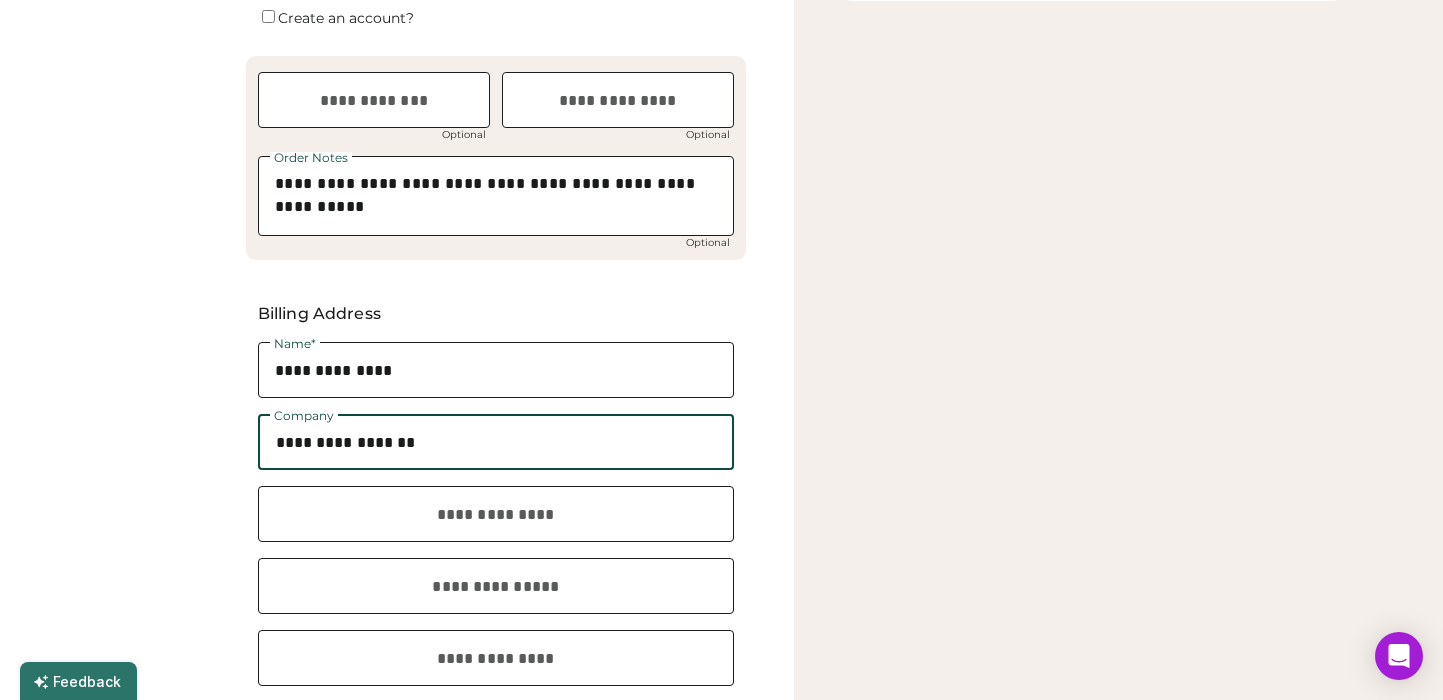 type on "**********" 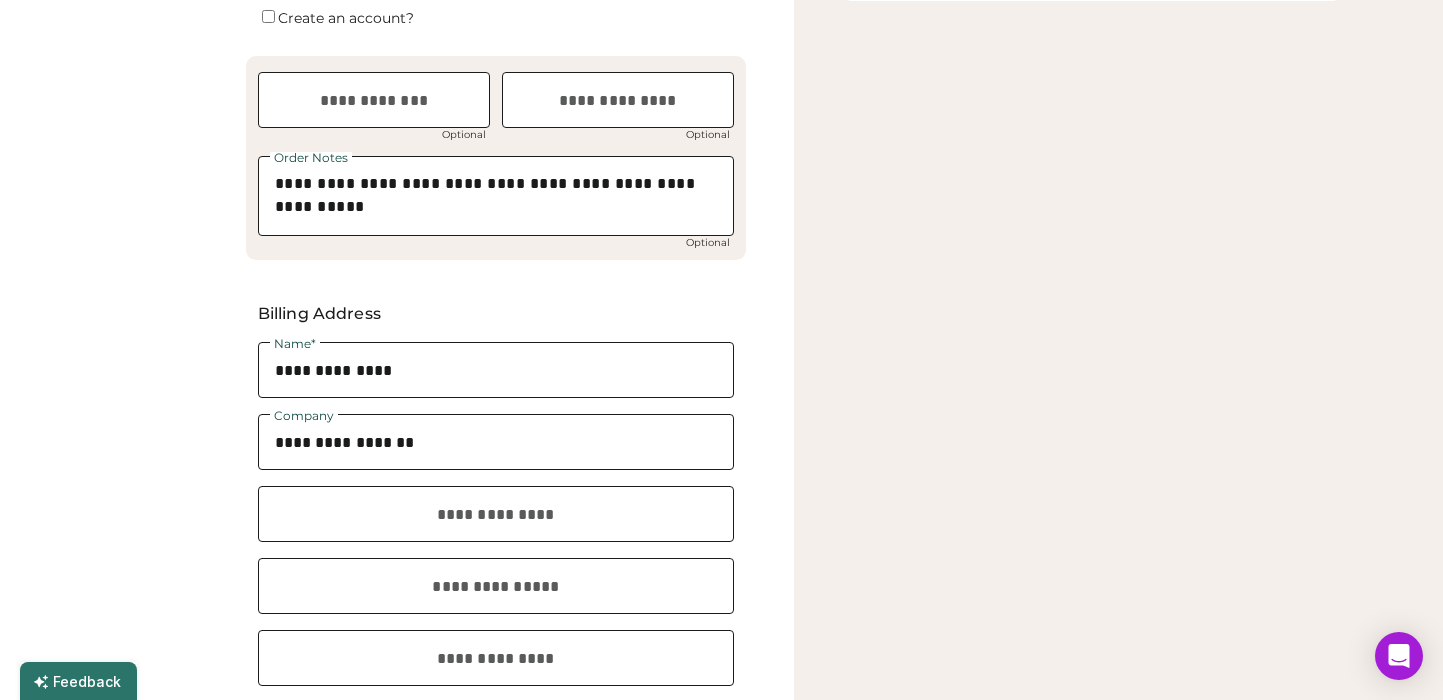 click at bounding box center [496, 514] 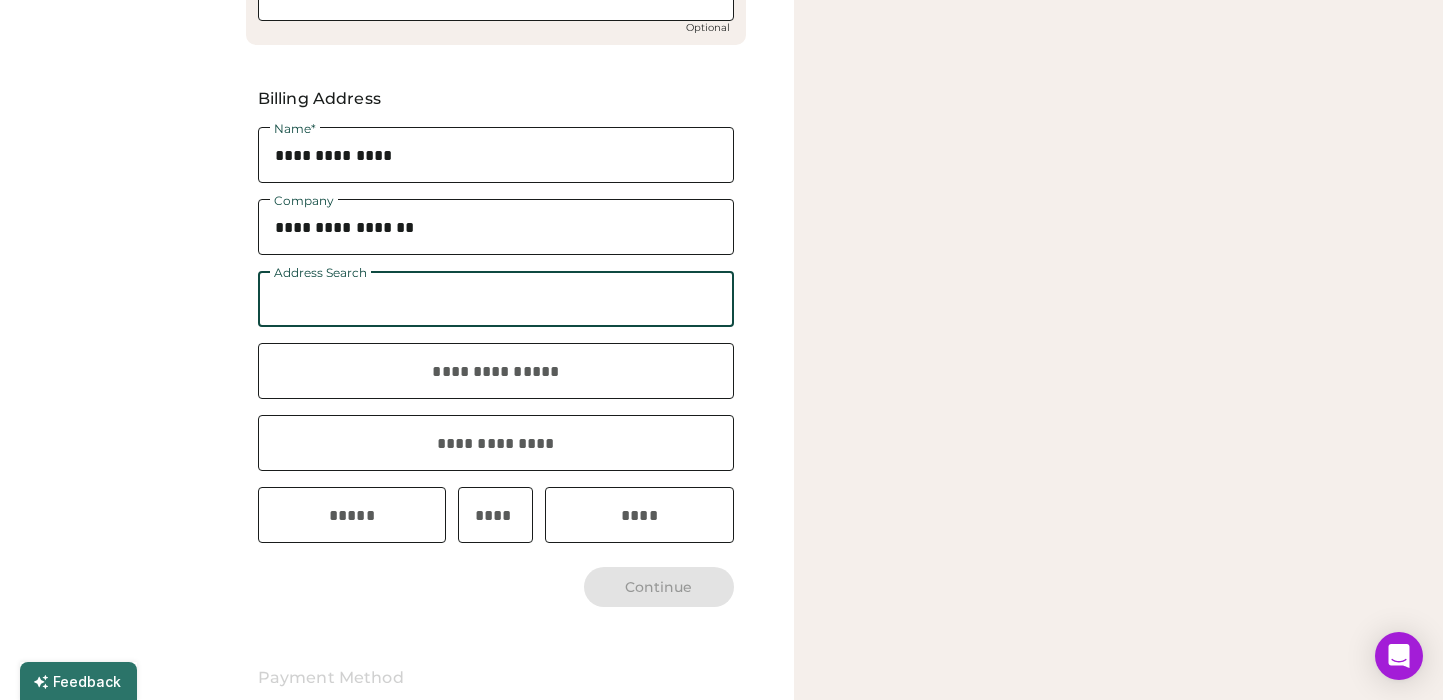 scroll, scrollTop: 668, scrollLeft: 0, axis: vertical 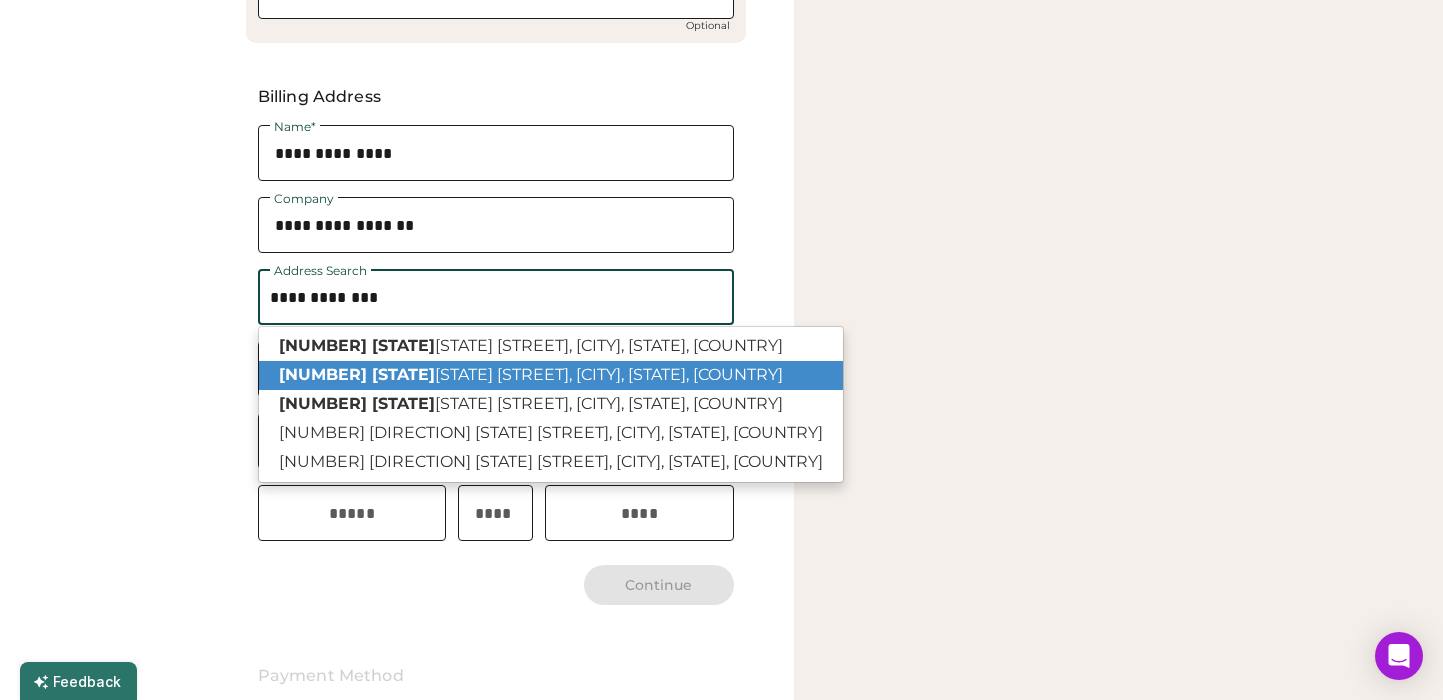 click on "18122 Virgini" 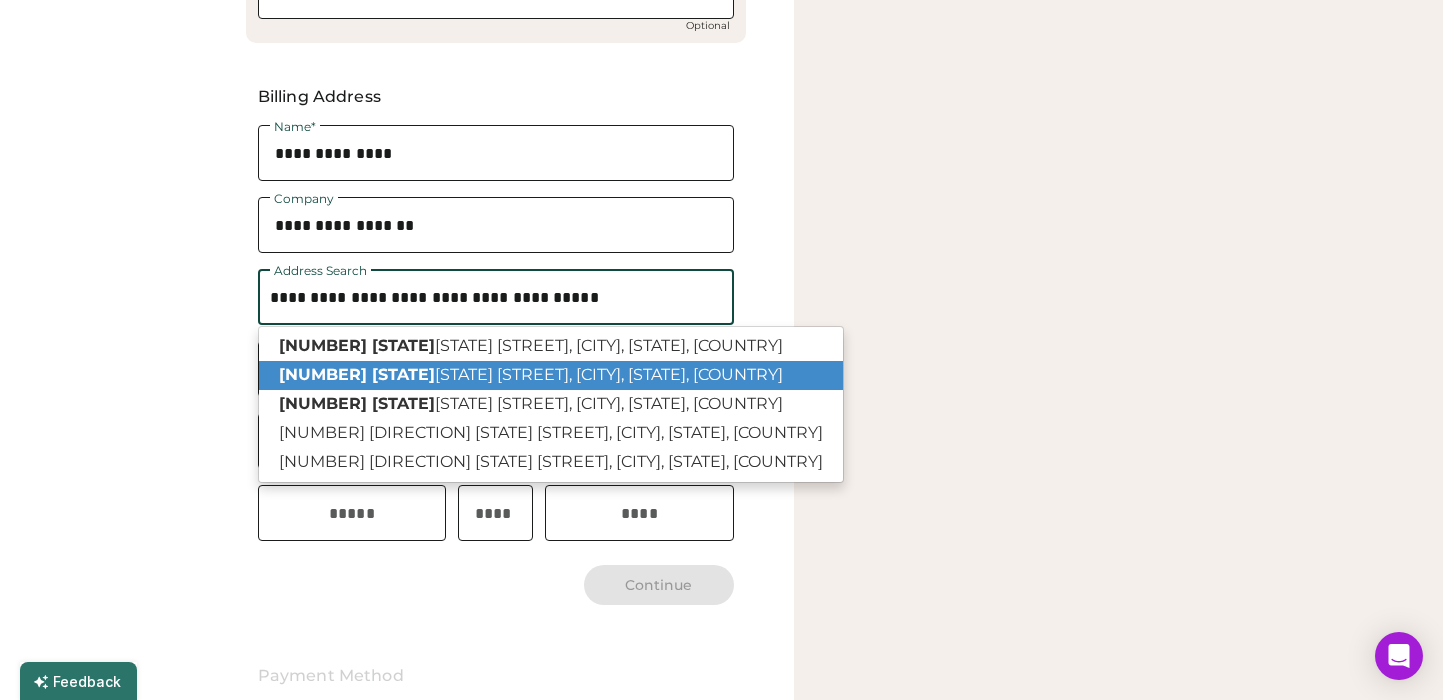 type 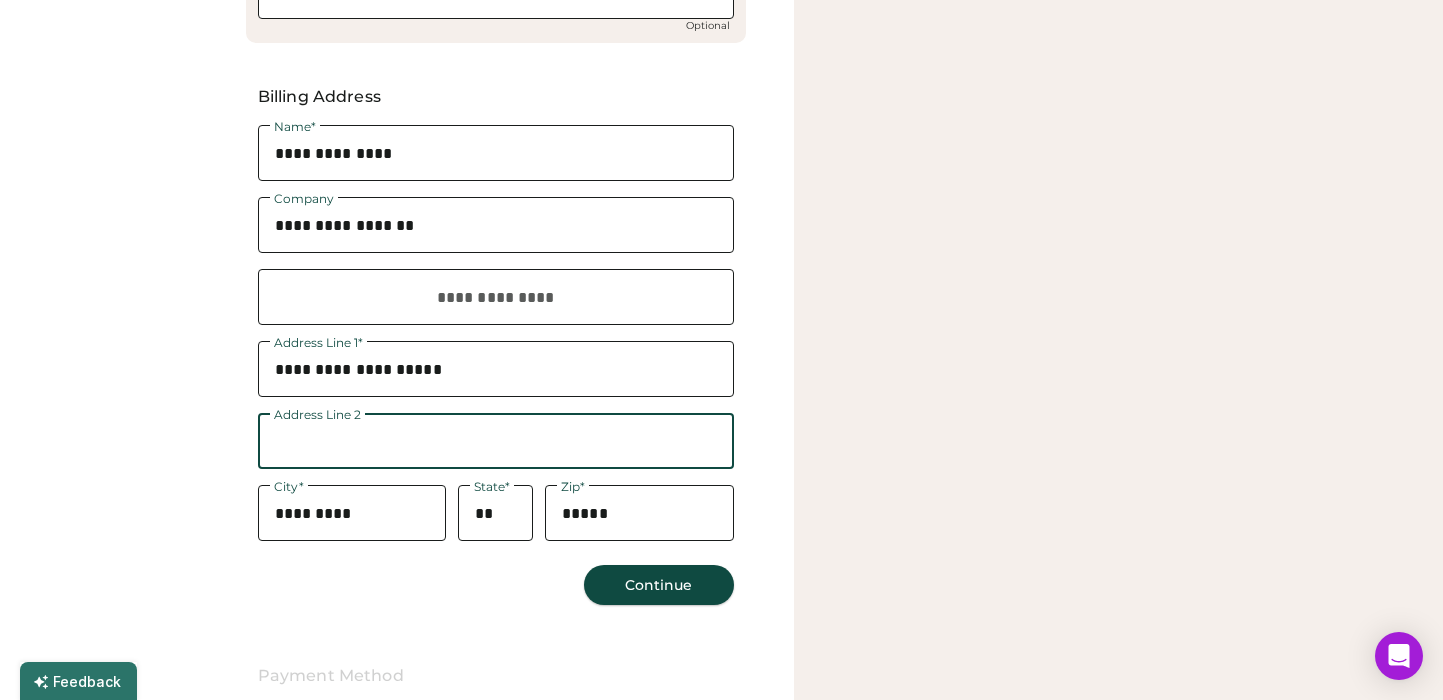 click on "Continue" at bounding box center [659, 585] 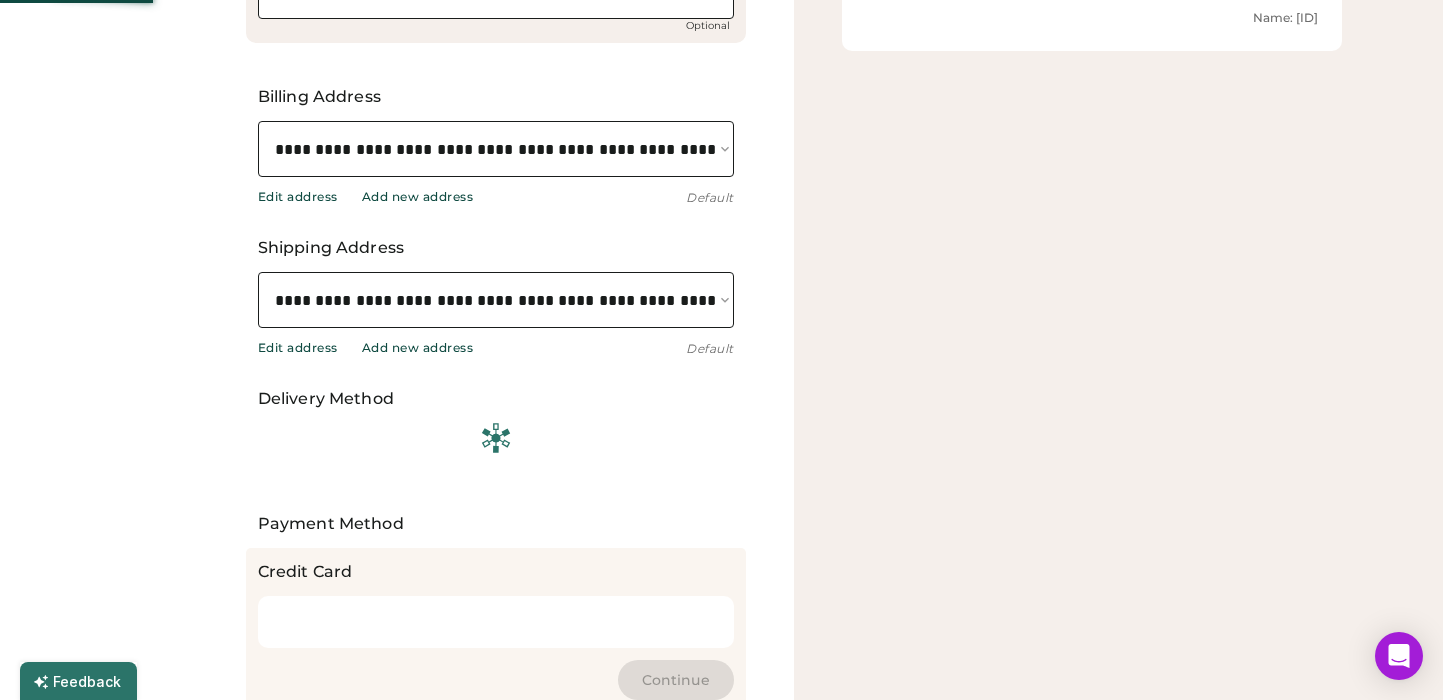 click on "Add new address" at bounding box center (418, 348) 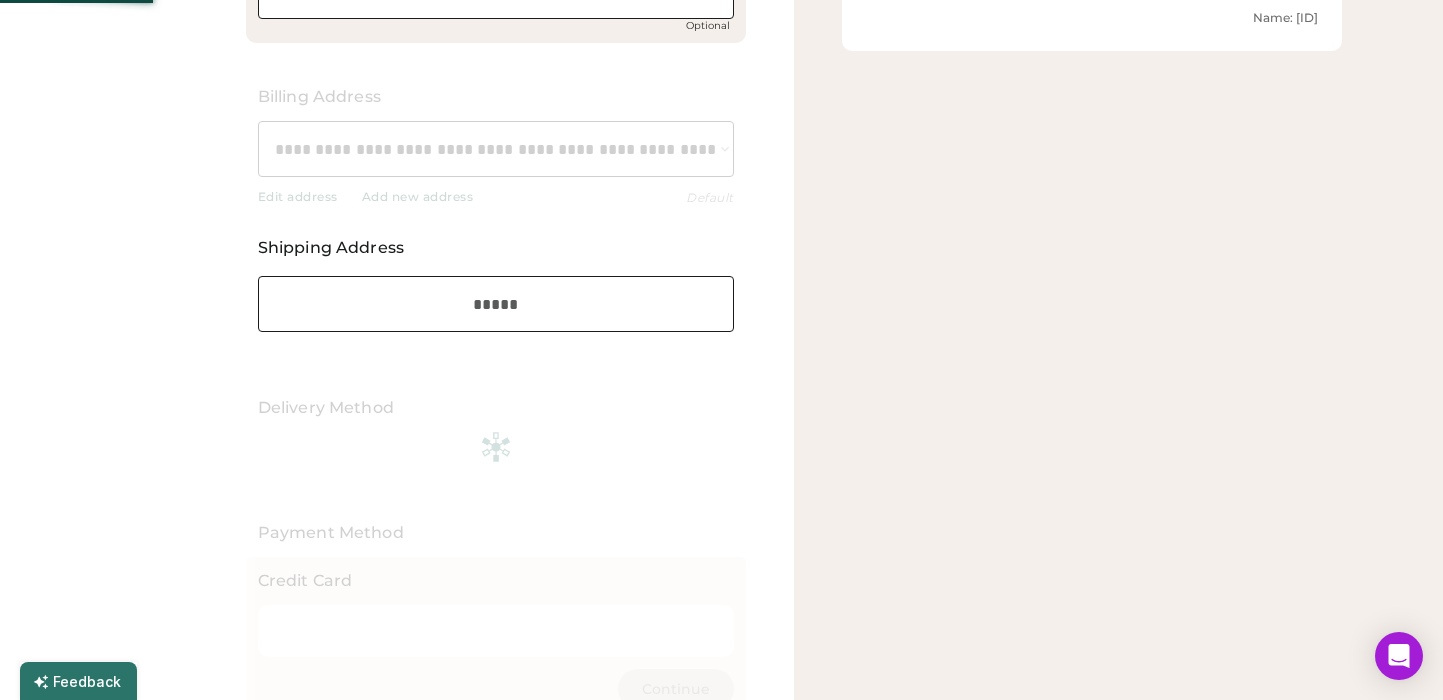 select on "**********" 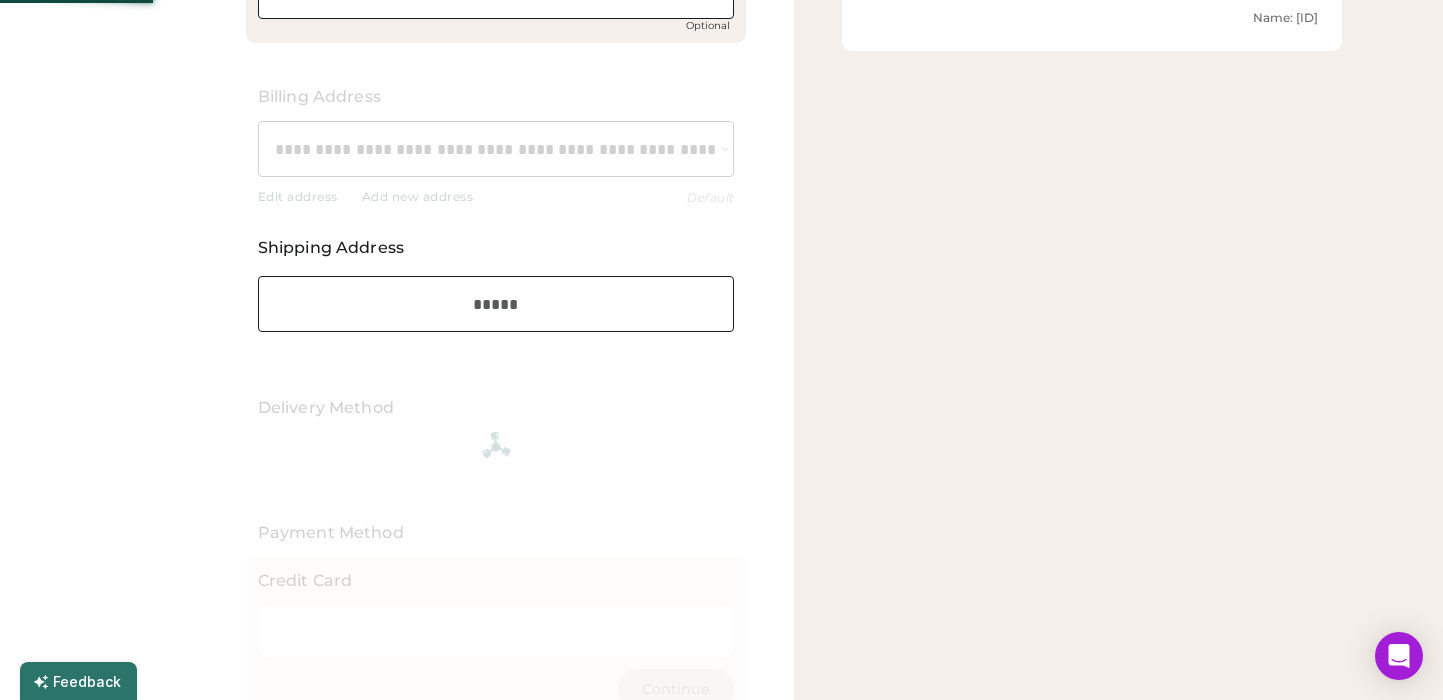 select on "**********" 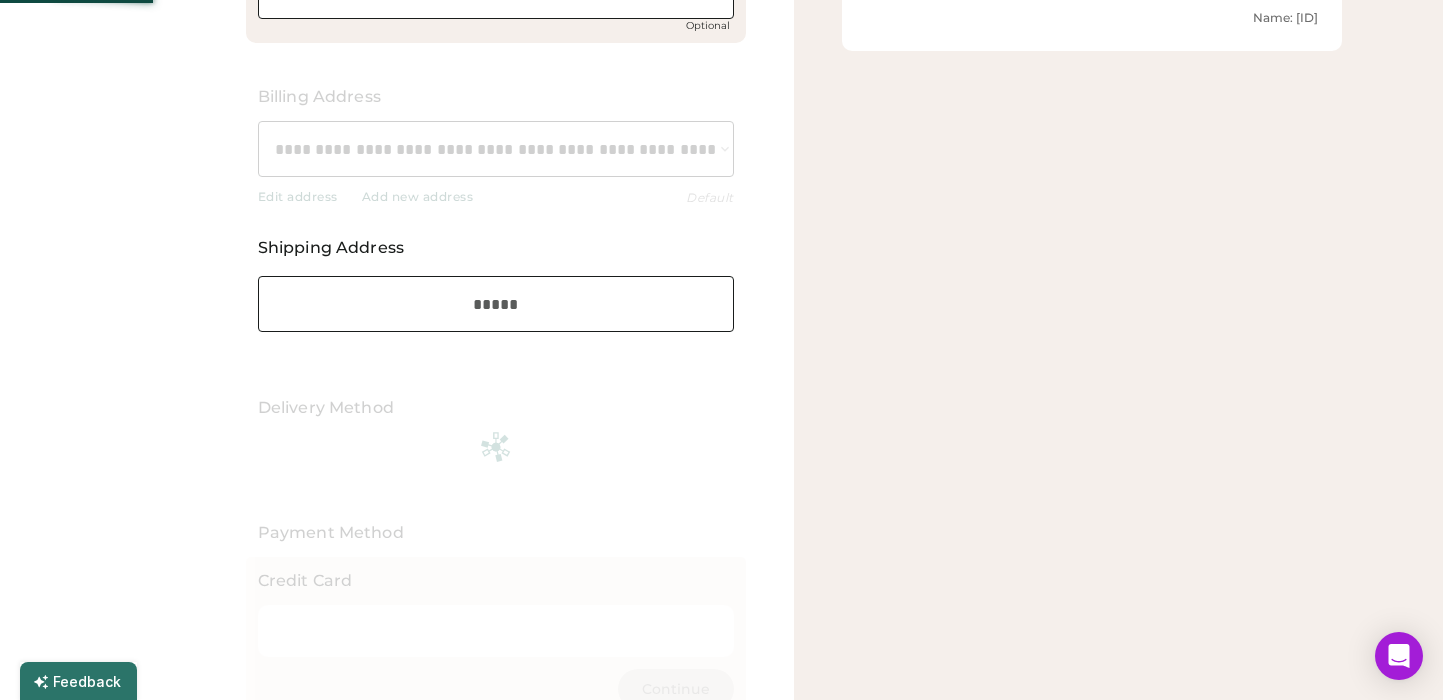 scroll, scrollTop: 0, scrollLeft: 0, axis: both 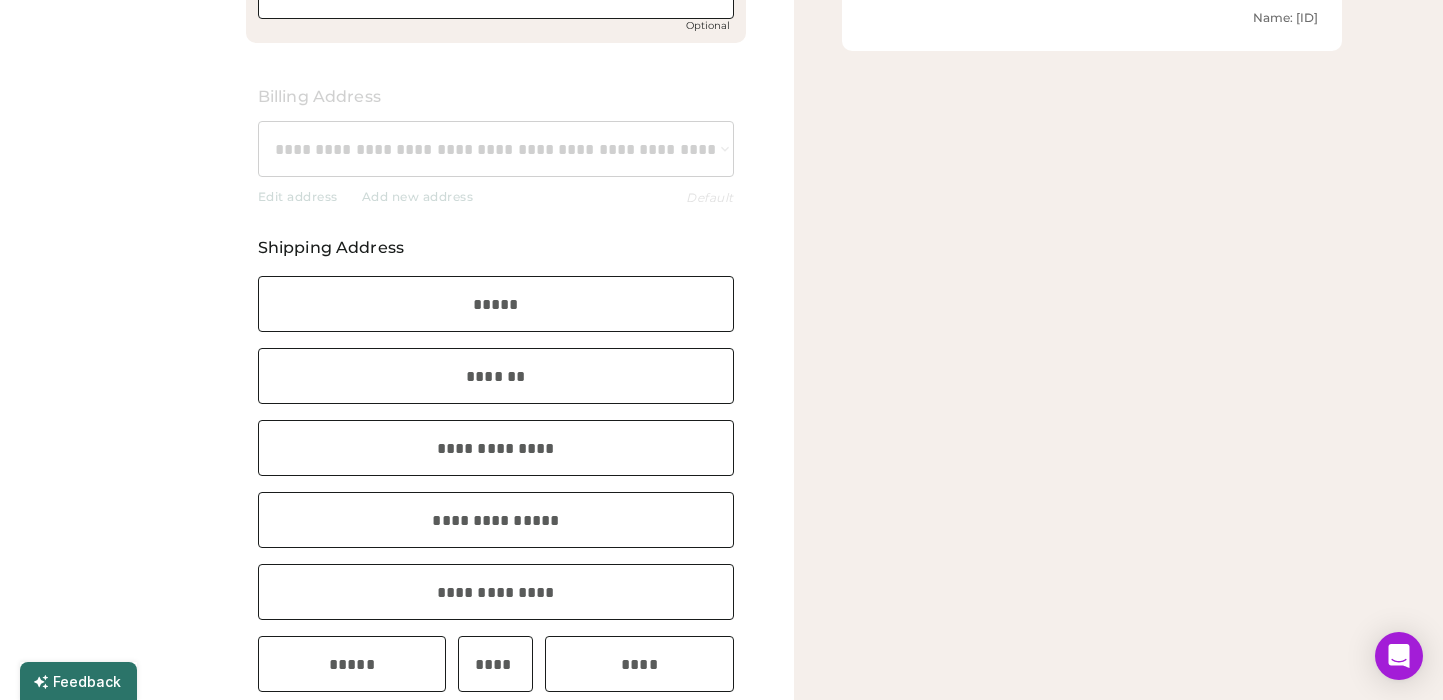 click at bounding box center (496, 304) 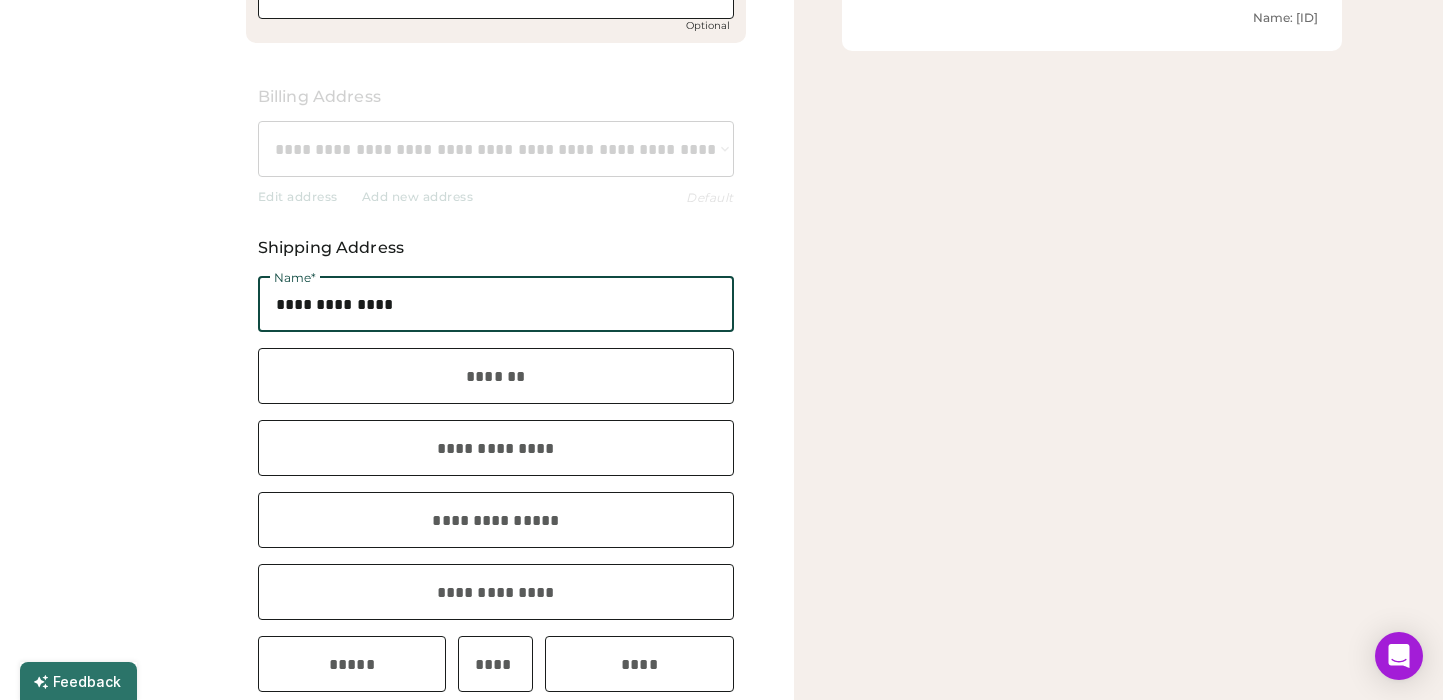type on "**********" 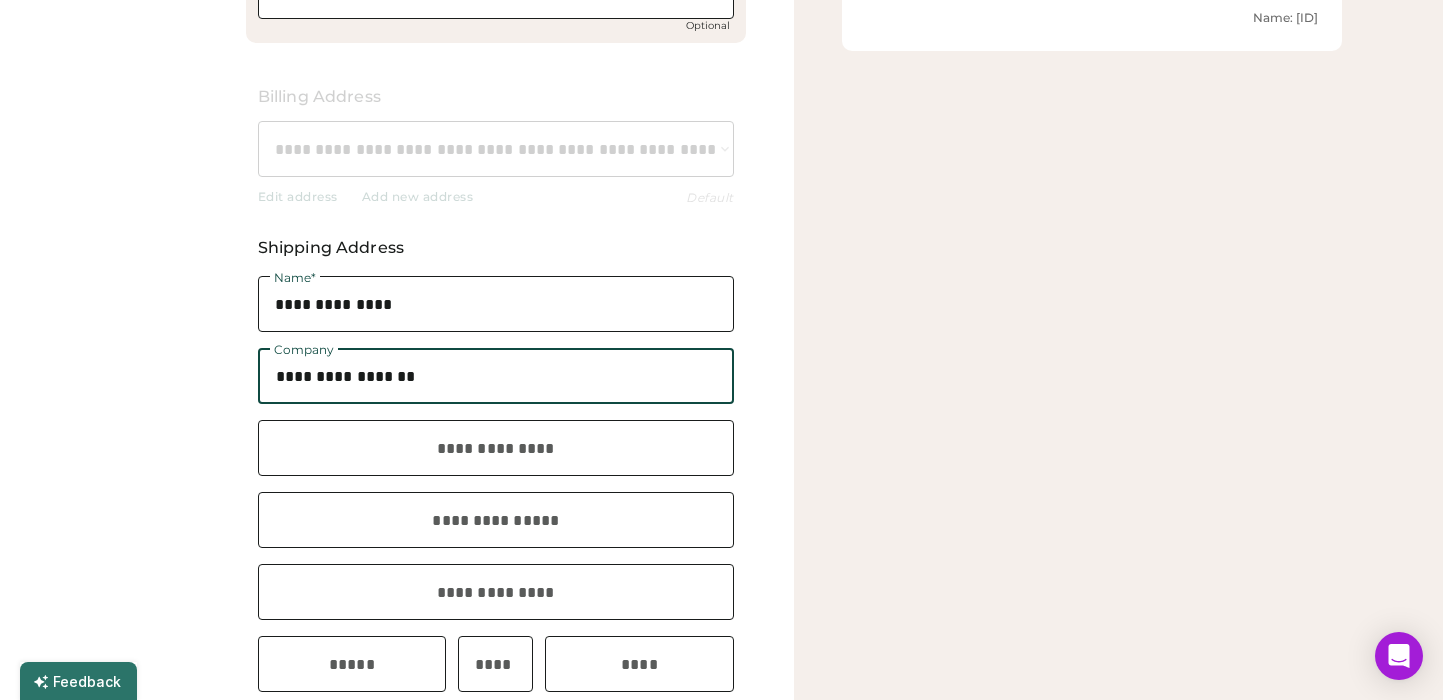 type on "**********" 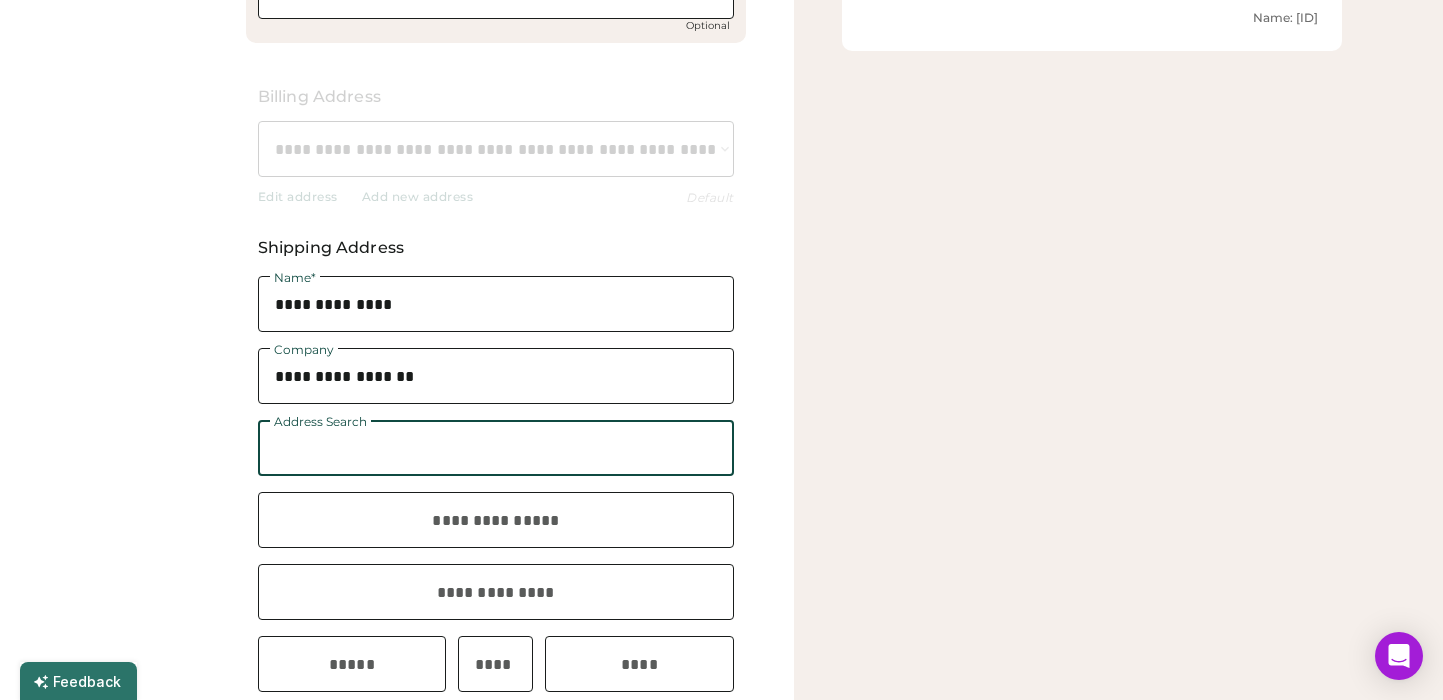 paste on "**********" 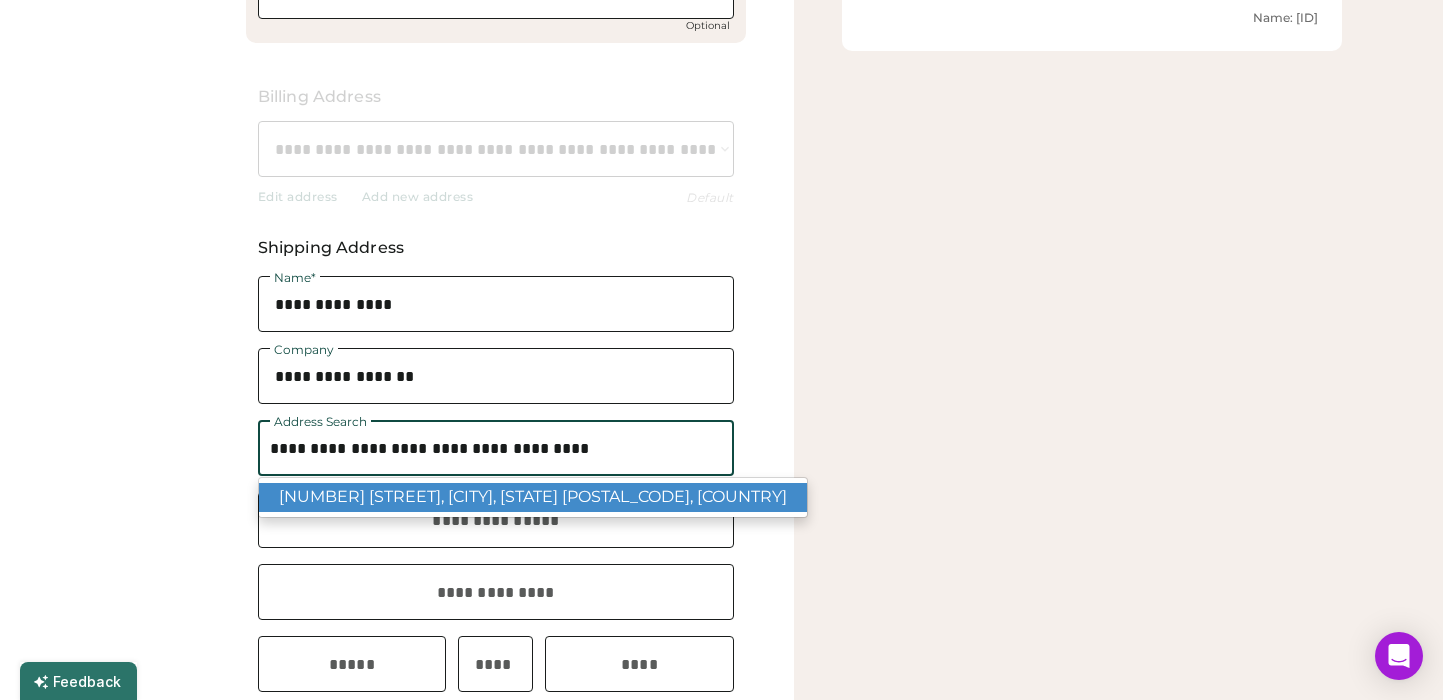 click on "232 Hazelton Ave, Sunnyvale, CA 94085, USA" at bounding box center (533, 497) 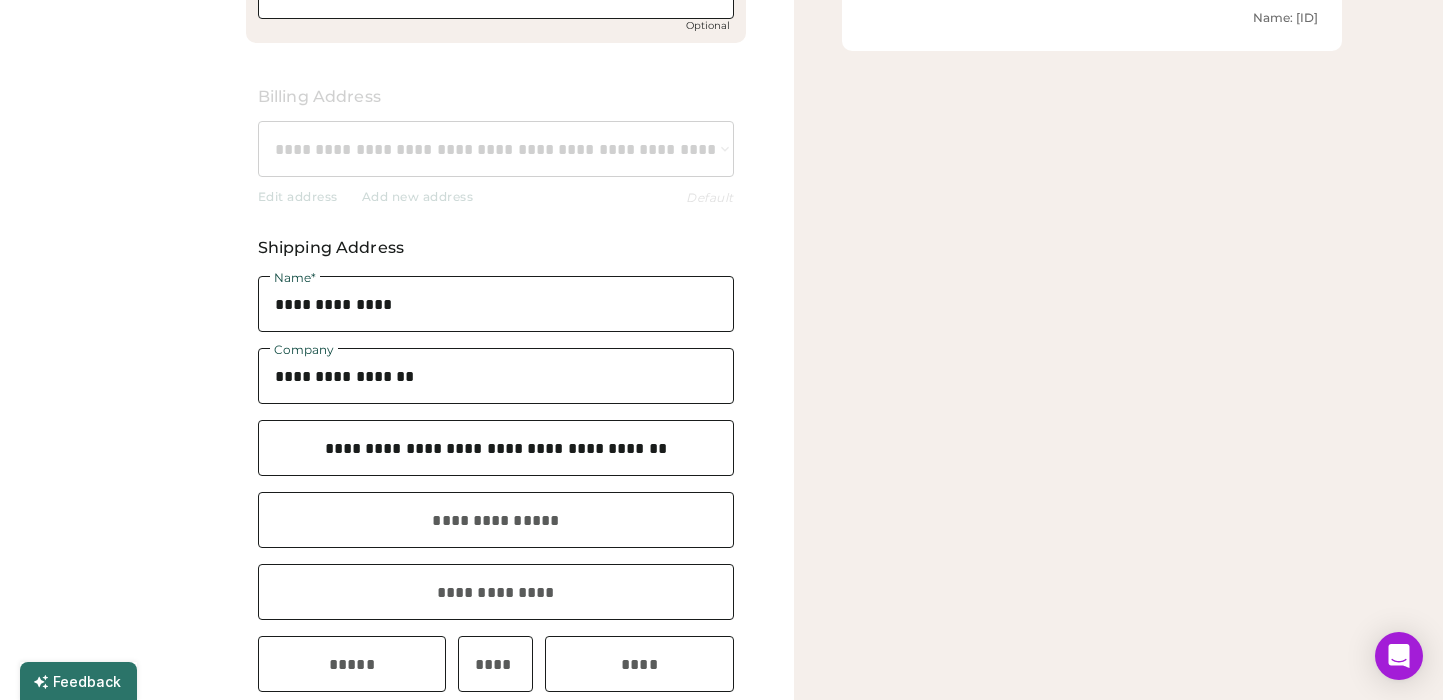 type 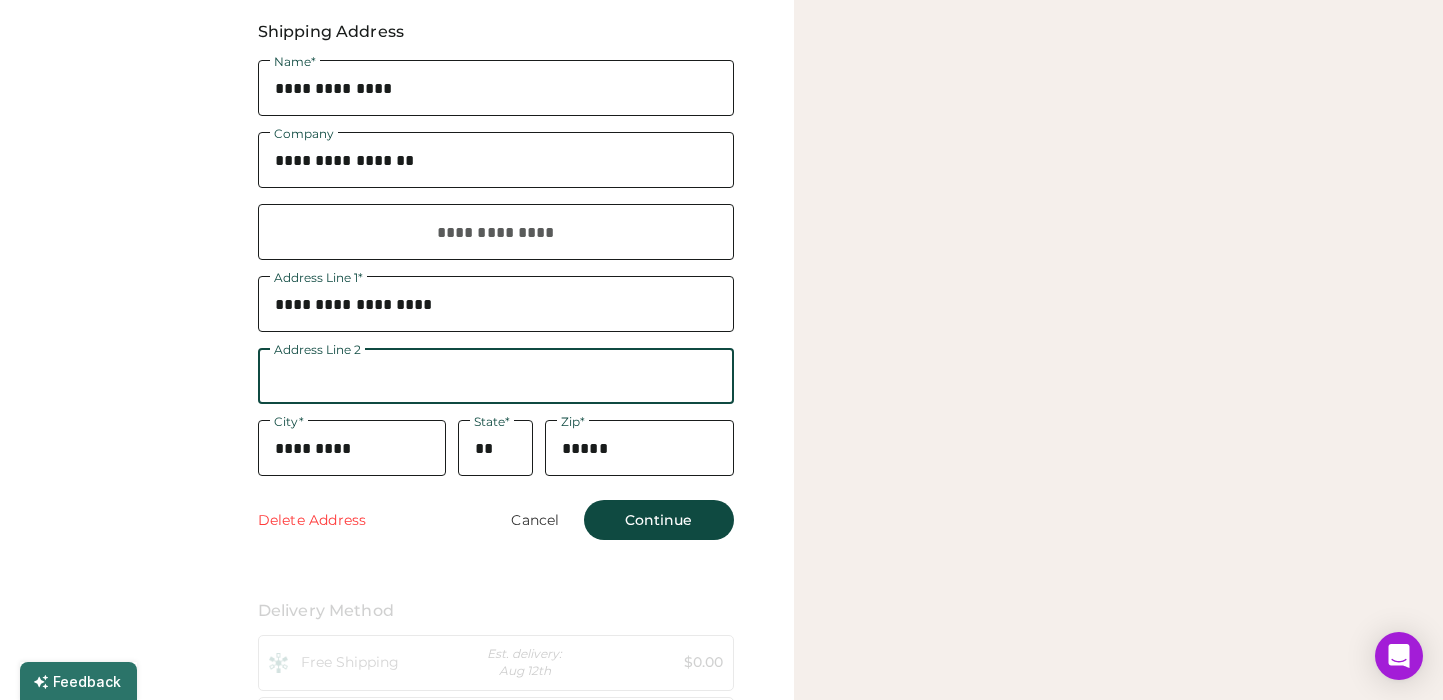 scroll, scrollTop: 885, scrollLeft: 0, axis: vertical 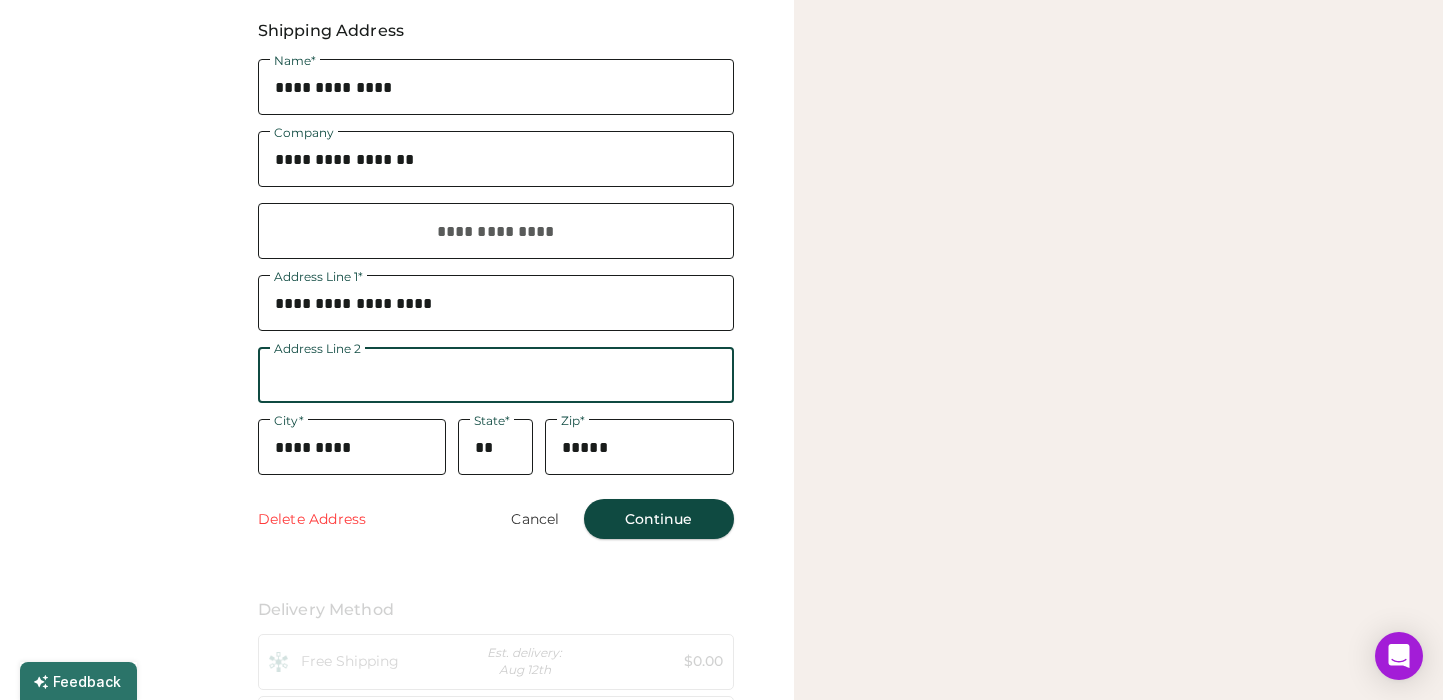 click on "Continue" at bounding box center [659, 519] 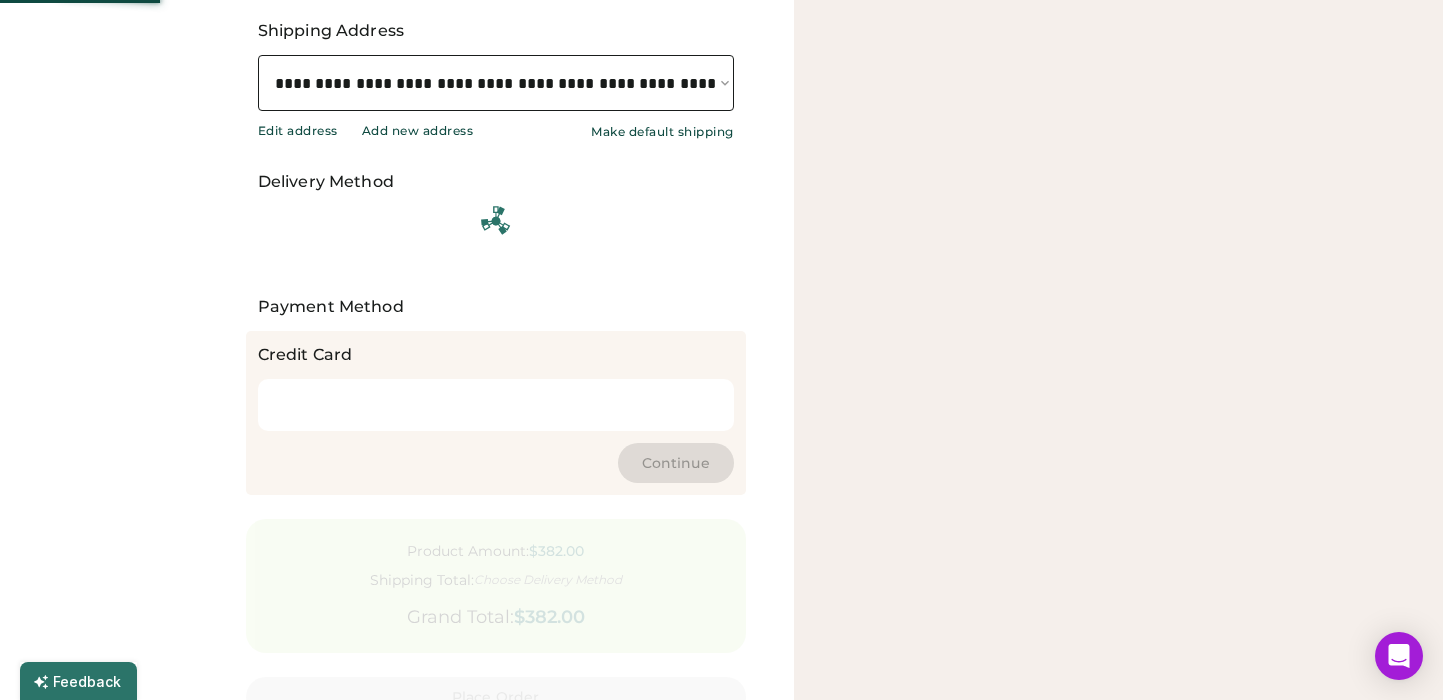 type on "******" 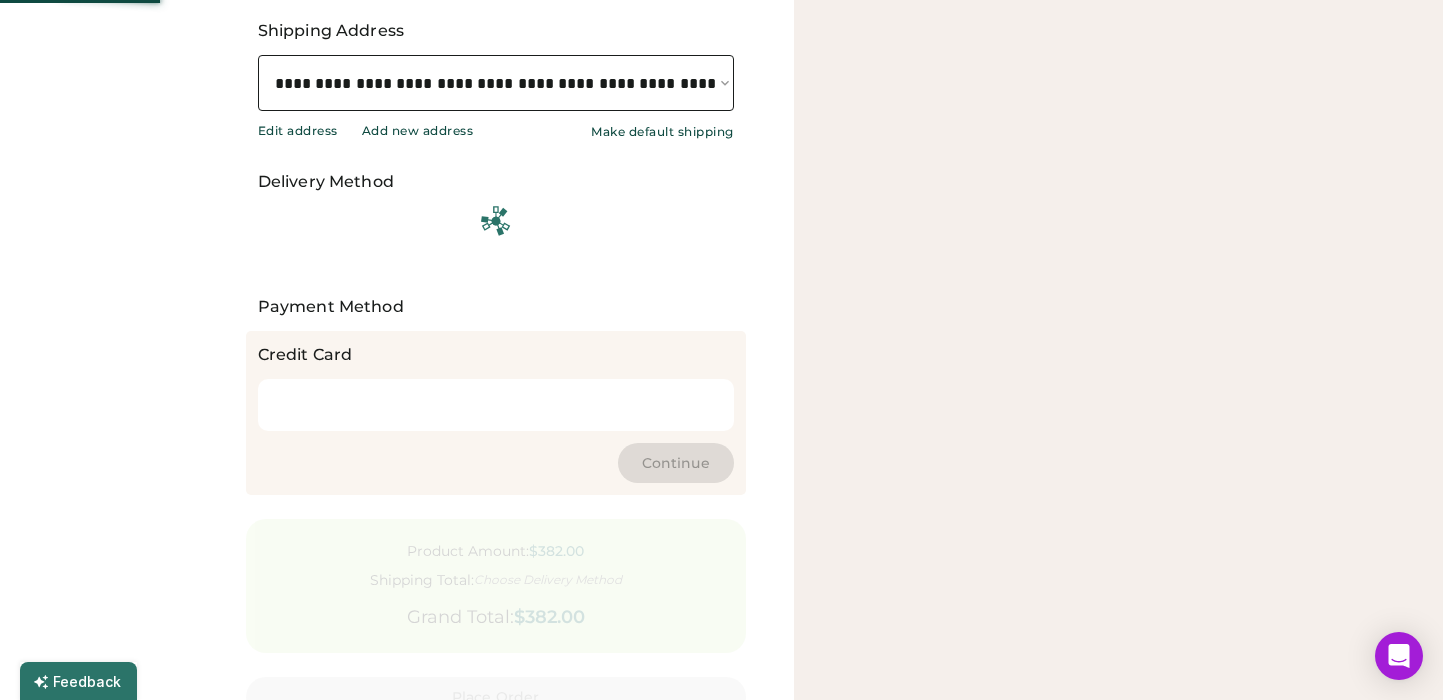 type on "******" 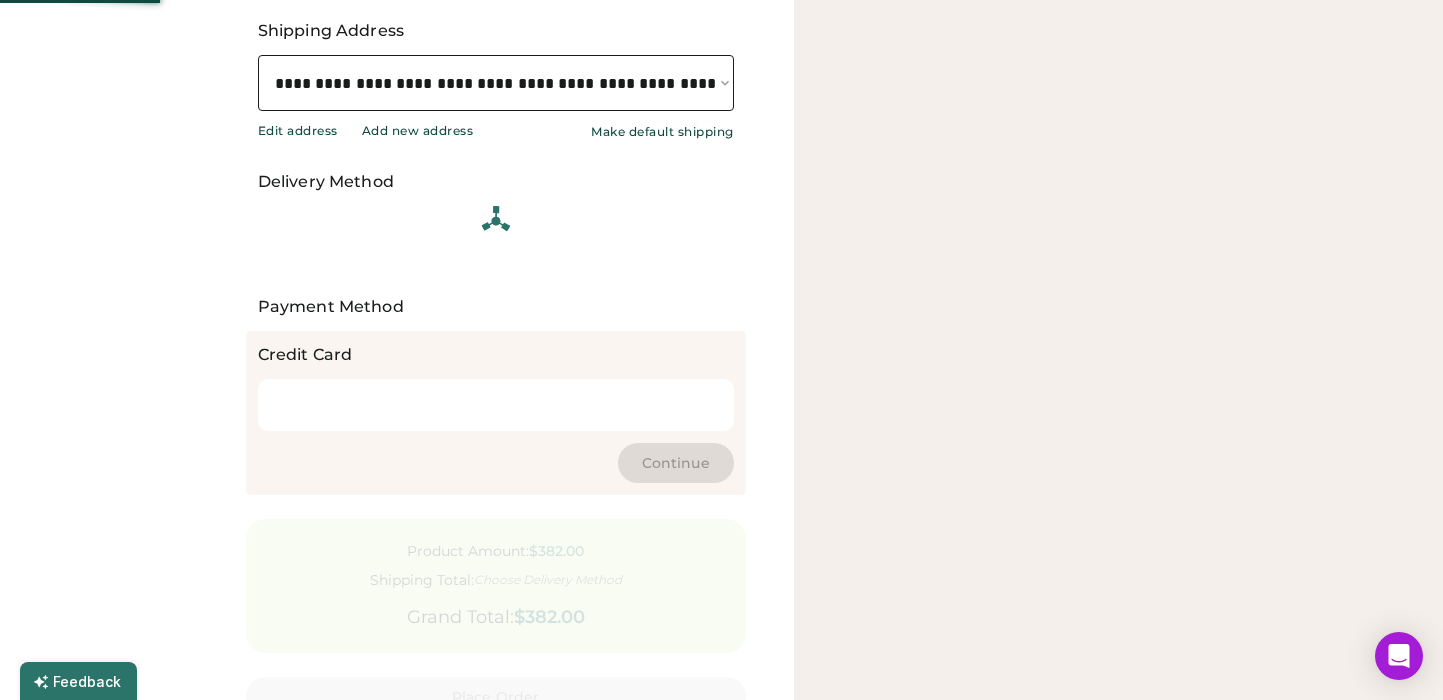 type on "******" 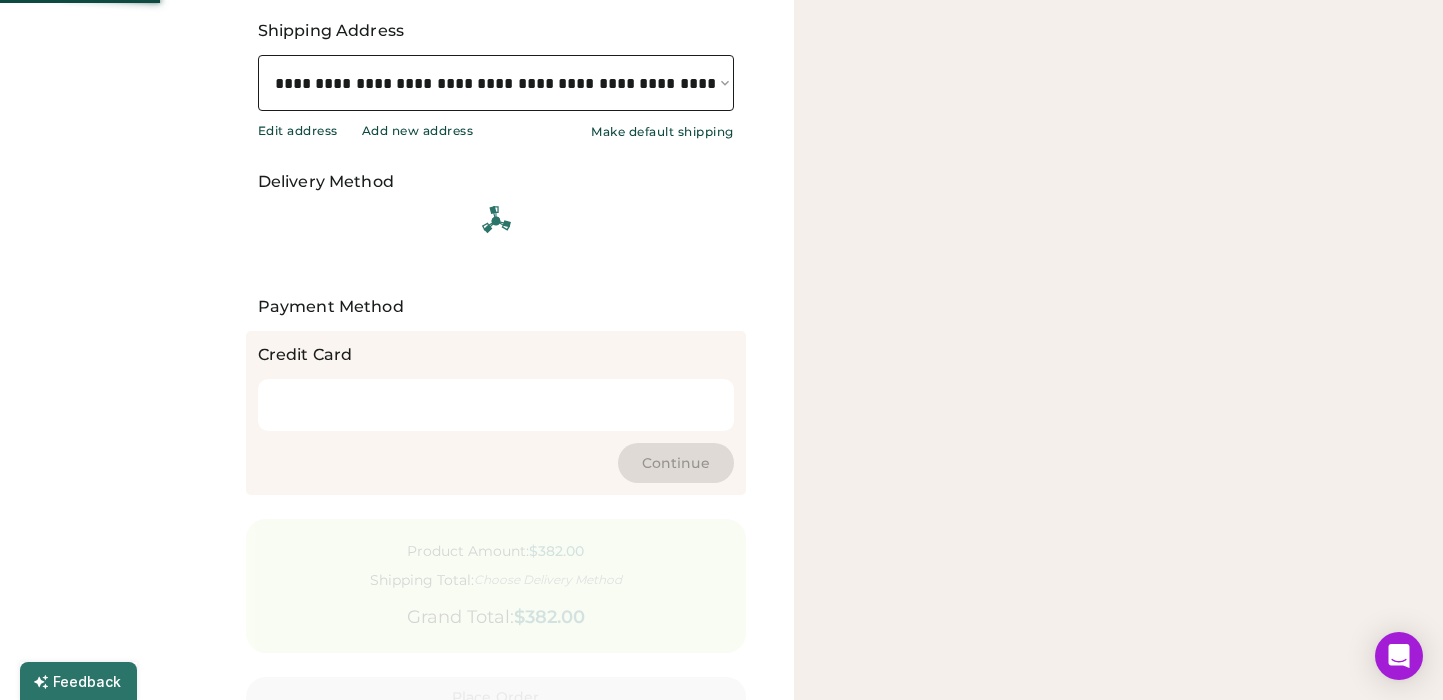 type on "*******" 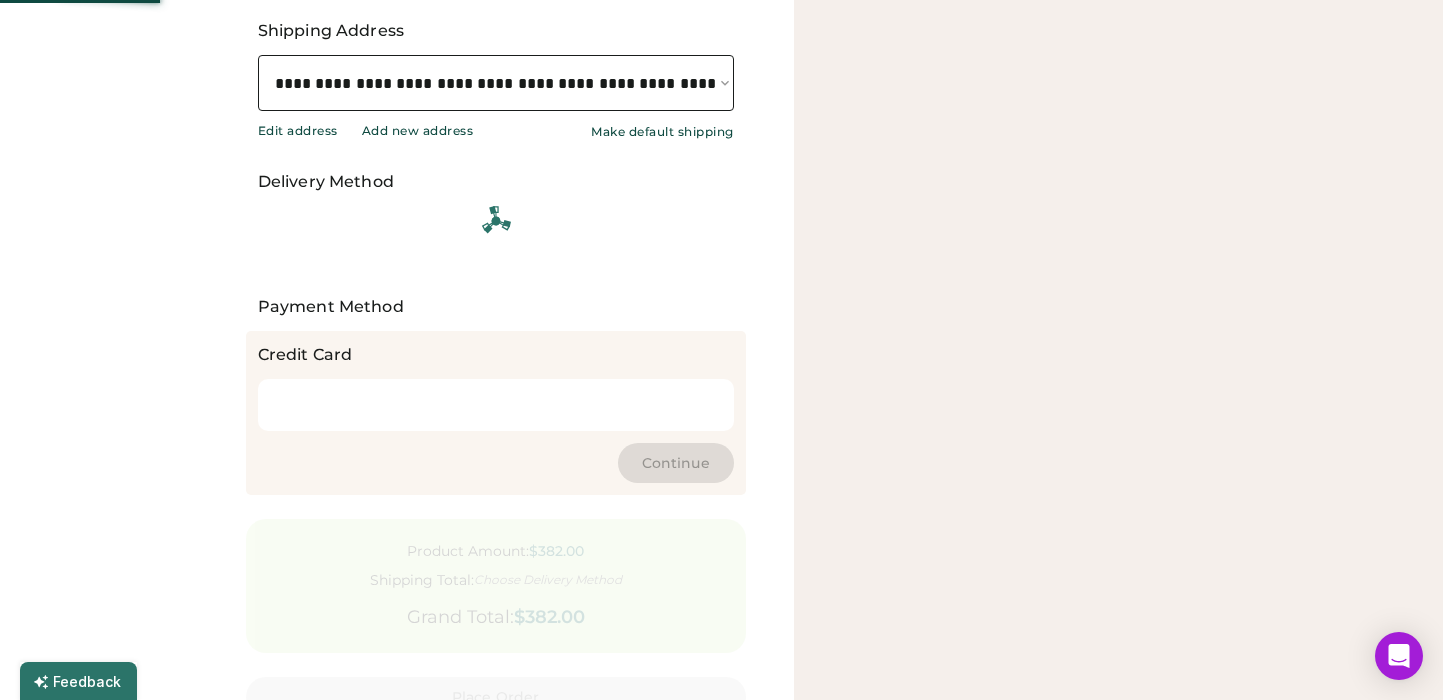 scroll, scrollTop: 0, scrollLeft: 44, axis: horizontal 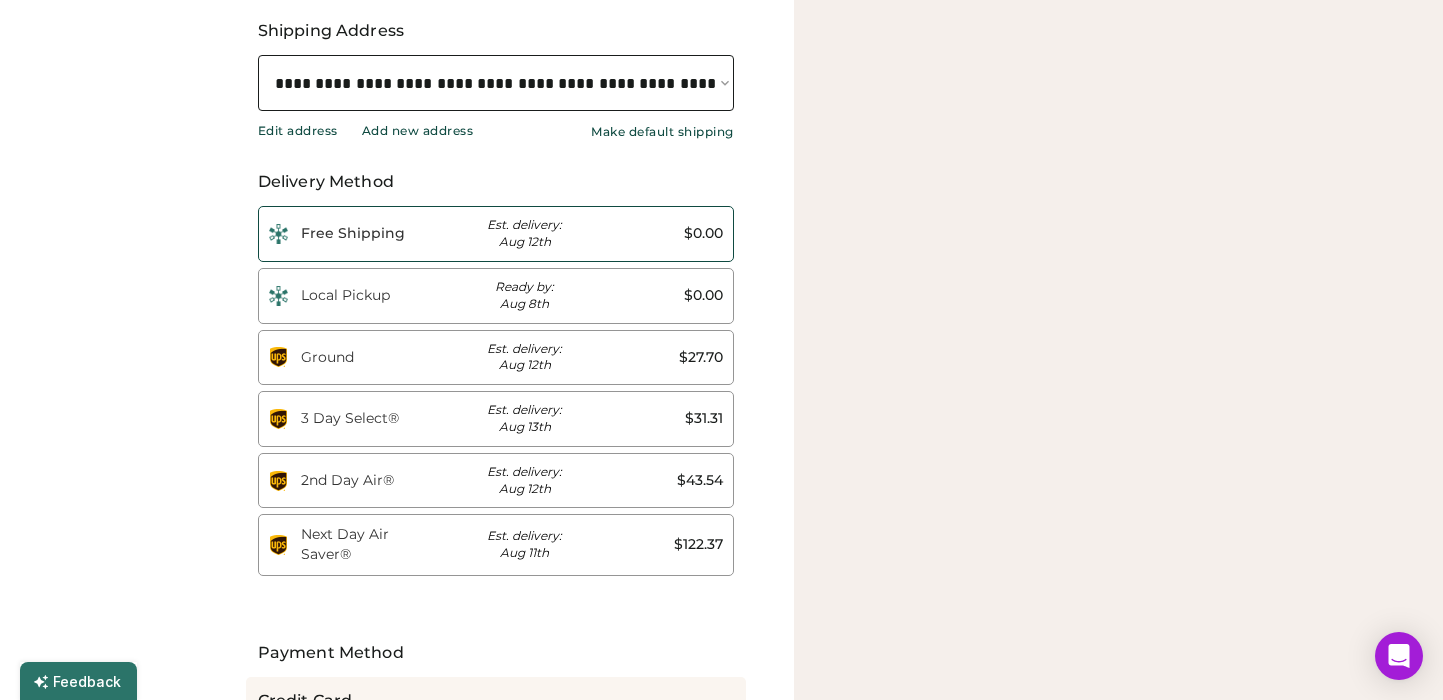 click on "Free Shipping" at bounding box center [363, 234] 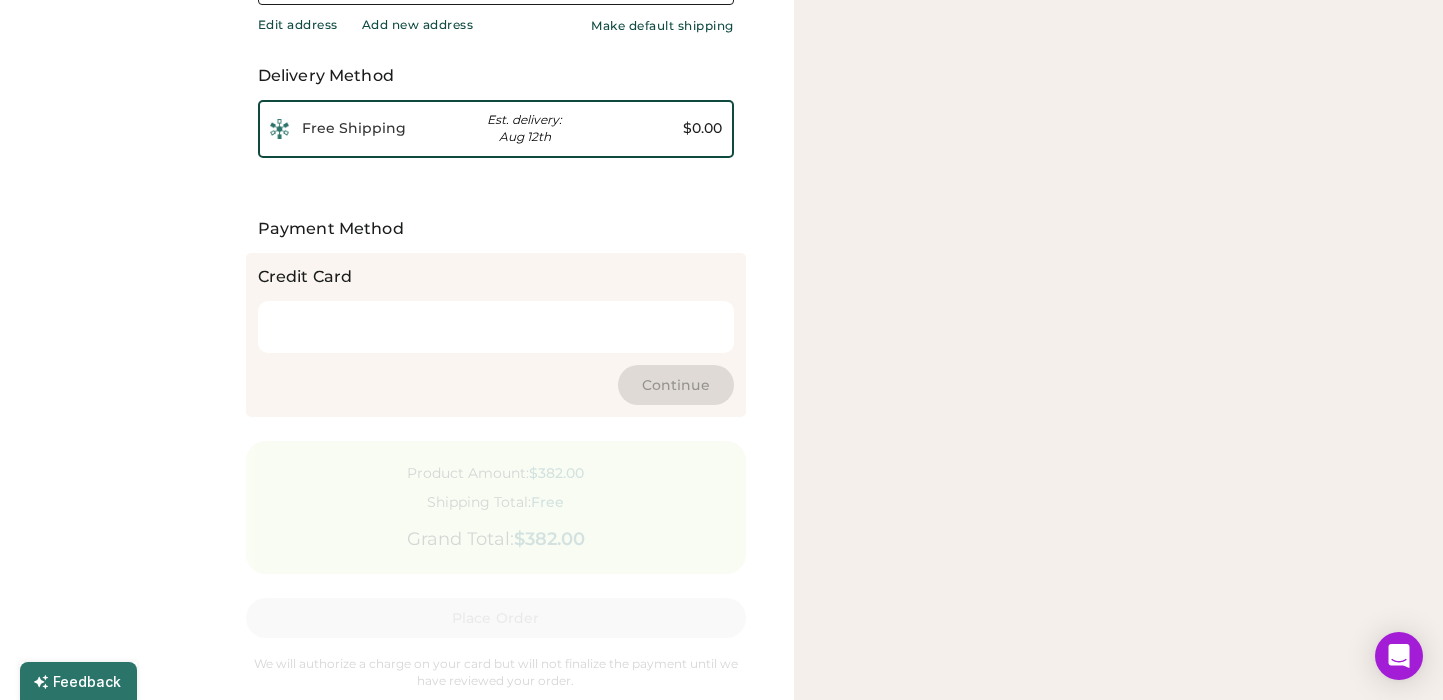 scroll, scrollTop: 1058, scrollLeft: 0, axis: vertical 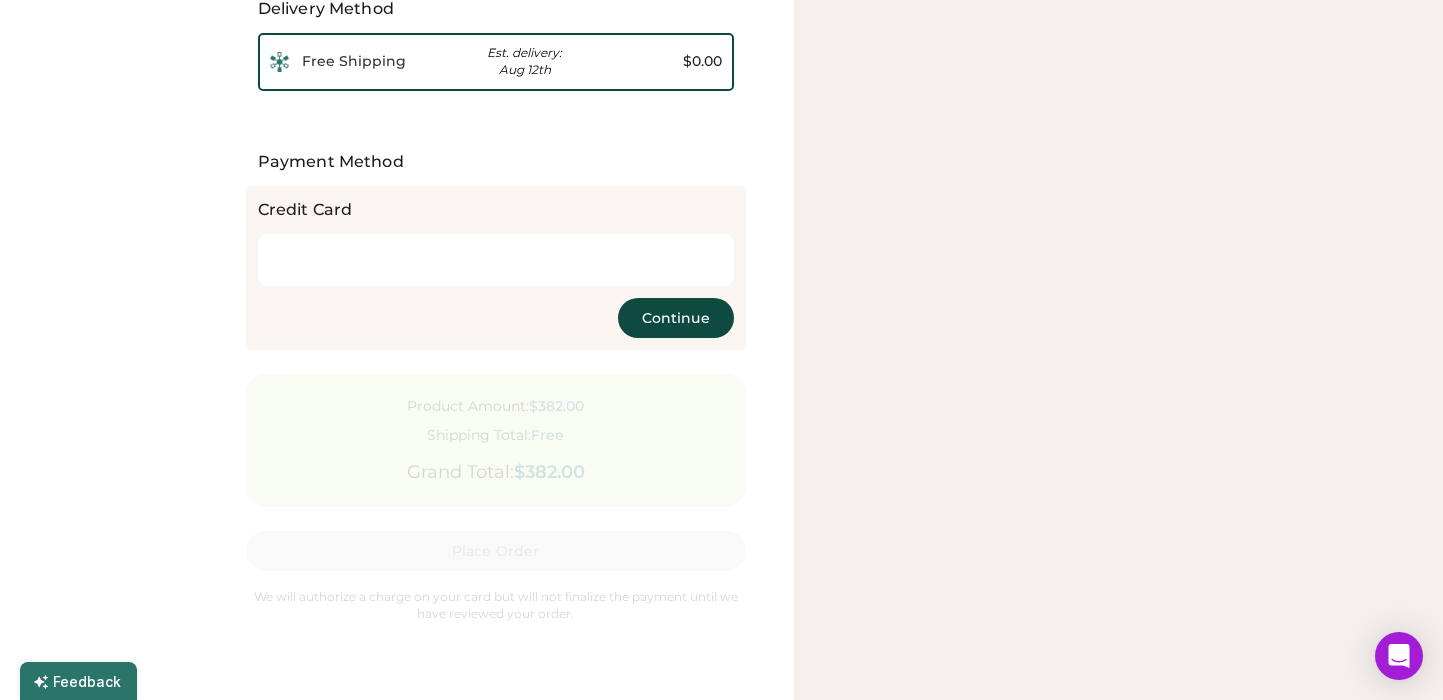 click on "**********" at bounding box center (397, -173) 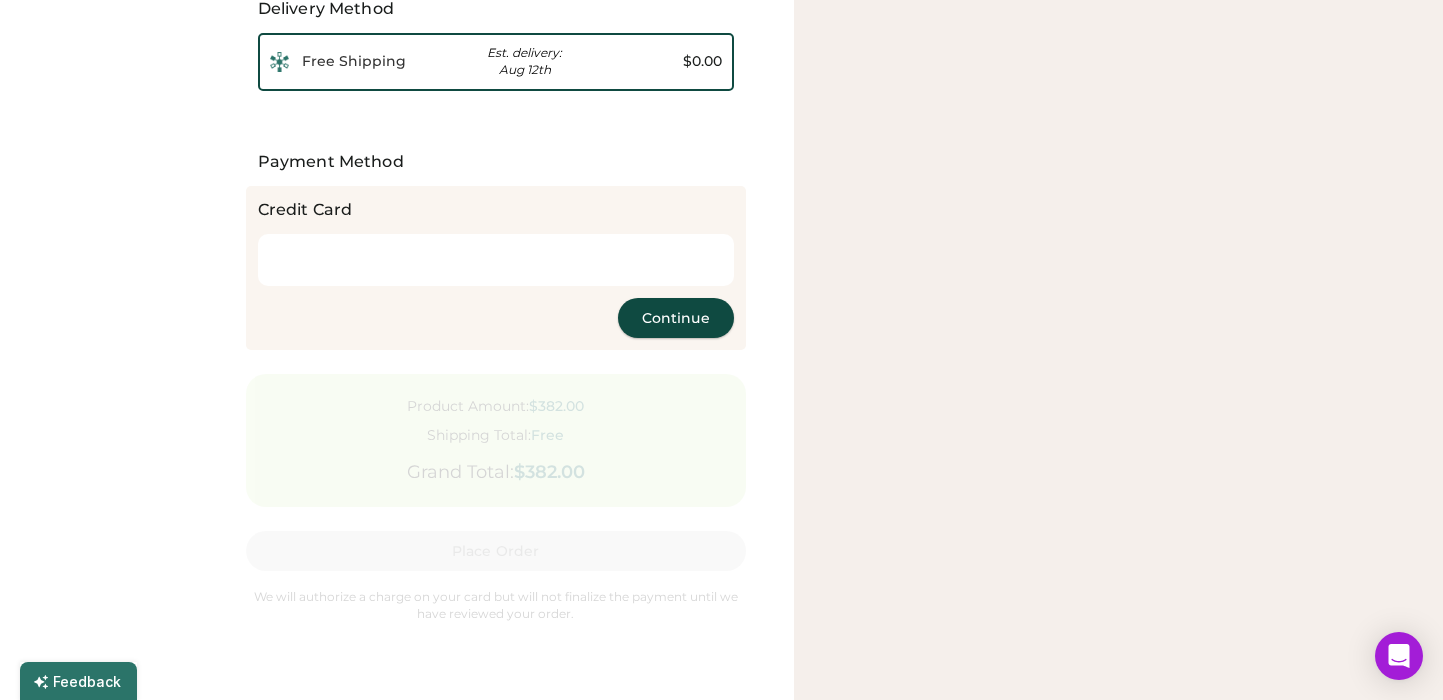 click on "Continue" at bounding box center [676, 318] 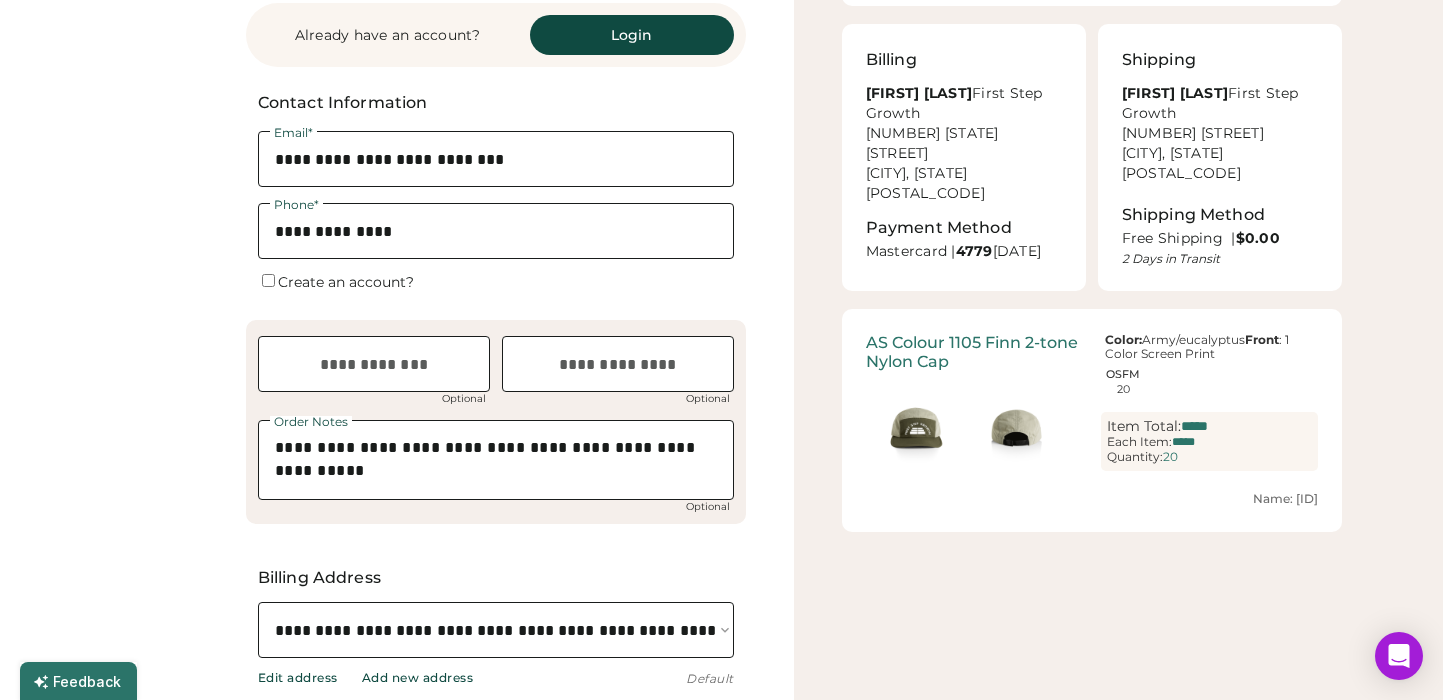 scroll, scrollTop: 177, scrollLeft: 0, axis: vertical 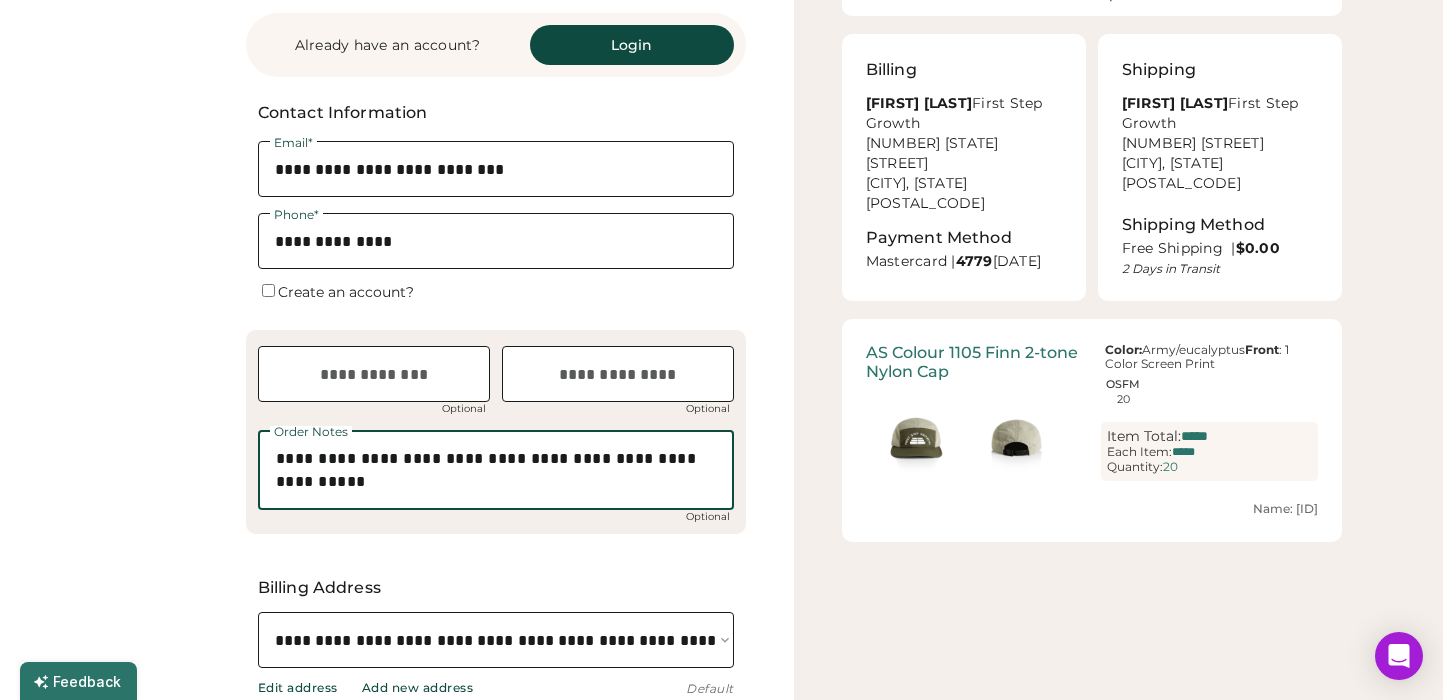 click on "**********" at bounding box center (496, 470) 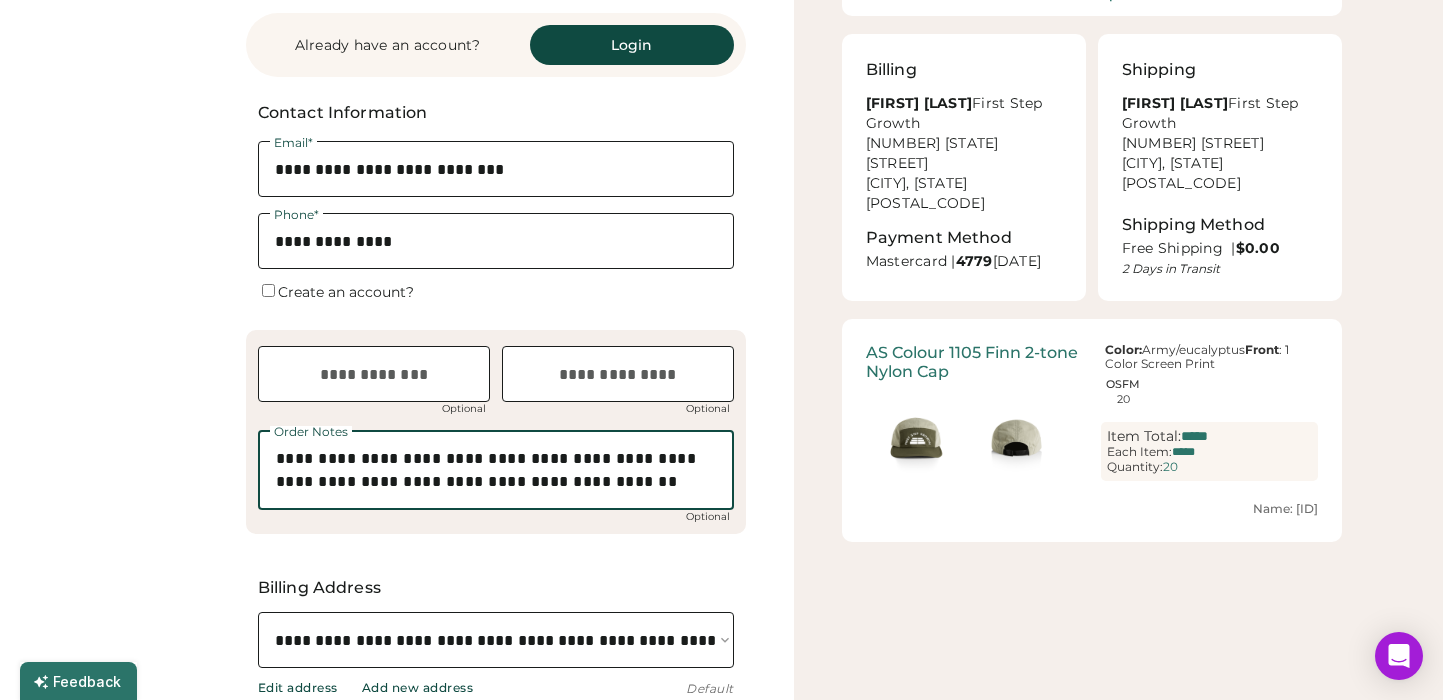 type on "**********" 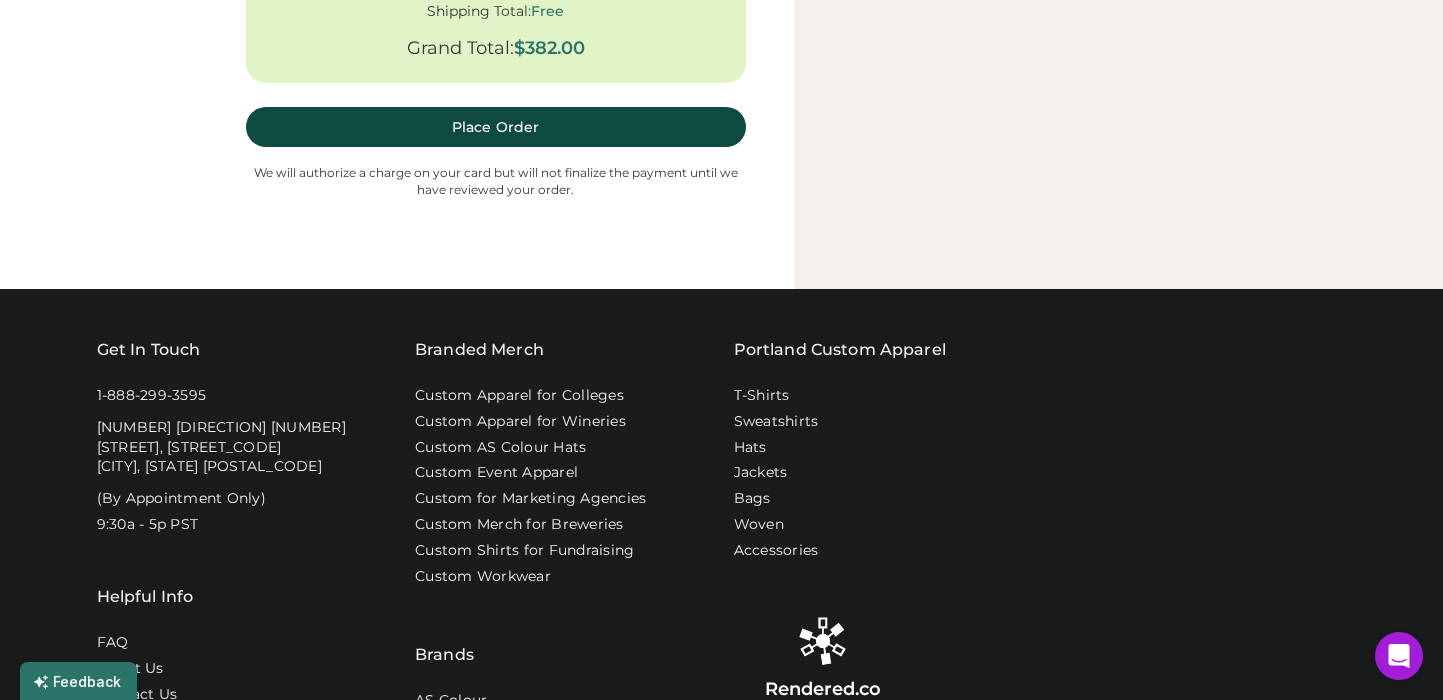 scroll, scrollTop: 1341, scrollLeft: 0, axis: vertical 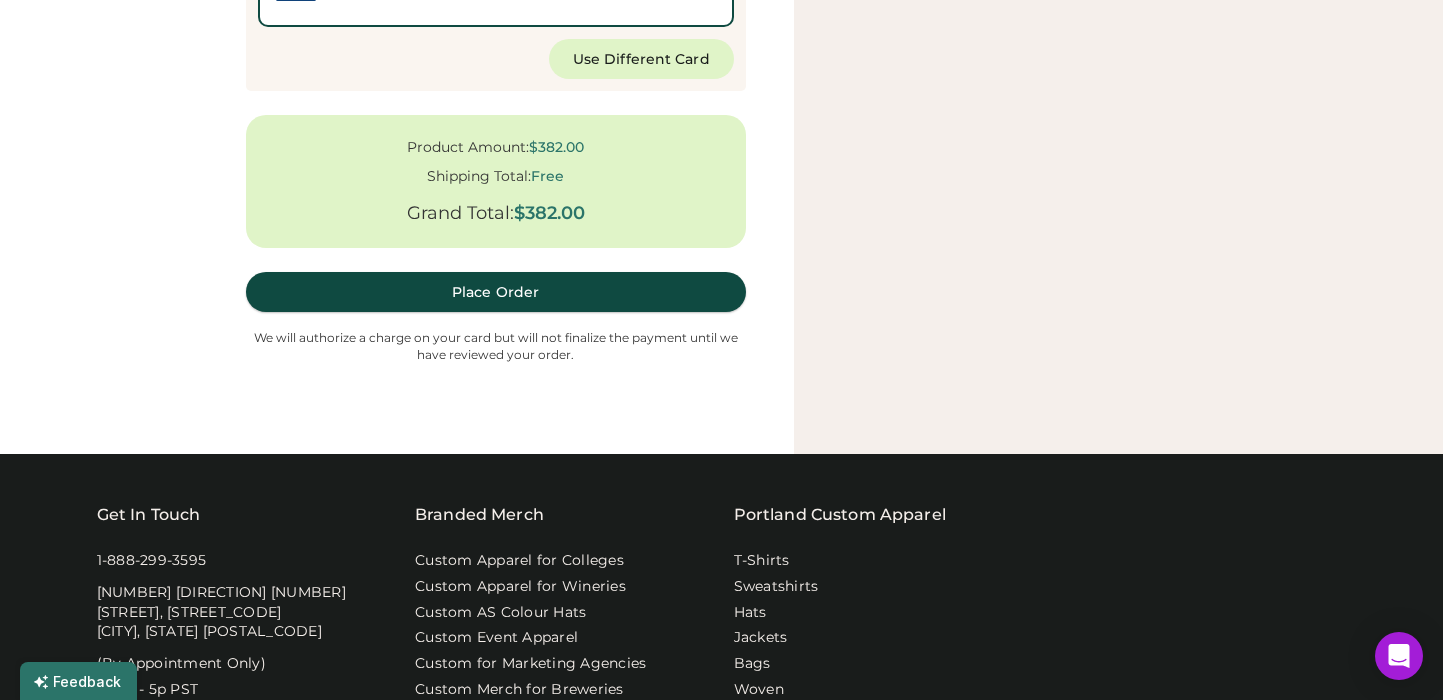 click on "Place Order" at bounding box center [496, 292] 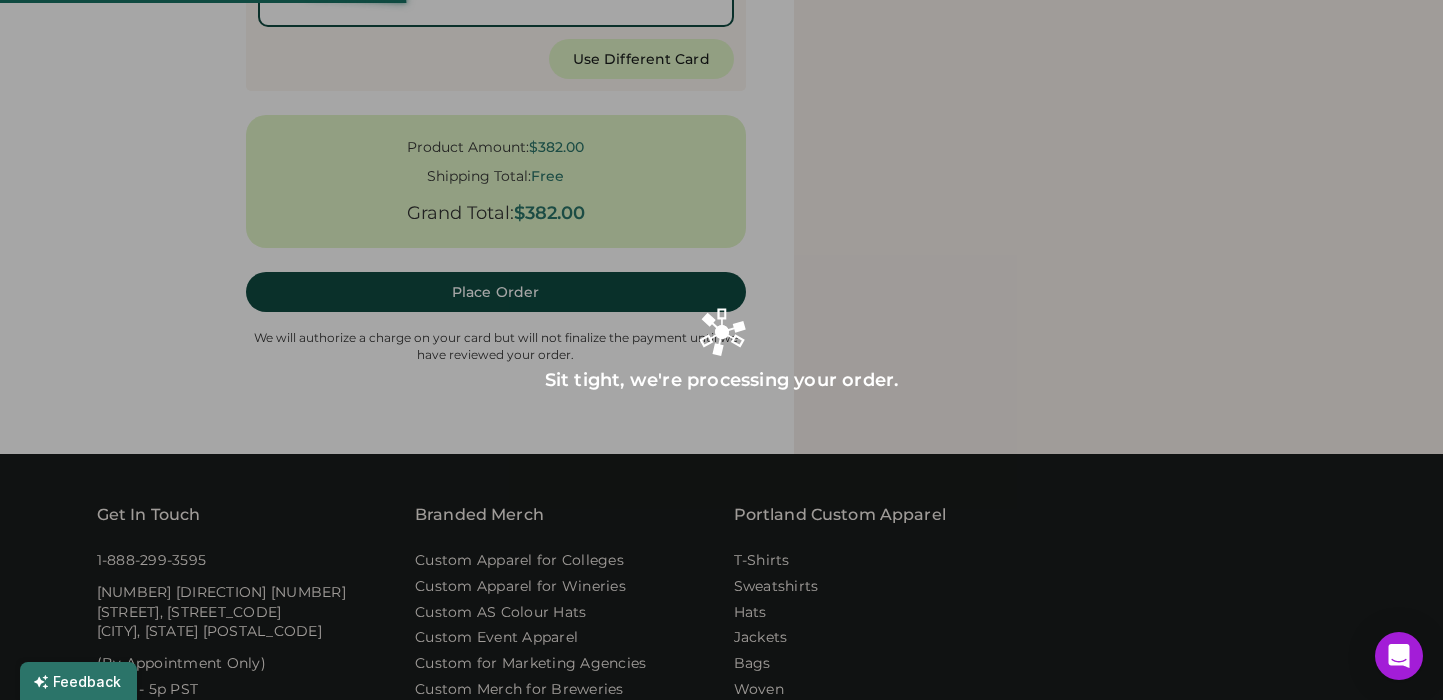 select on "**********" 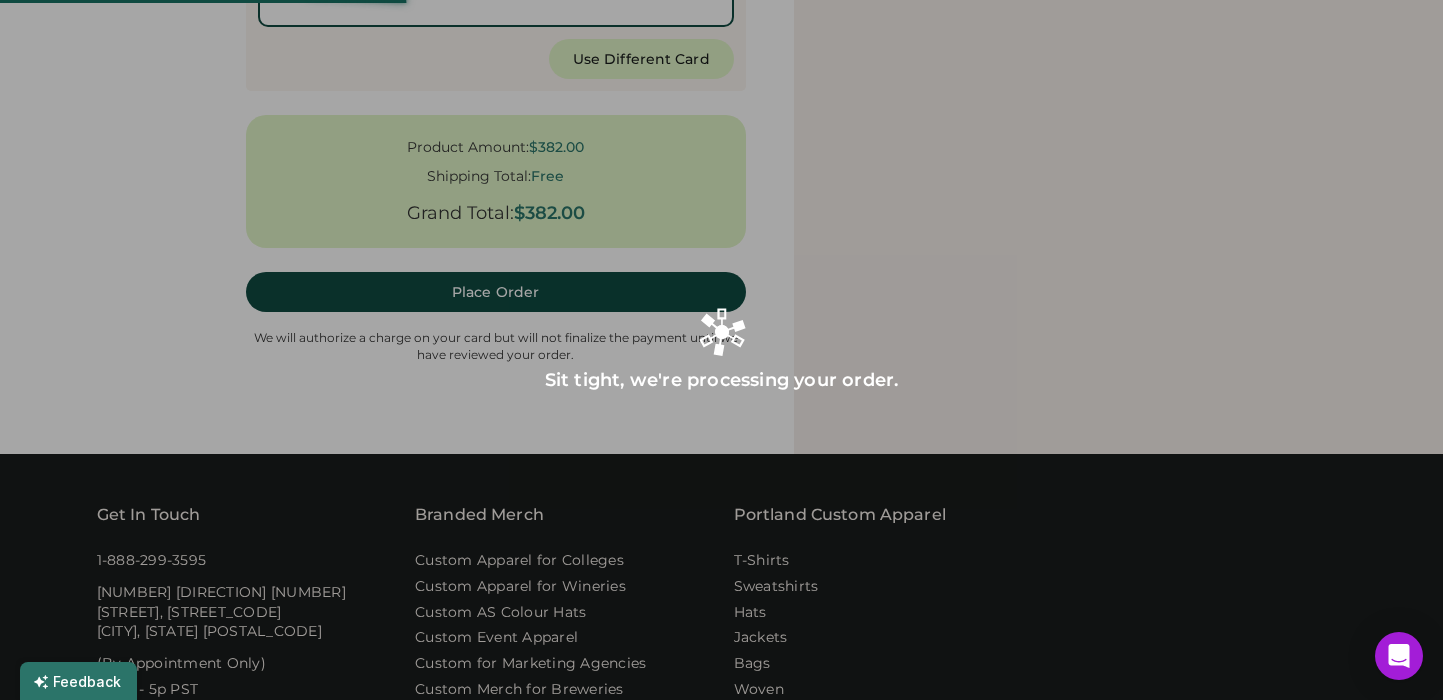 select on "**********" 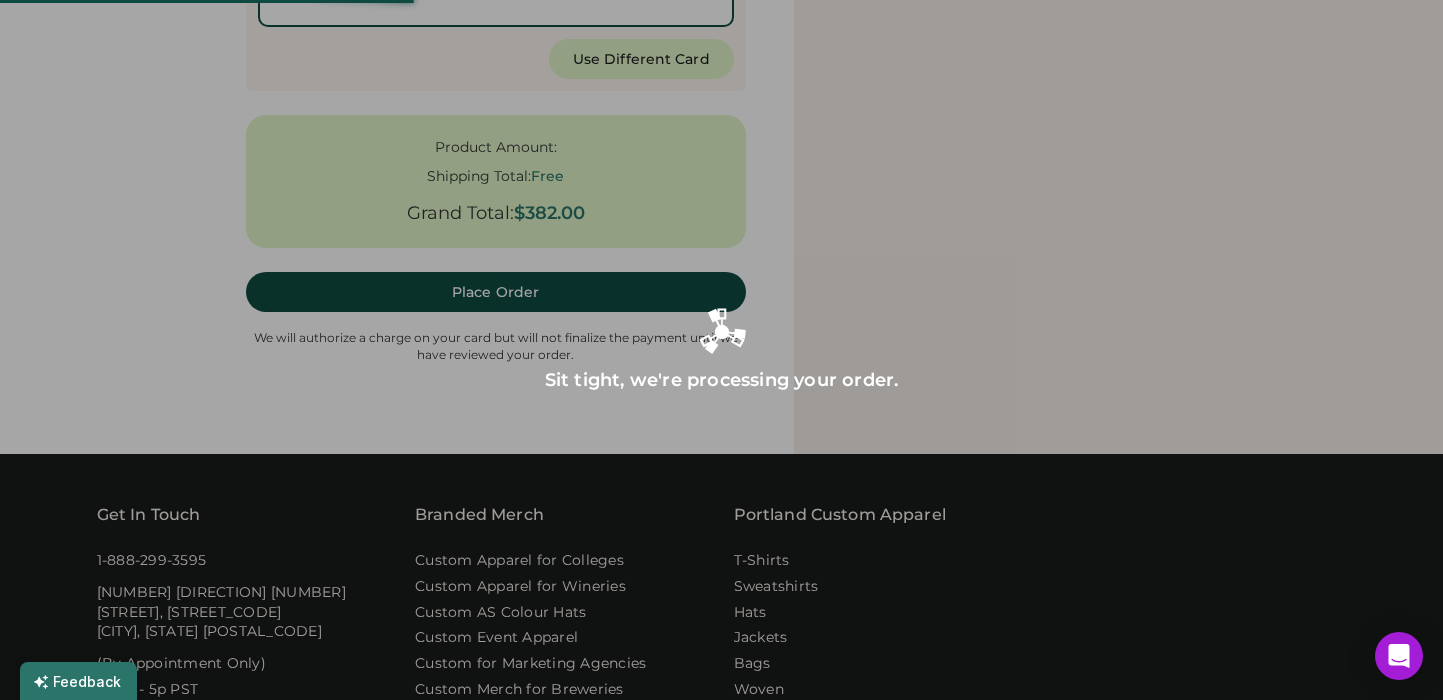 select on "**********" 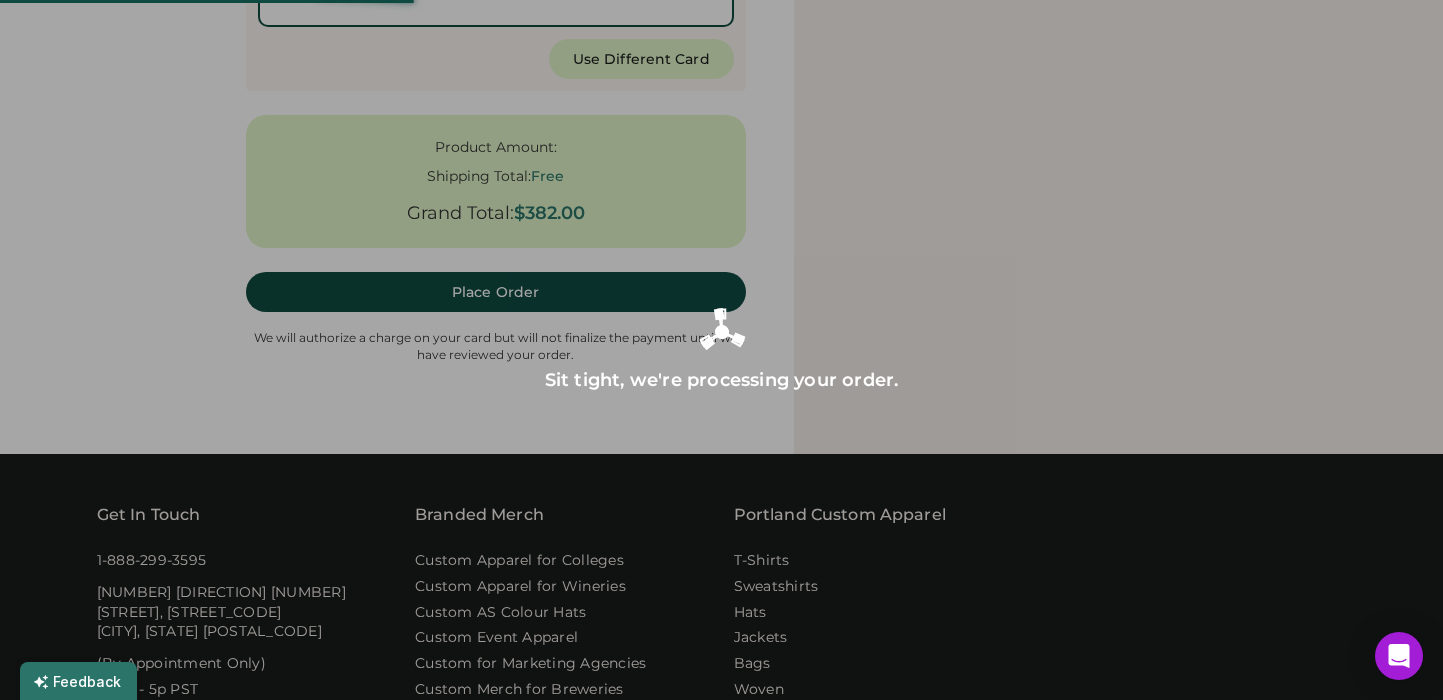 select on "**********" 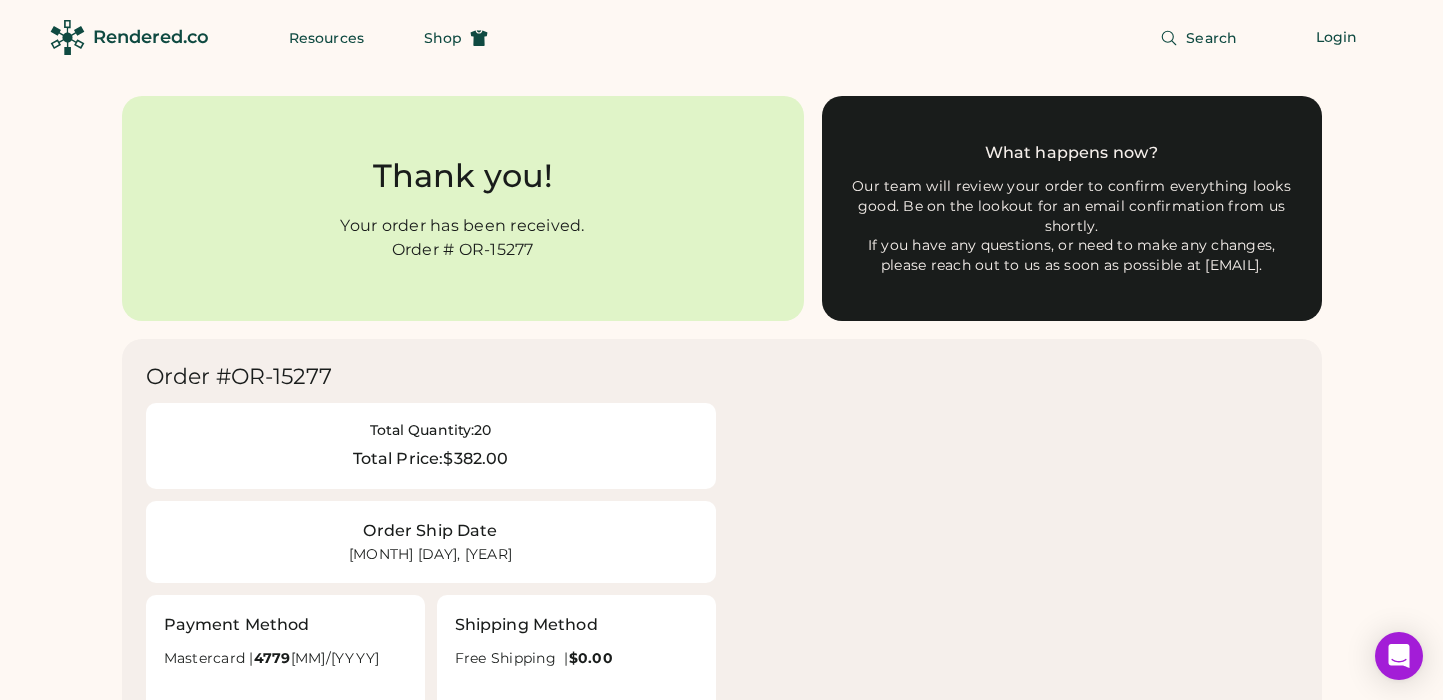 type on "**********" 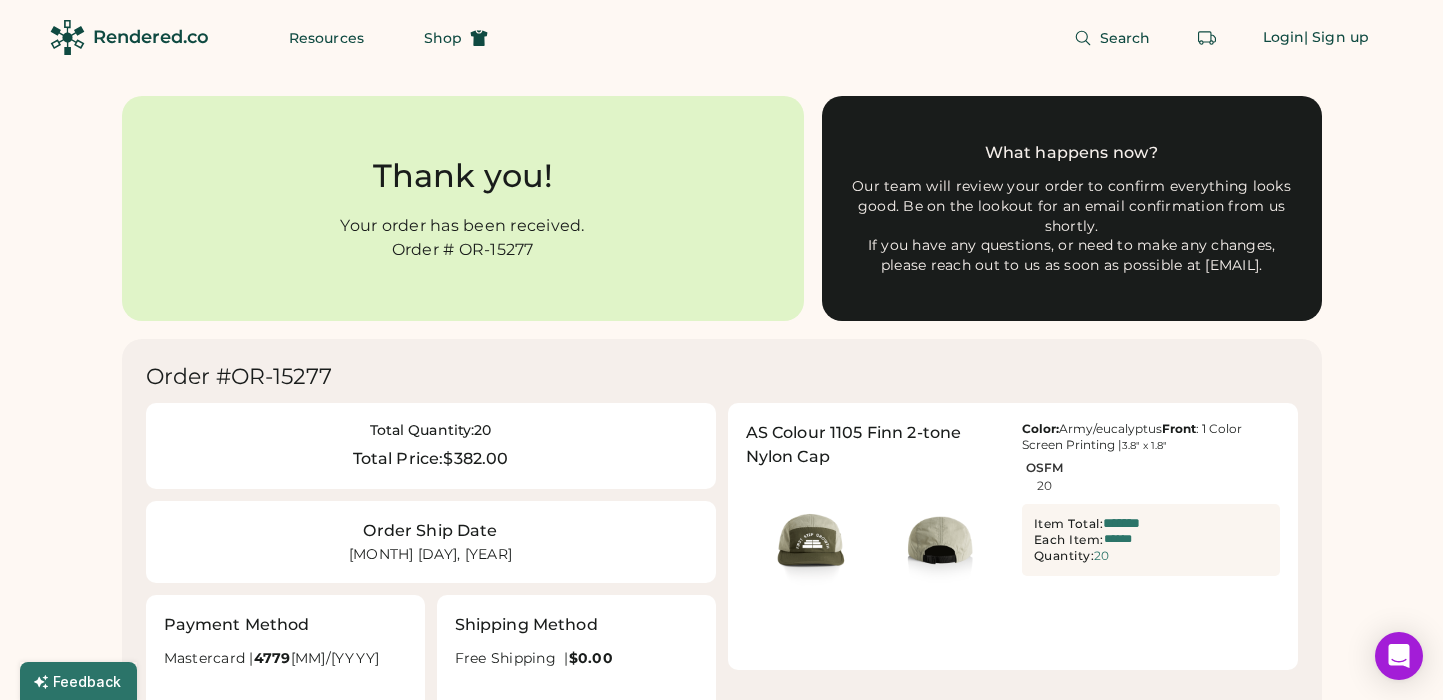 scroll, scrollTop: 0, scrollLeft: 0, axis: both 